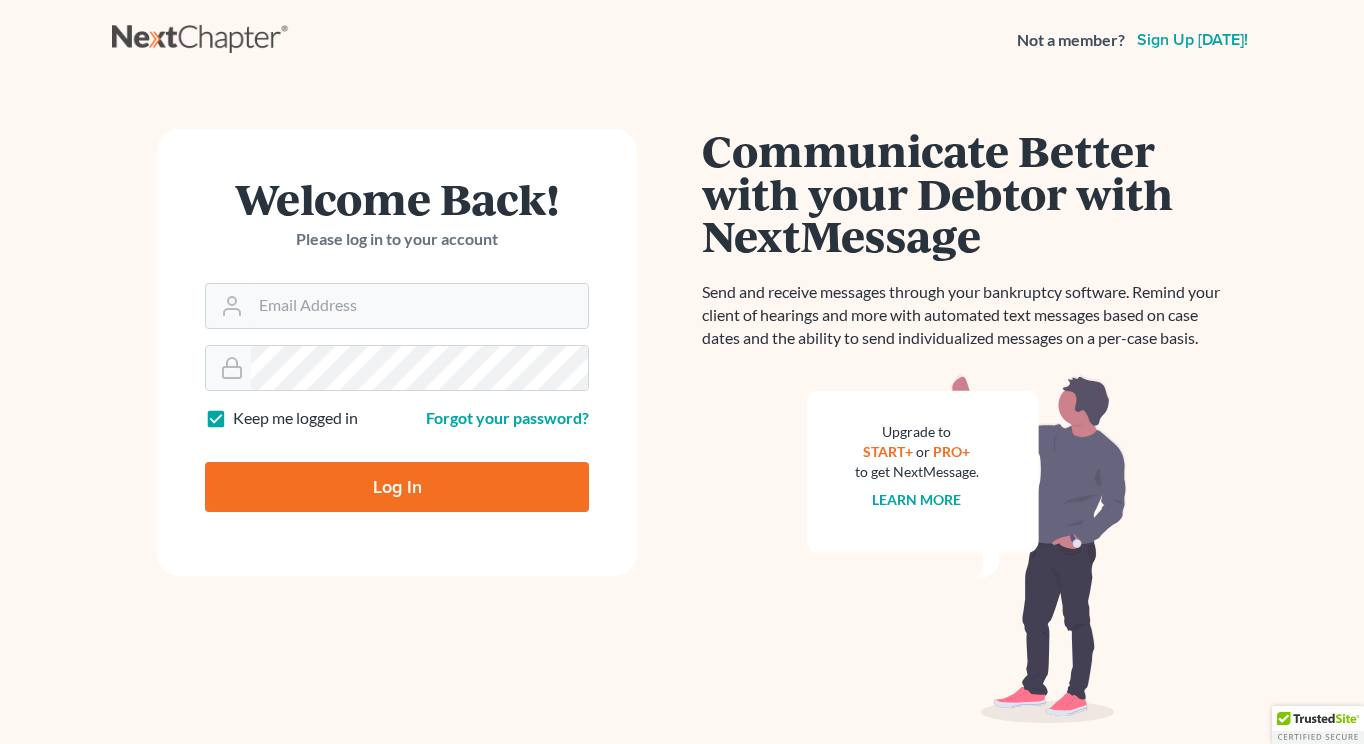 scroll, scrollTop: 0, scrollLeft: 0, axis: both 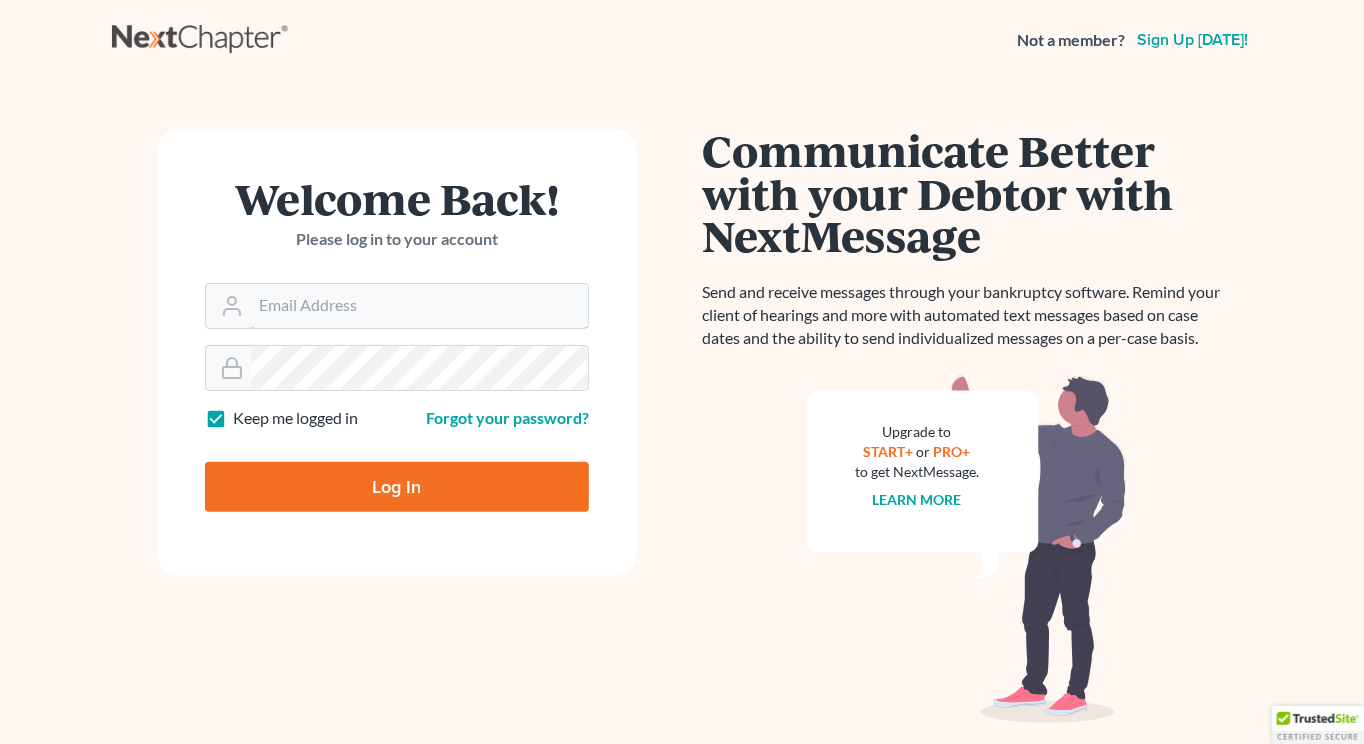 type on "[EMAIL_ADDRESS][DOMAIN_NAME]" 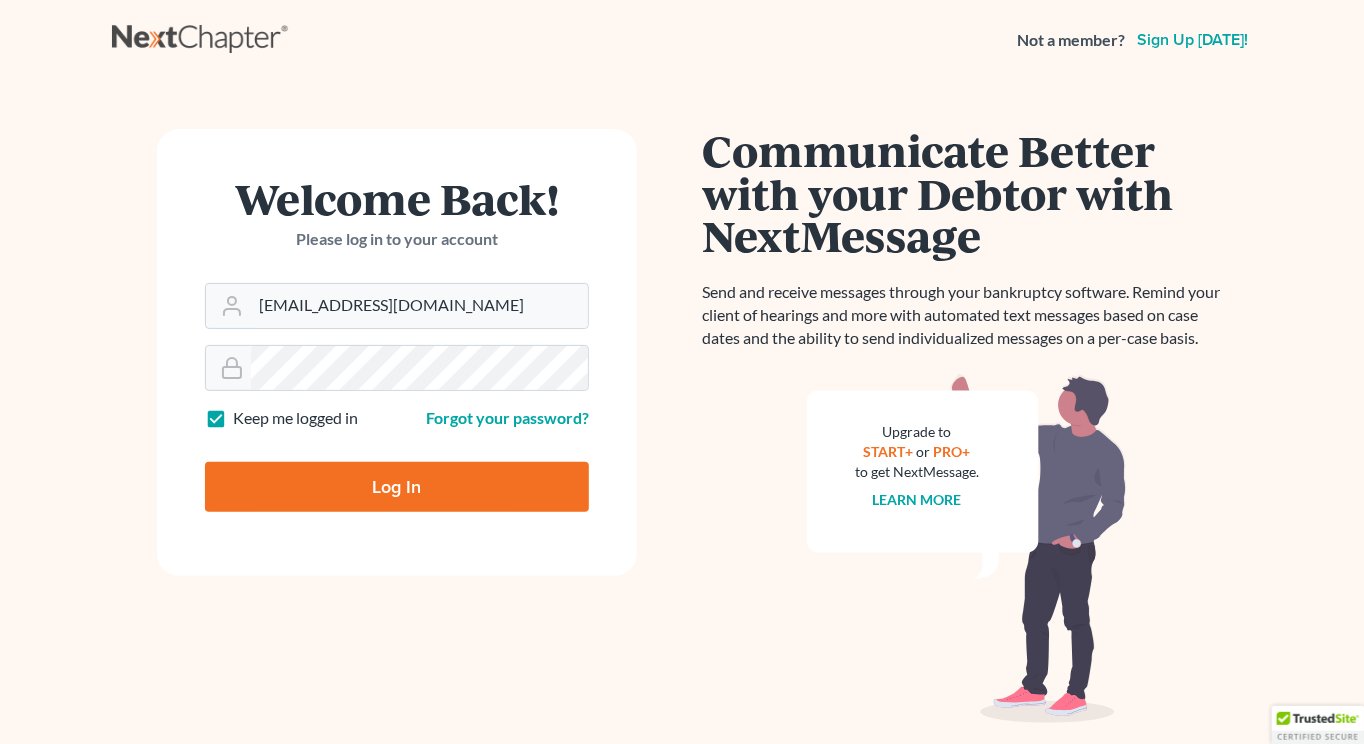 click on "Log In" at bounding box center (397, 487) 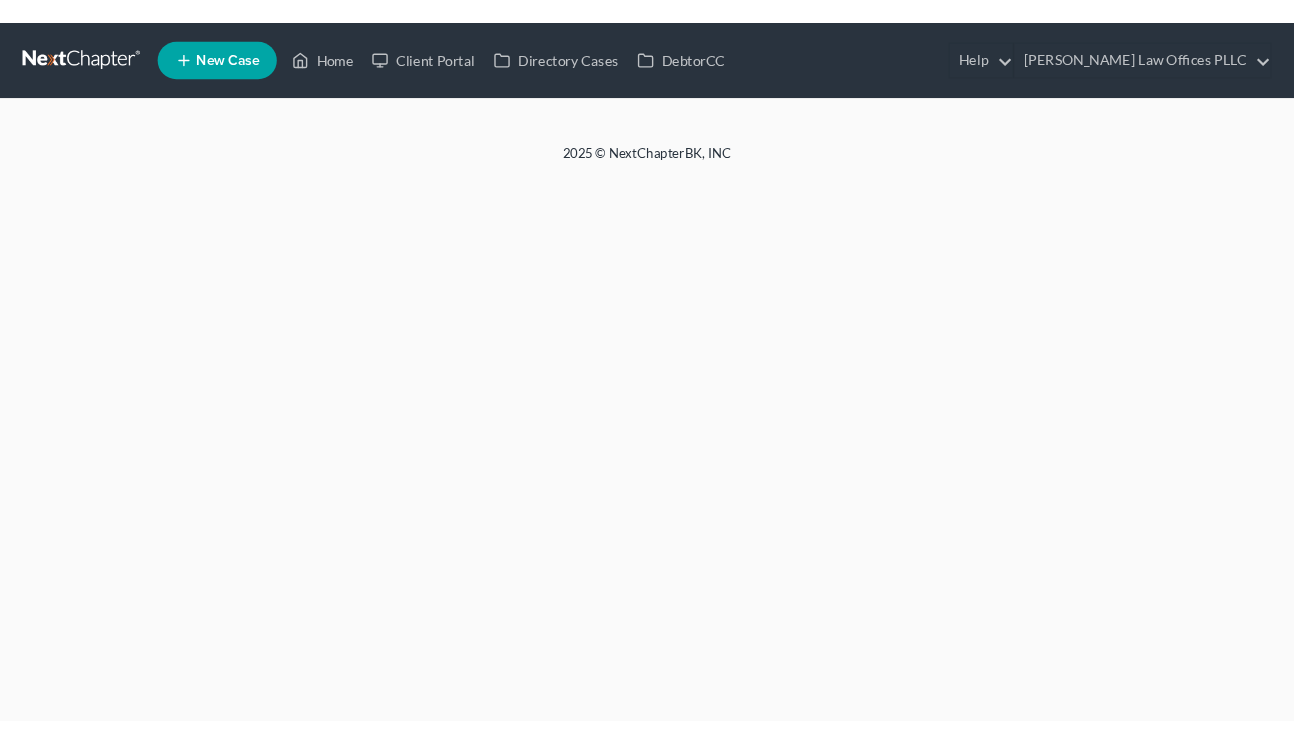 scroll, scrollTop: 0, scrollLeft: 0, axis: both 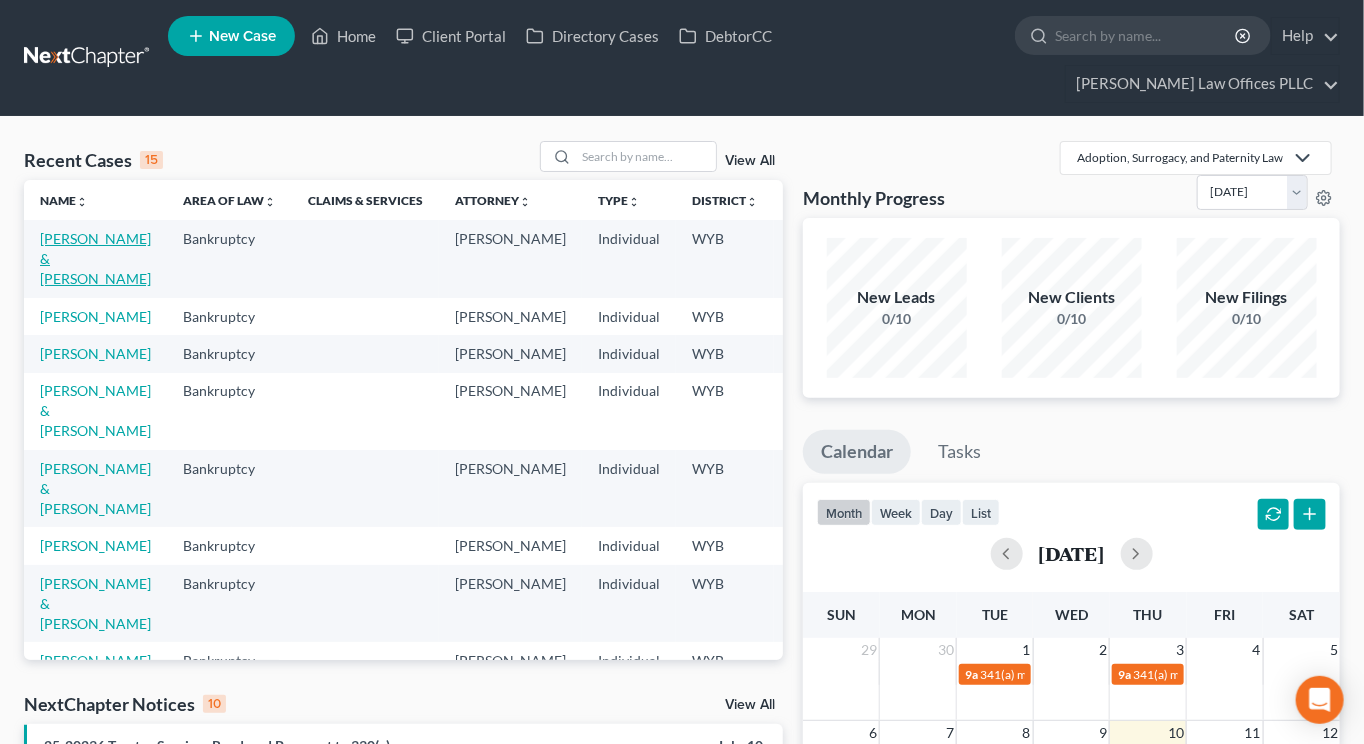 click on "[PERSON_NAME] & [PERSON_NAME]" at bounding box center [95, 258] 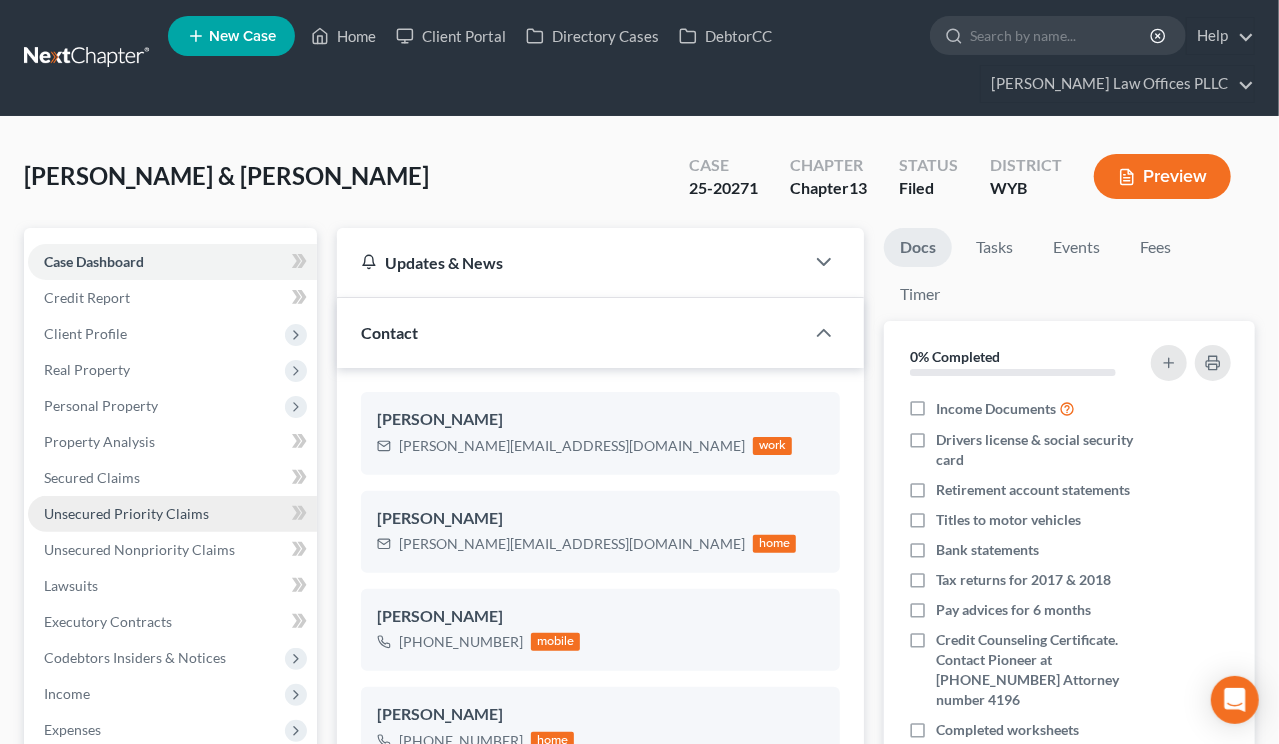 click on "Unsecured Priority Claims" at bounding box center (126, 513) 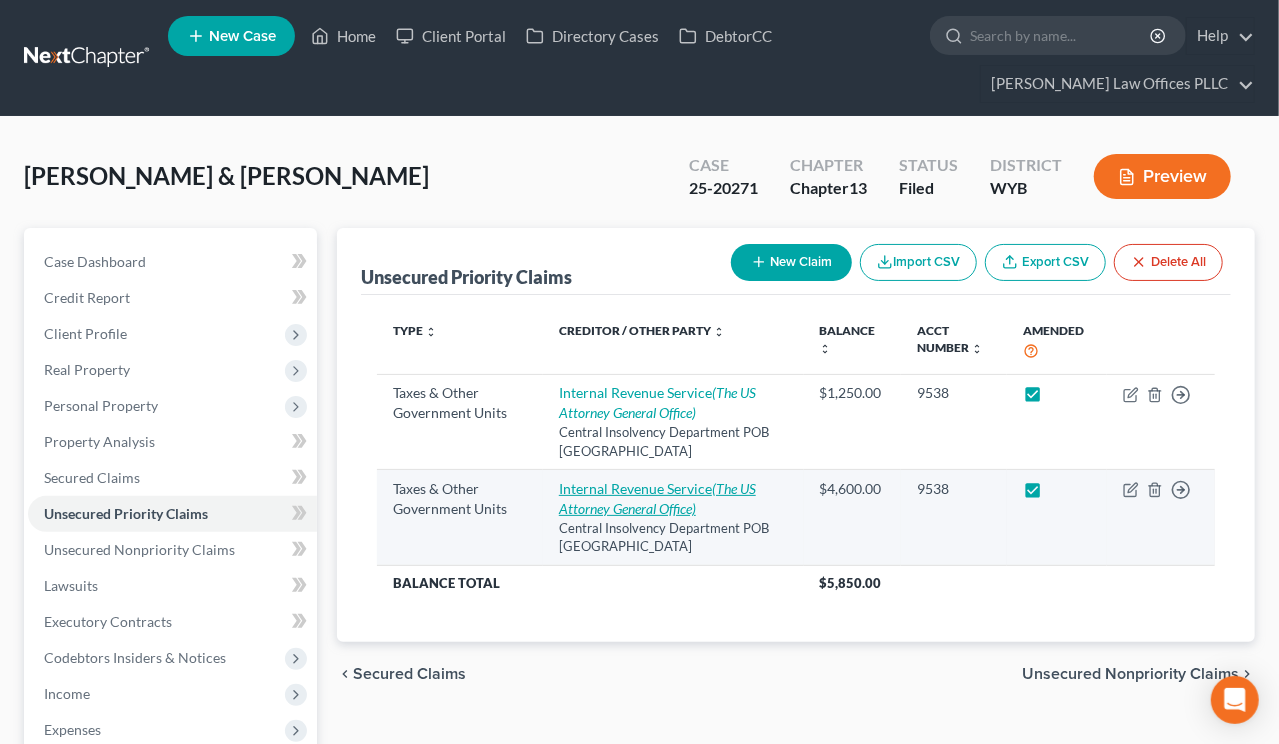 click on "(The US Attorney General Office)" at bounding box center (657, 498) 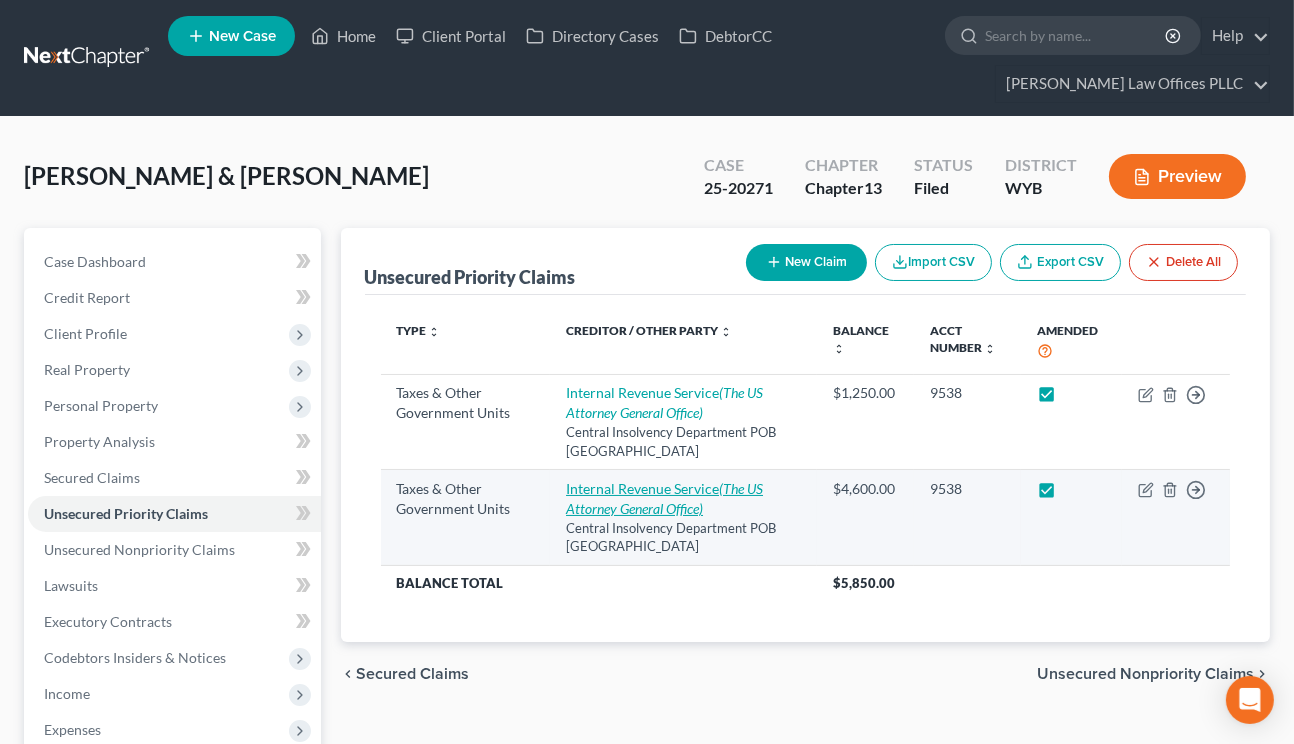select on "0" 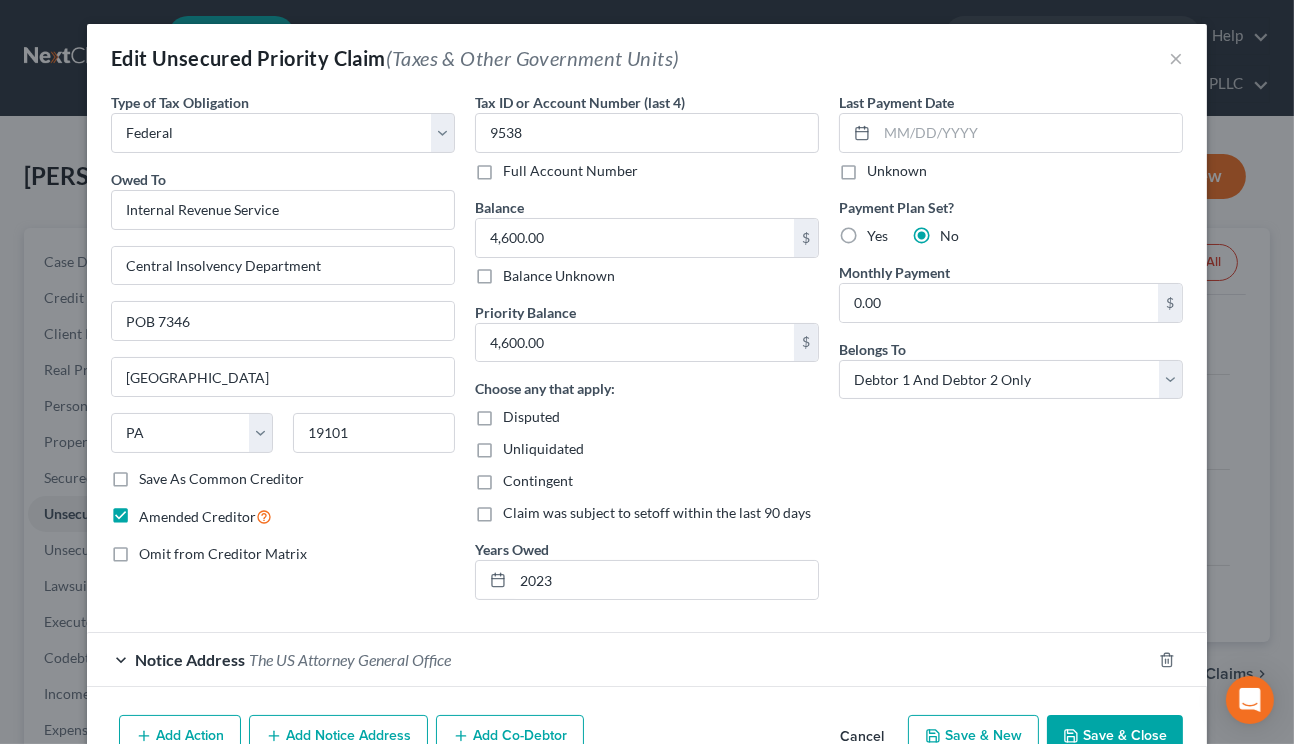 click on "Notice Address The US Attorney General Office" at bounding box center (619, 659) 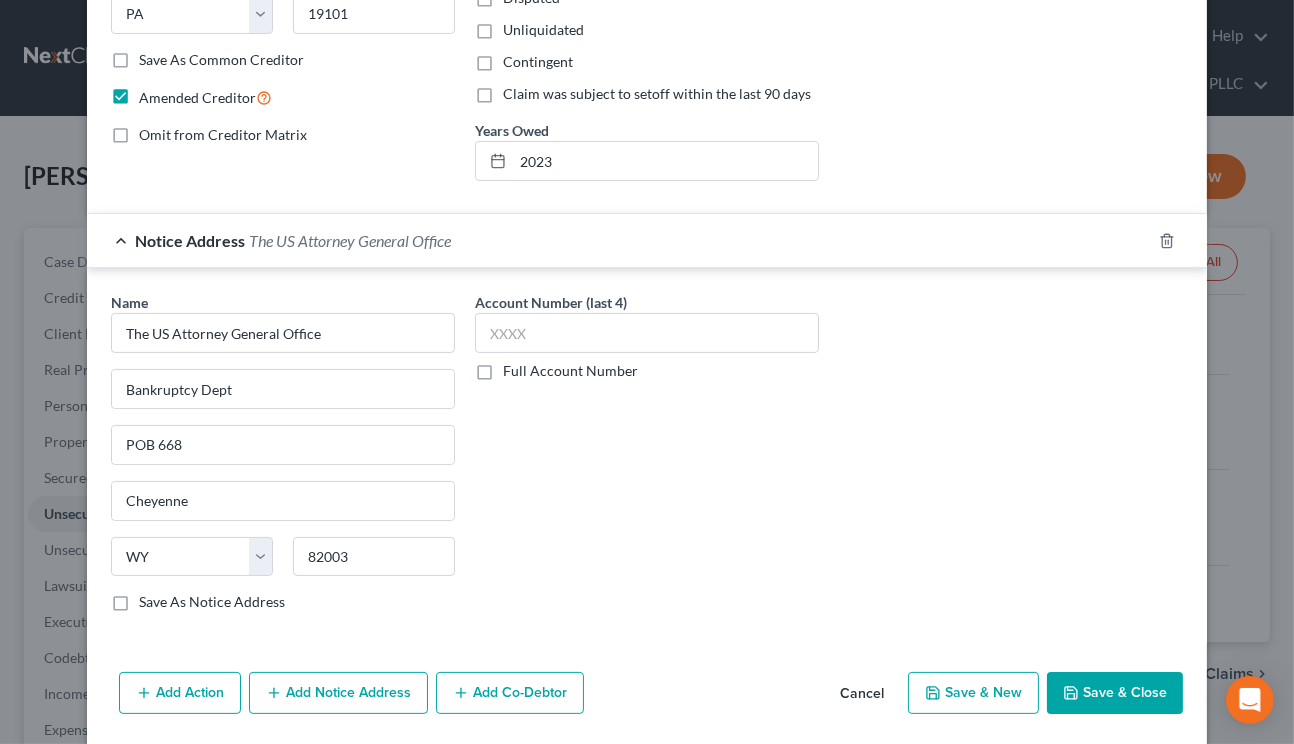 scroll, scrollTop: 430, scrollLeft: 0, axis: vertical 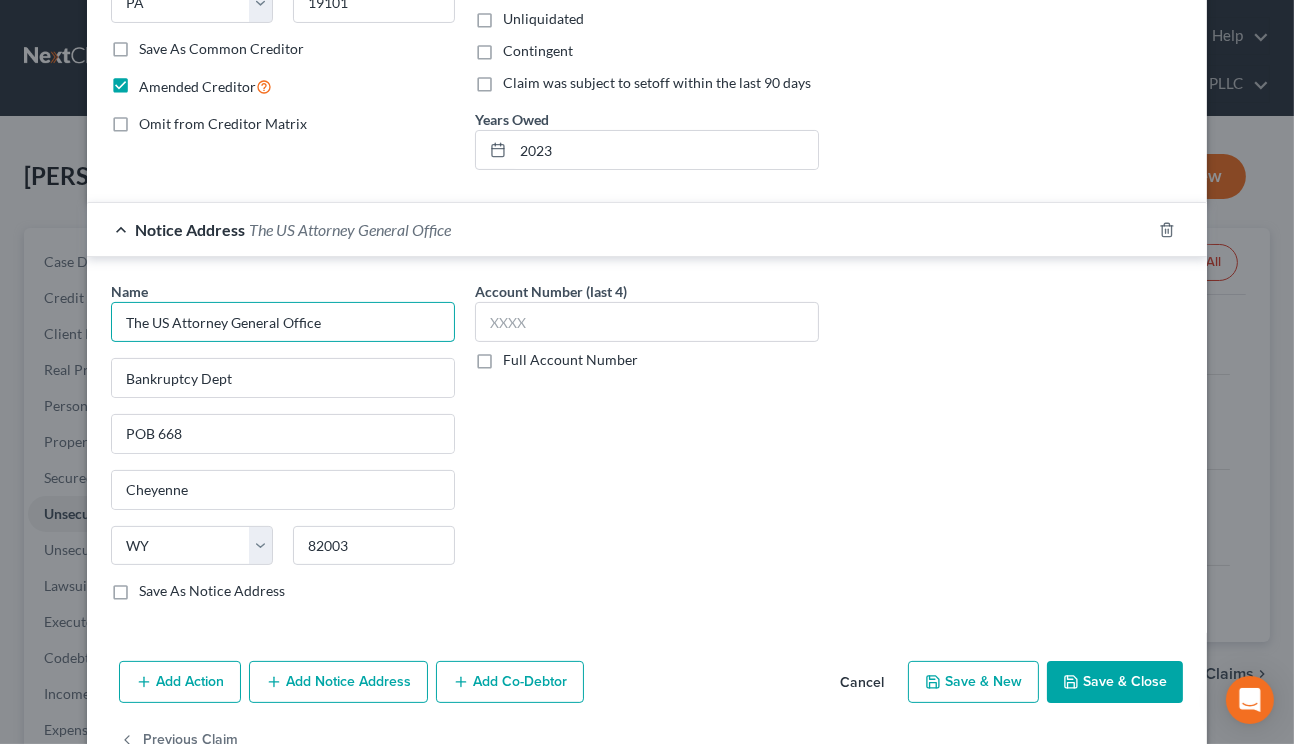 drag, startPoint x: 144, startPoint y: 322, endPoint x: 134, endPoint y: 347, distance: 26.925823 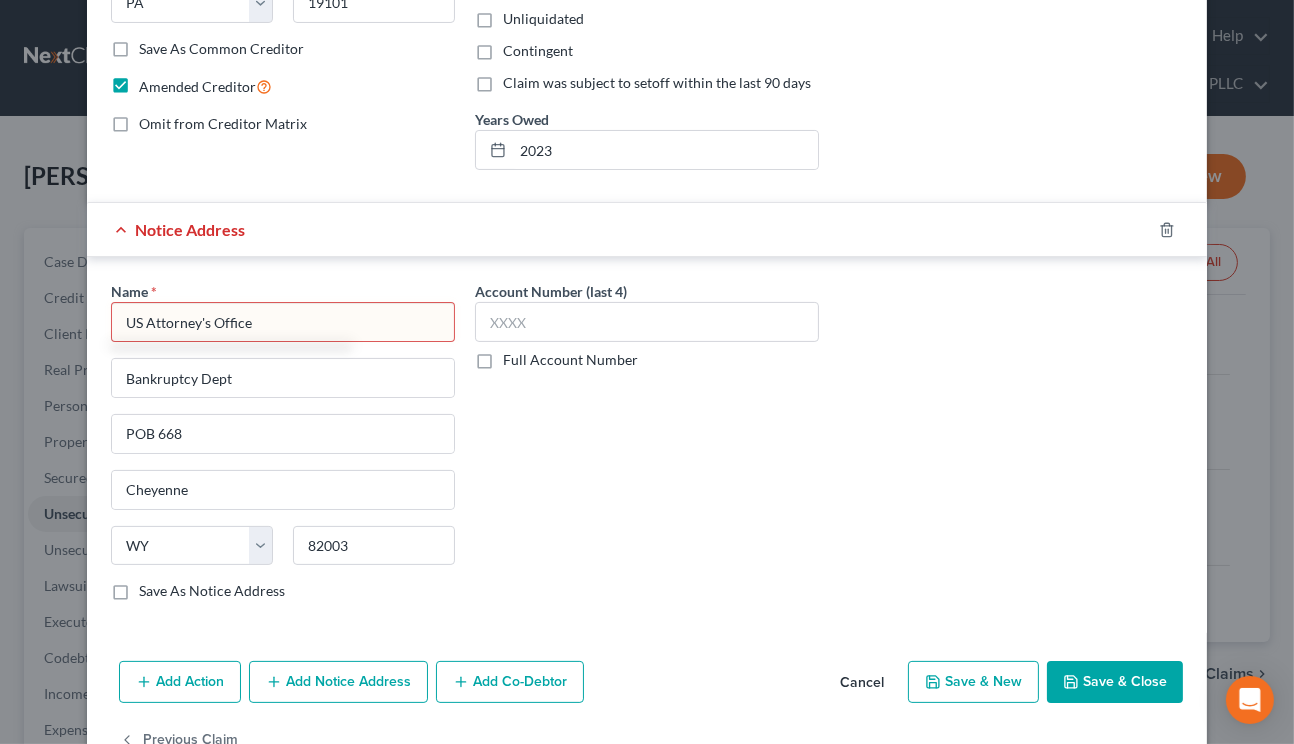 type on "US Attorney's Office" 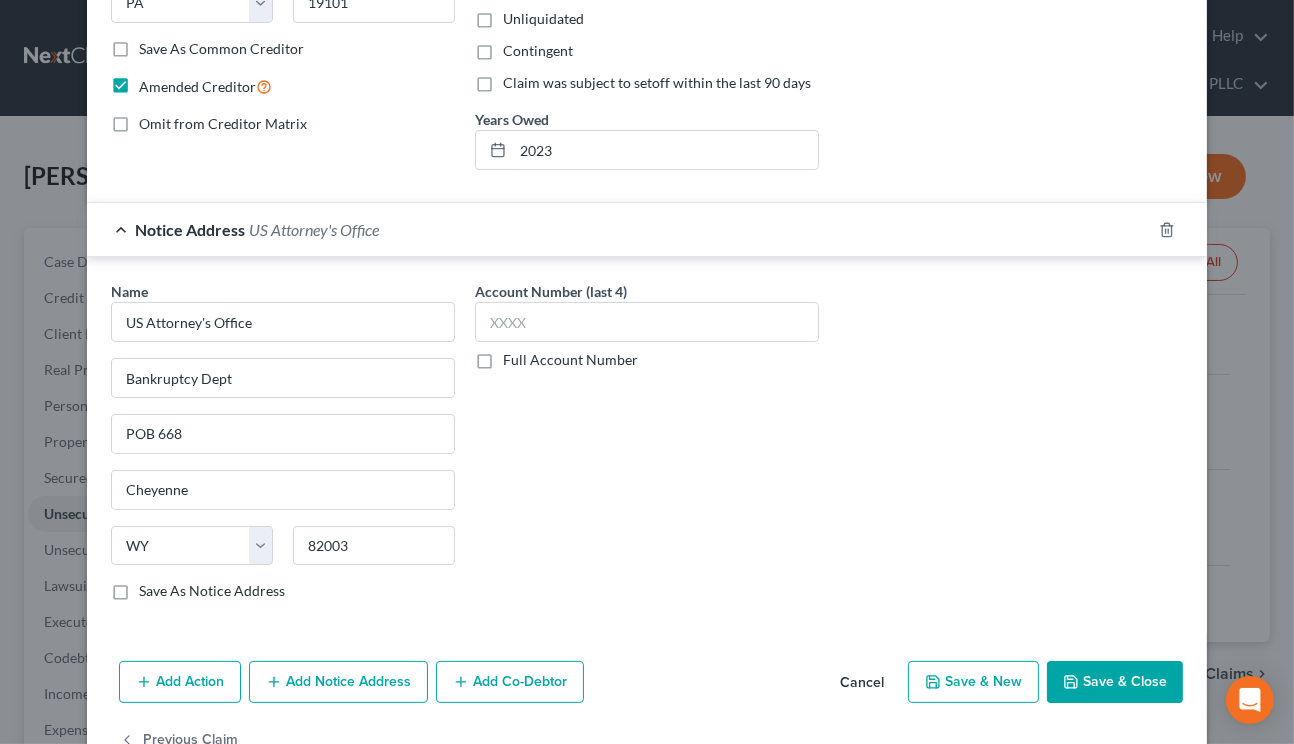 drag, startPoint x: 1132, startPoint y: 671, endPoint x: 1131, endPoint y: 681, distance: 10.049875 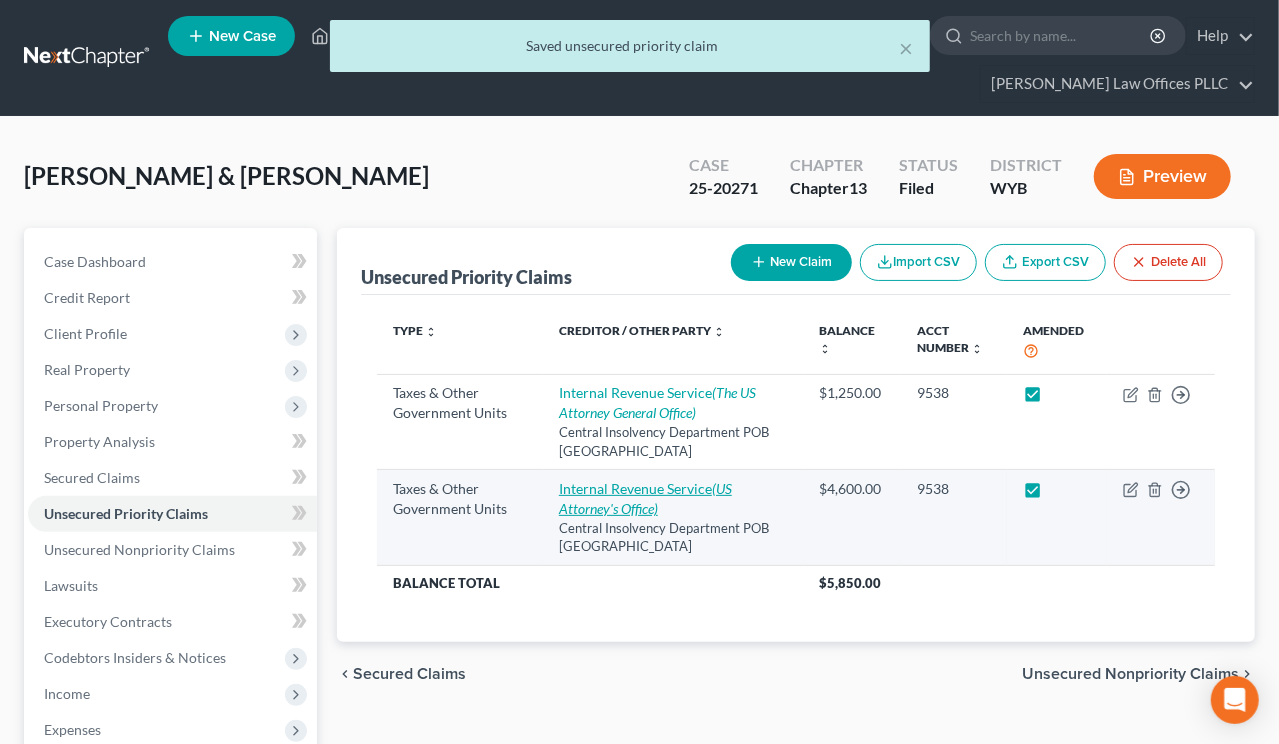 click on "Internal Revenue Service  (US Attorney's Office)" at bounding box center [645, 498] 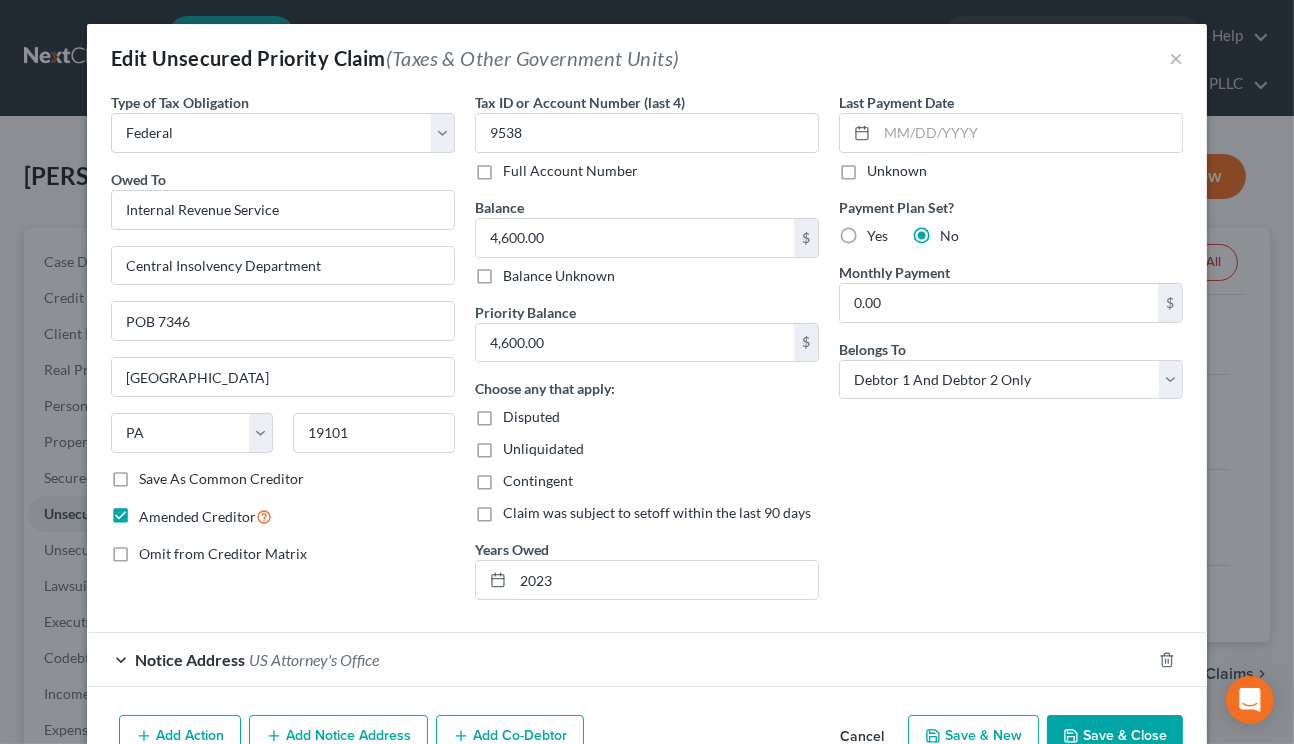 click on "Save & New" at bounding box center (973, 736) 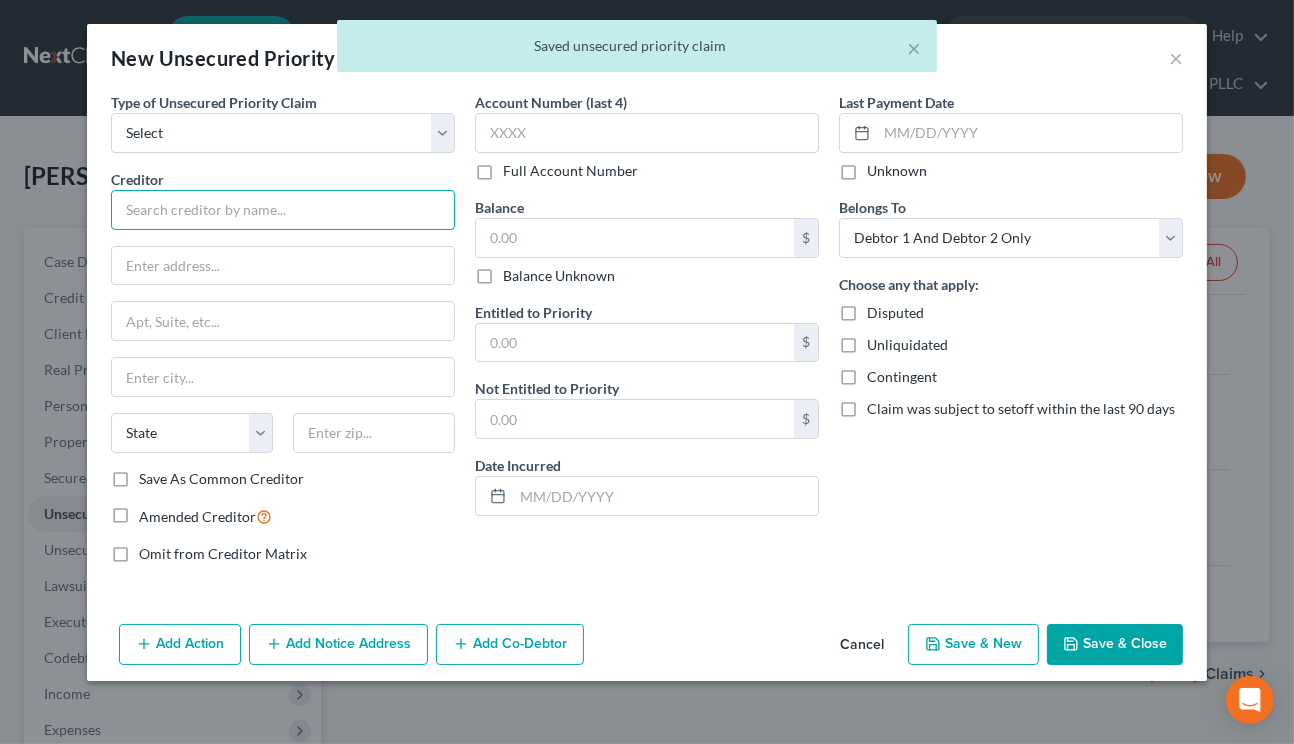 click at bounding box center [283, 210] 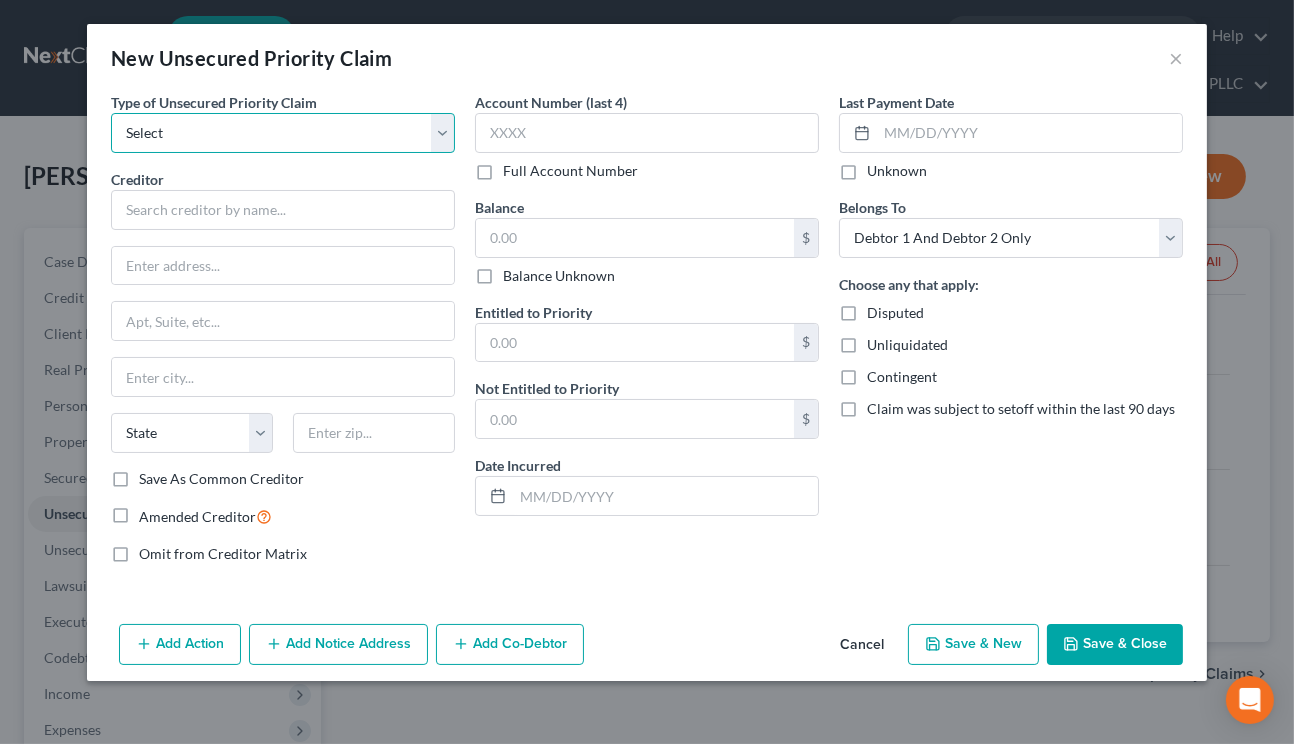 click on "Select Taxes & Other Government Units Domestic Support Obligations Extensions of credit in an involuntary case Wages, Salaries, Commissions Contributions to employee benefits Certain farmers and fisherman Deposits by individuals Commitments to maintain capitals Claims for death or injury while intoxicated Other" at bounding box center (283, 133) 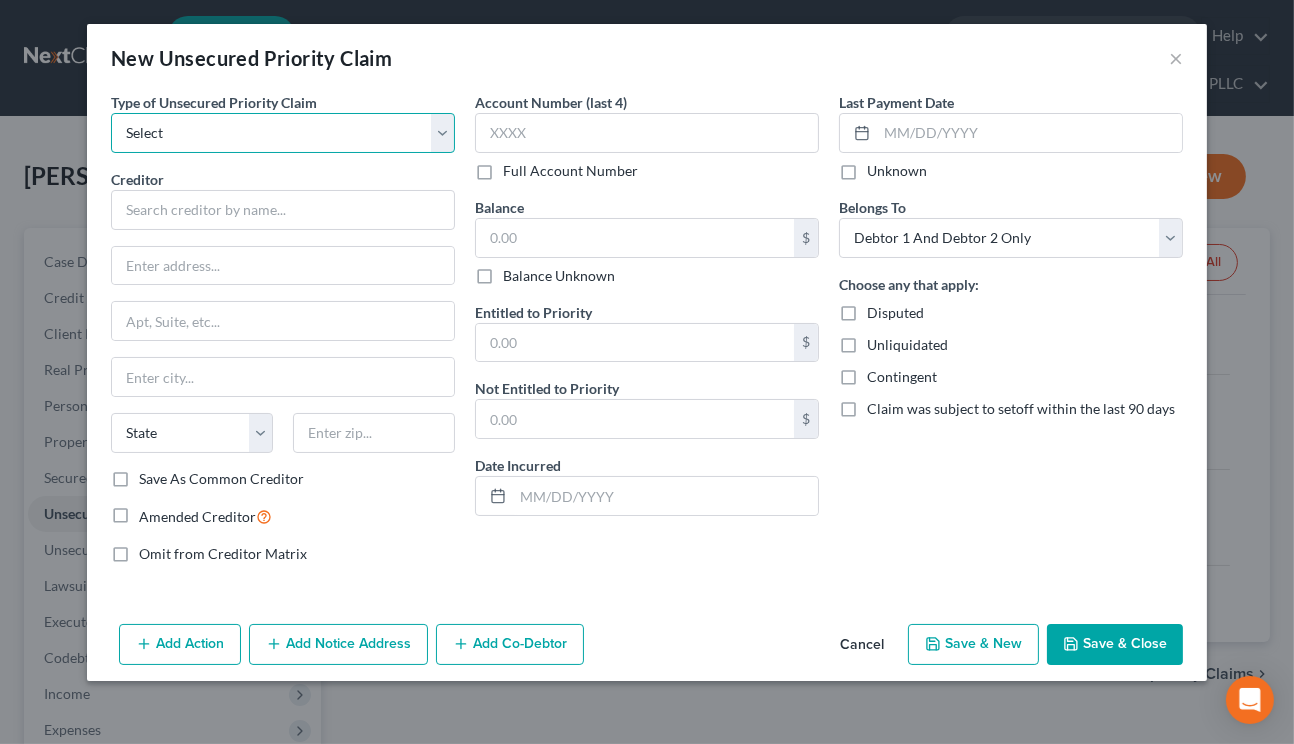 select on "0" 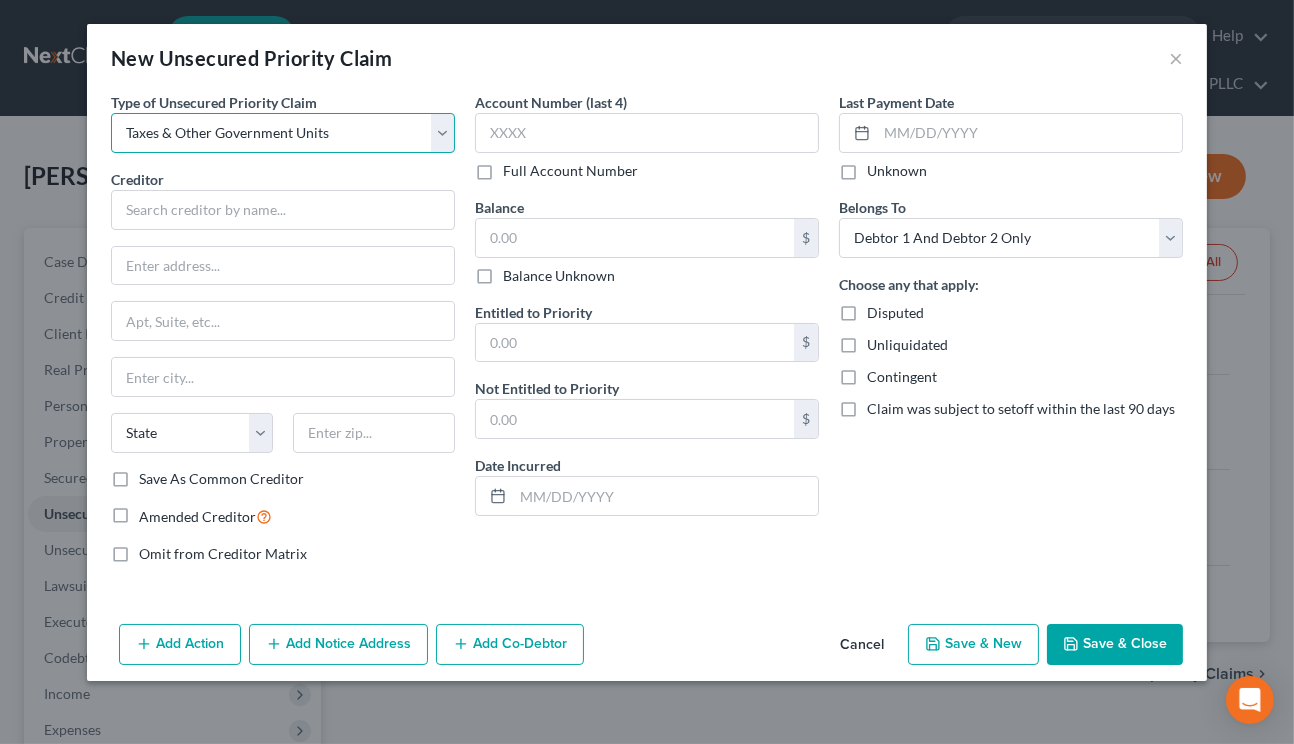 click on "Select Taxes & Other Government Units Domestic Support Obligations Extensions of credit in an involuntary case Wages, Salaries, Commissions Contributions to employee benefits Certain farmers and fisherman Deposits by individuals Commitments to maintain capitals Claims for death or injury while intoxicated Other" at bounding box center [283, 133] 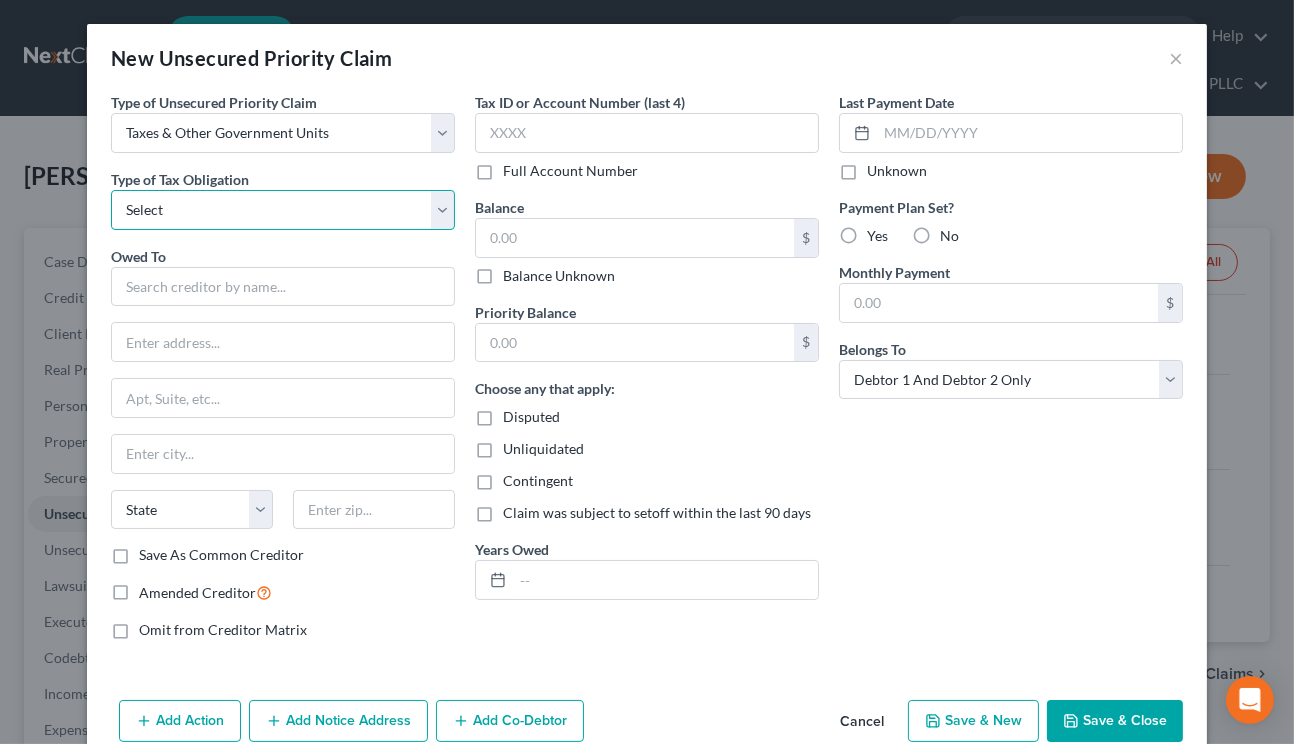 click on "Select Federal City State Franchise Tax Board Other" at bounding box center (283, 210) 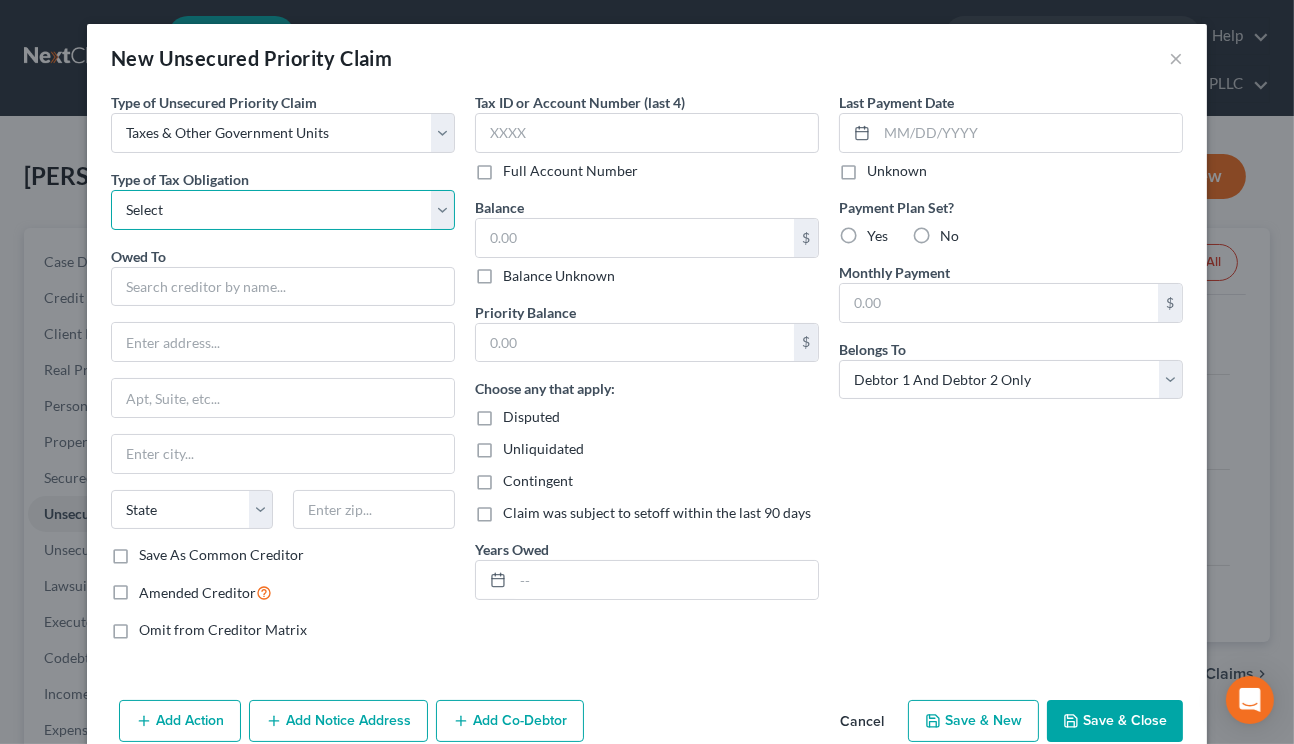 select on "0" 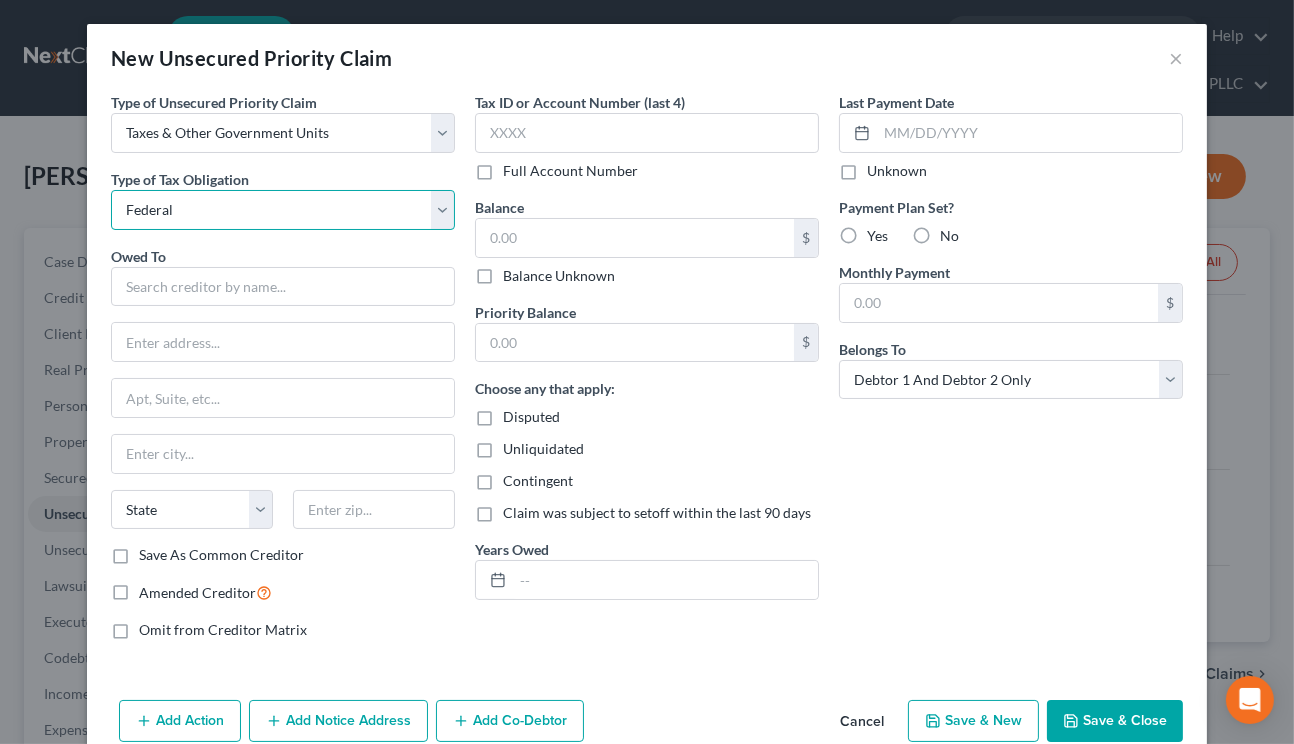 click on "Select Federal City State Franchise Tax Board Other" at bounding box center (283, 210) 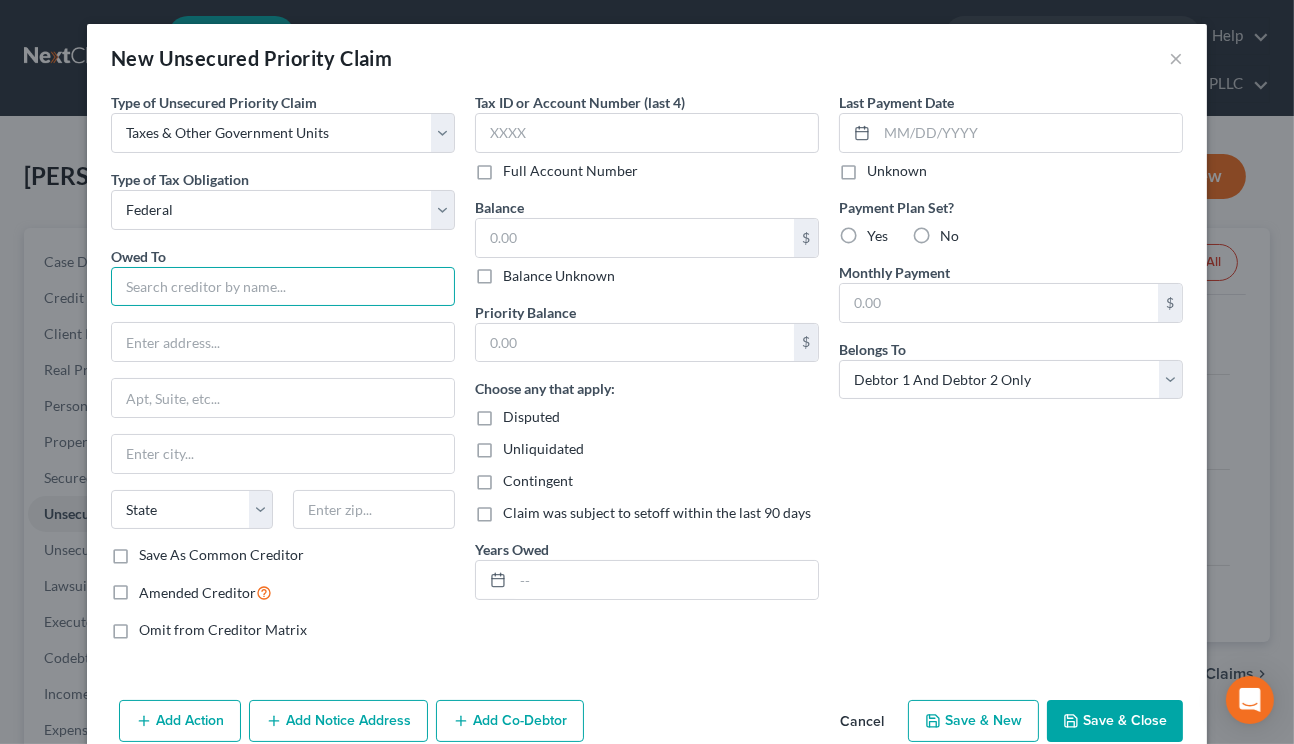 click at bounding box center (283, 287) 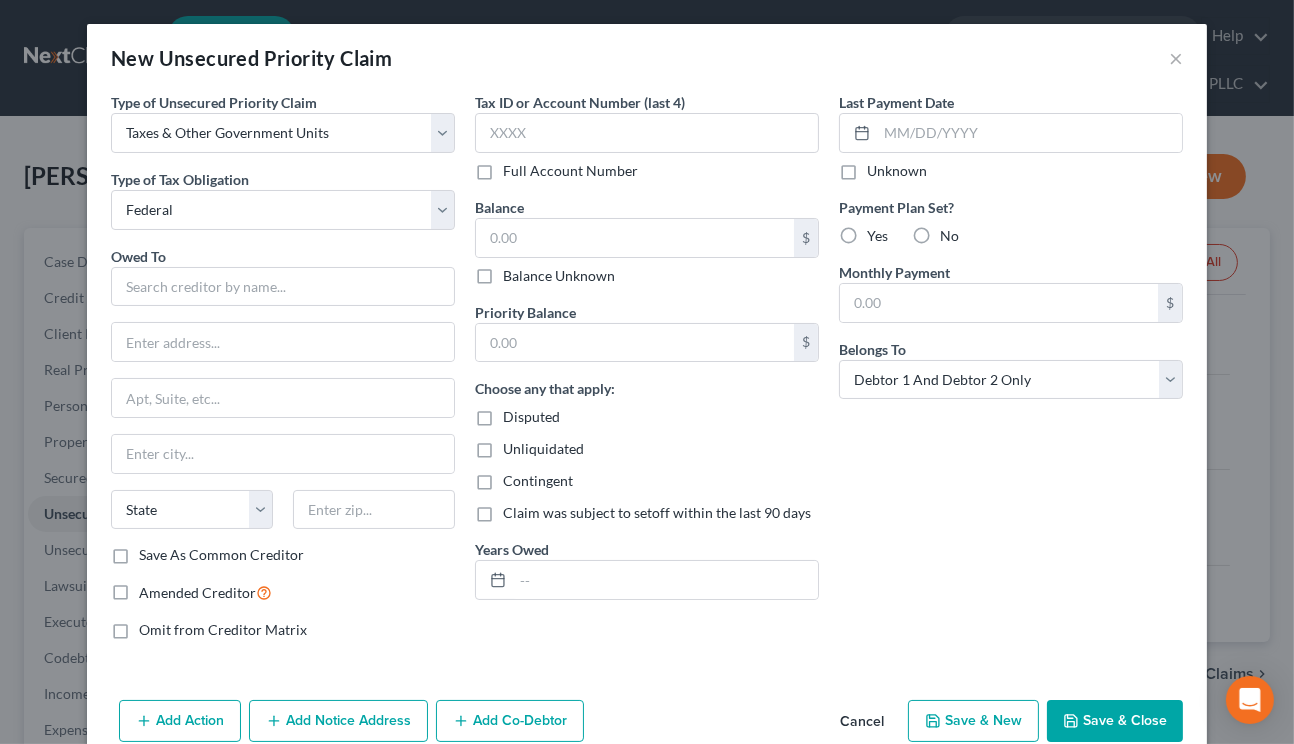 click on "Add Notice Address" at bounding box center [338, 721] 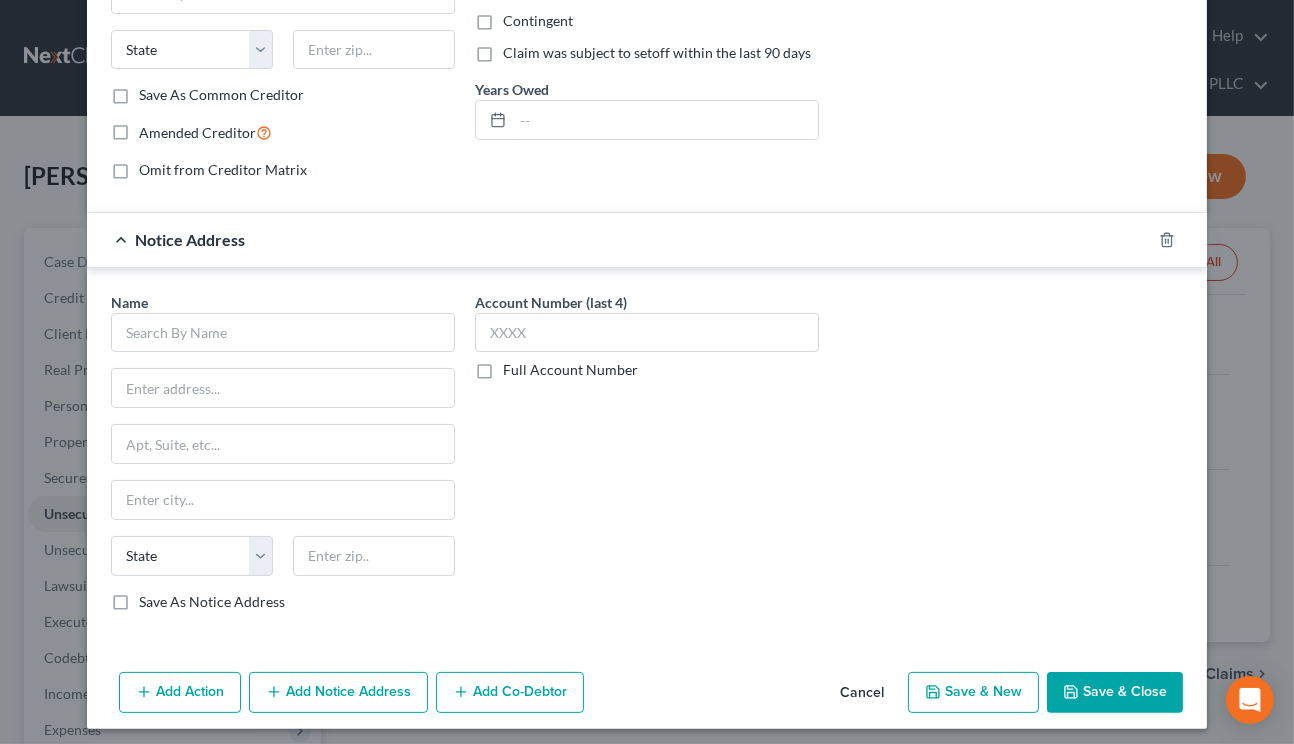 scroll, scrollTop: 457, scrollLeft: 0, axis: vertical 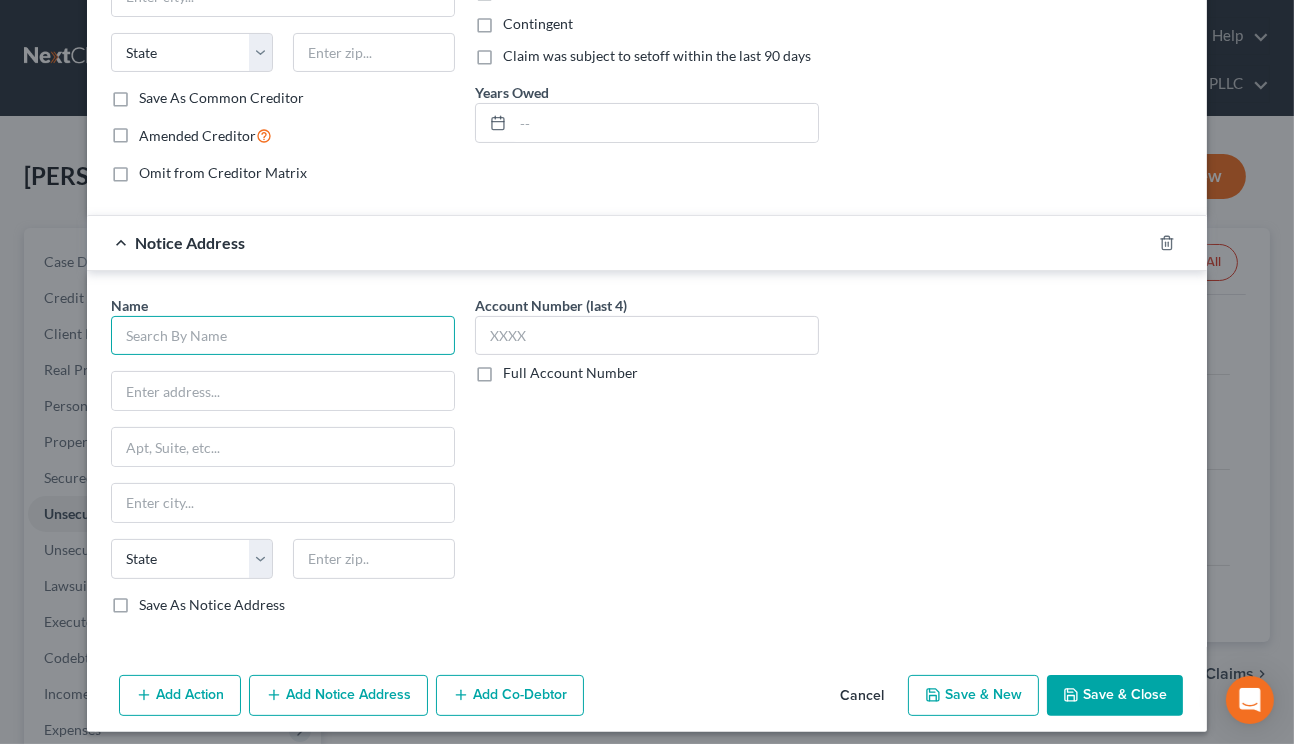 click at bounding box center (283, 336) 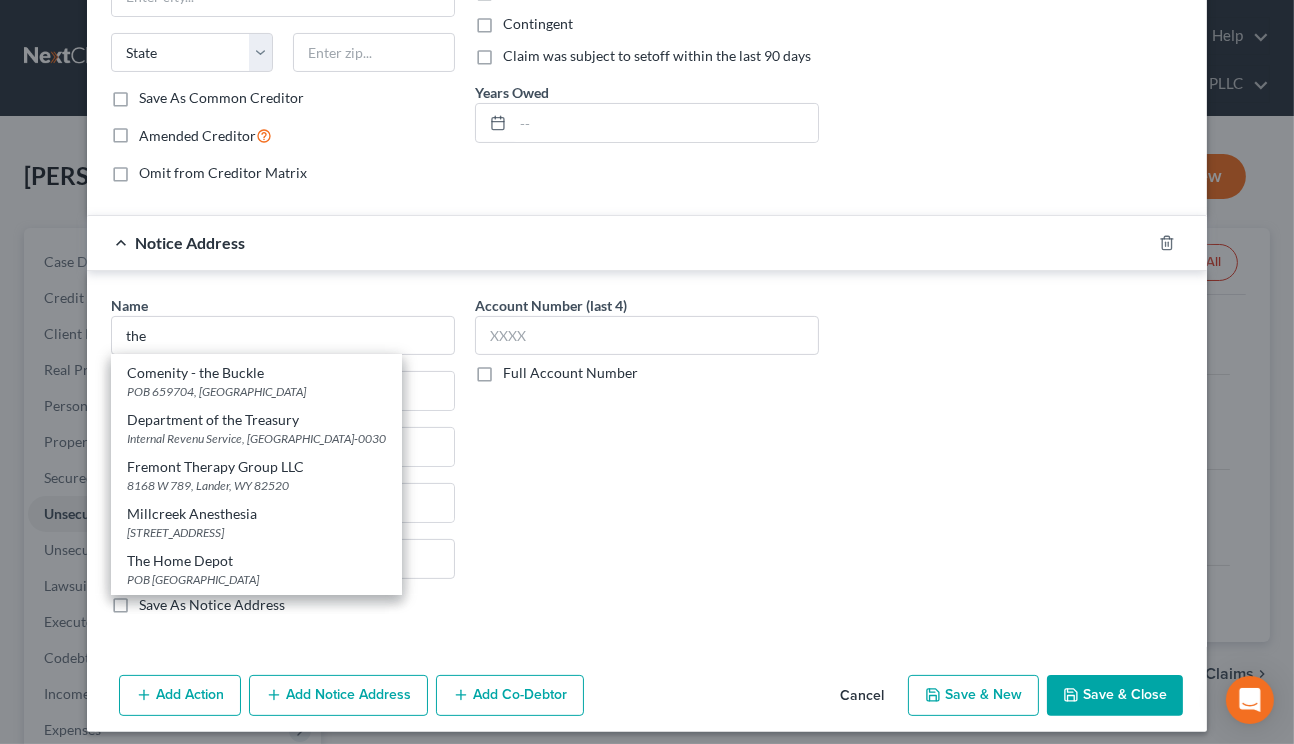 scroll, scrollTop: 0, scrollLeft: 0, axis: both 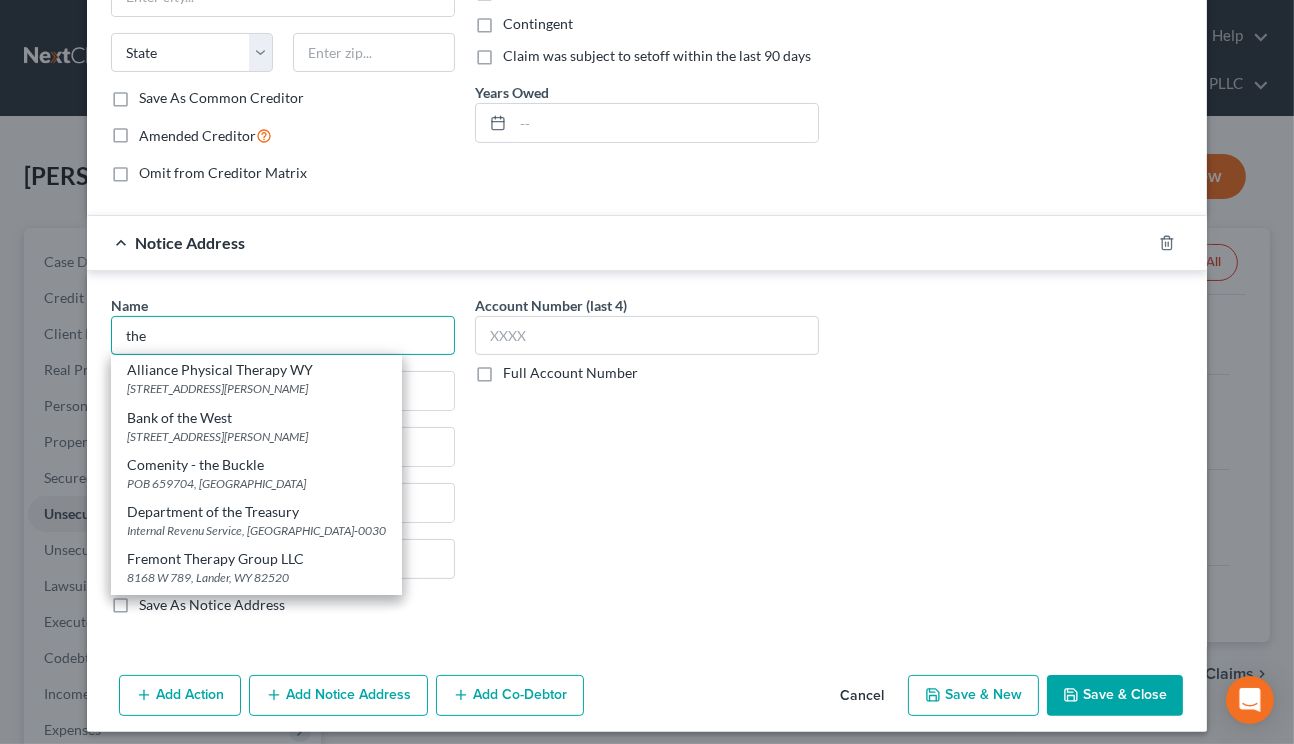 click on "the" at bounding box center (283, 336) 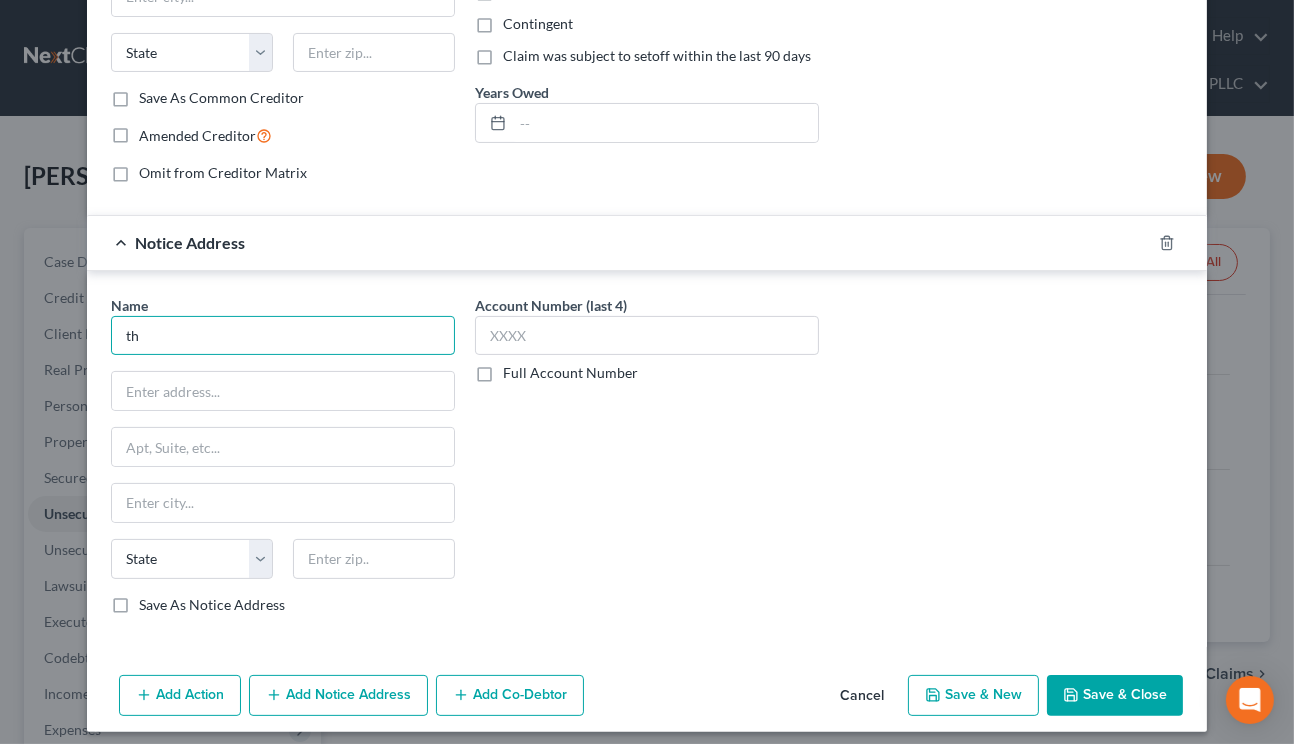 type on "t" 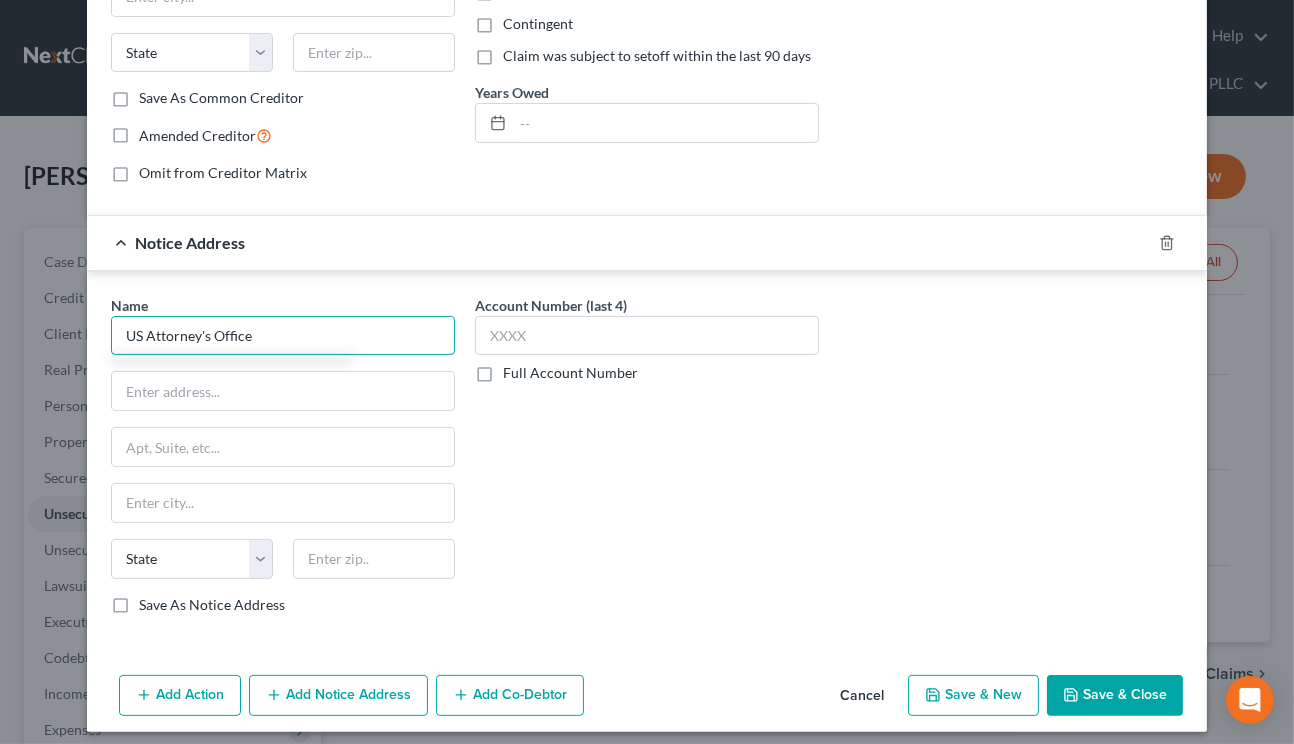 type on "US Attorney's Office" 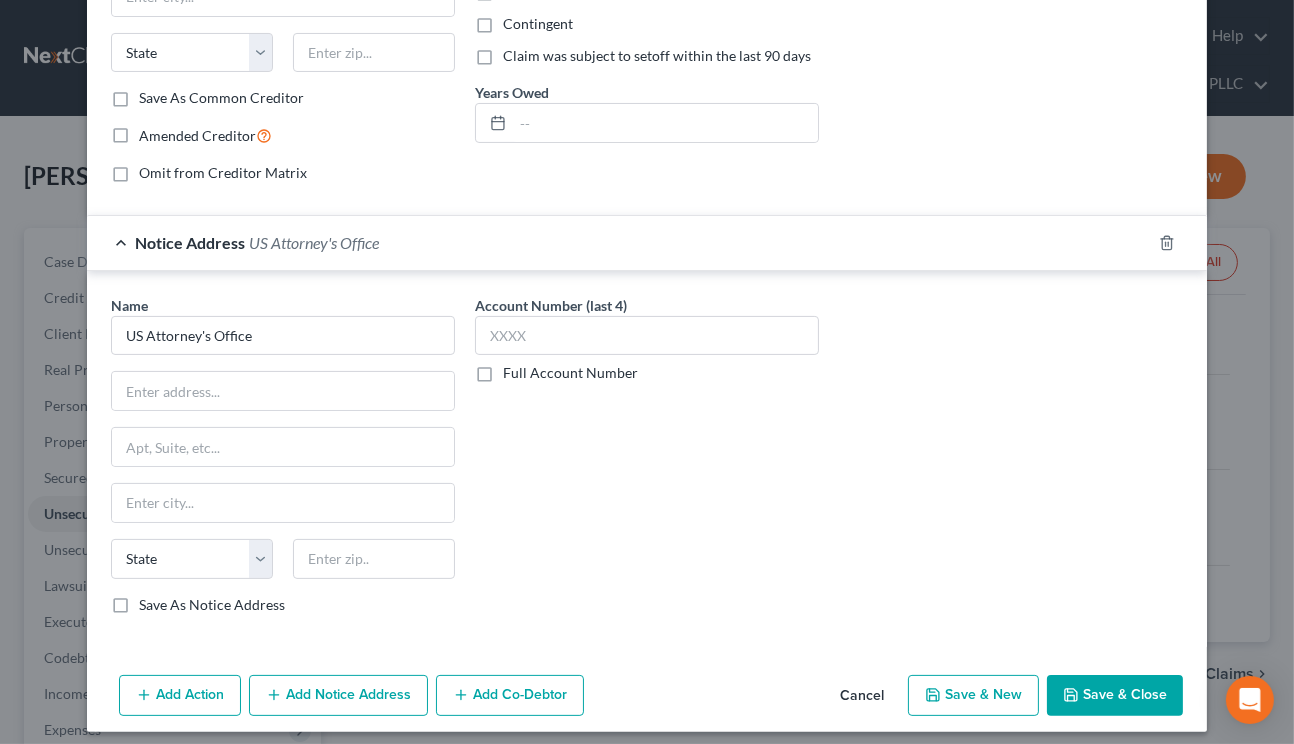 click on "Add Notice Address" at bounding box center (338, 696) 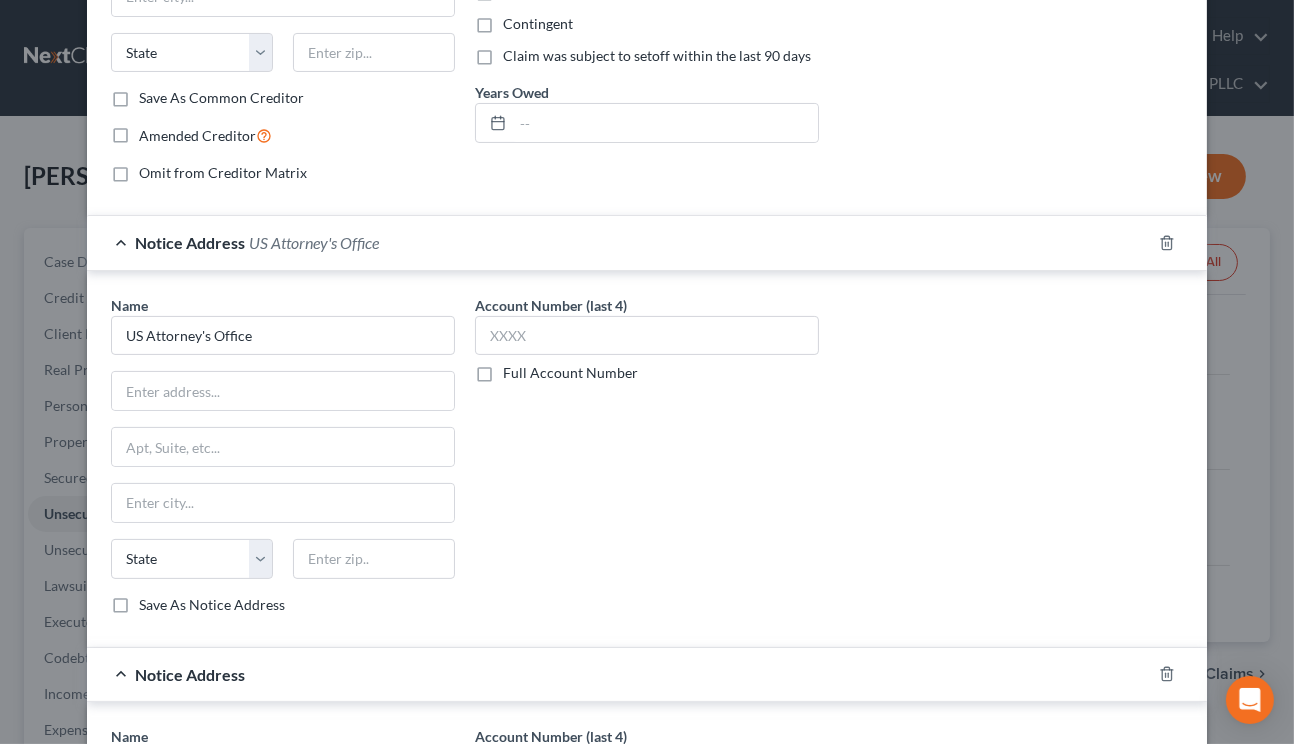 scroll, scrollTop: 406, scrollLeft: 0, axis: vertical 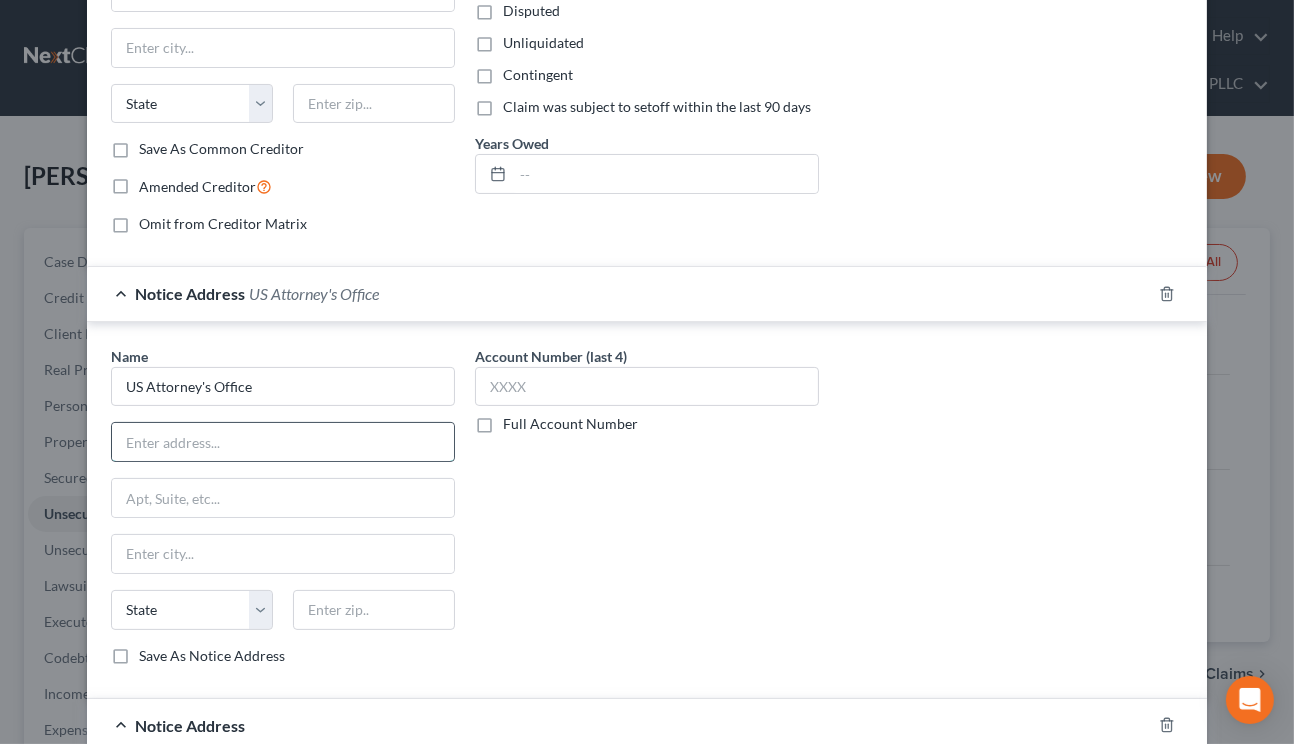click at bounding box center [283, 442] 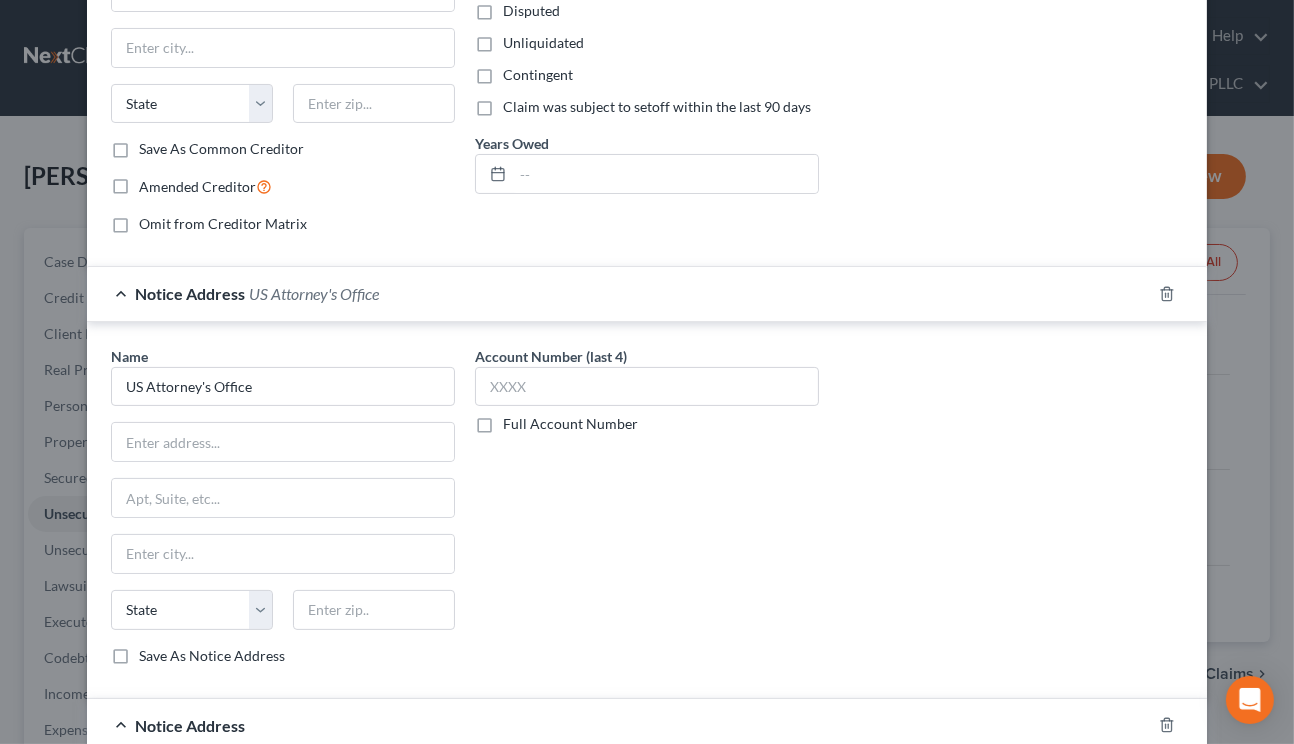 drag, startPoint x: 916, startPoint y: 578, endPoint x: 1083, endPoint y: 594, distance: 167.76471 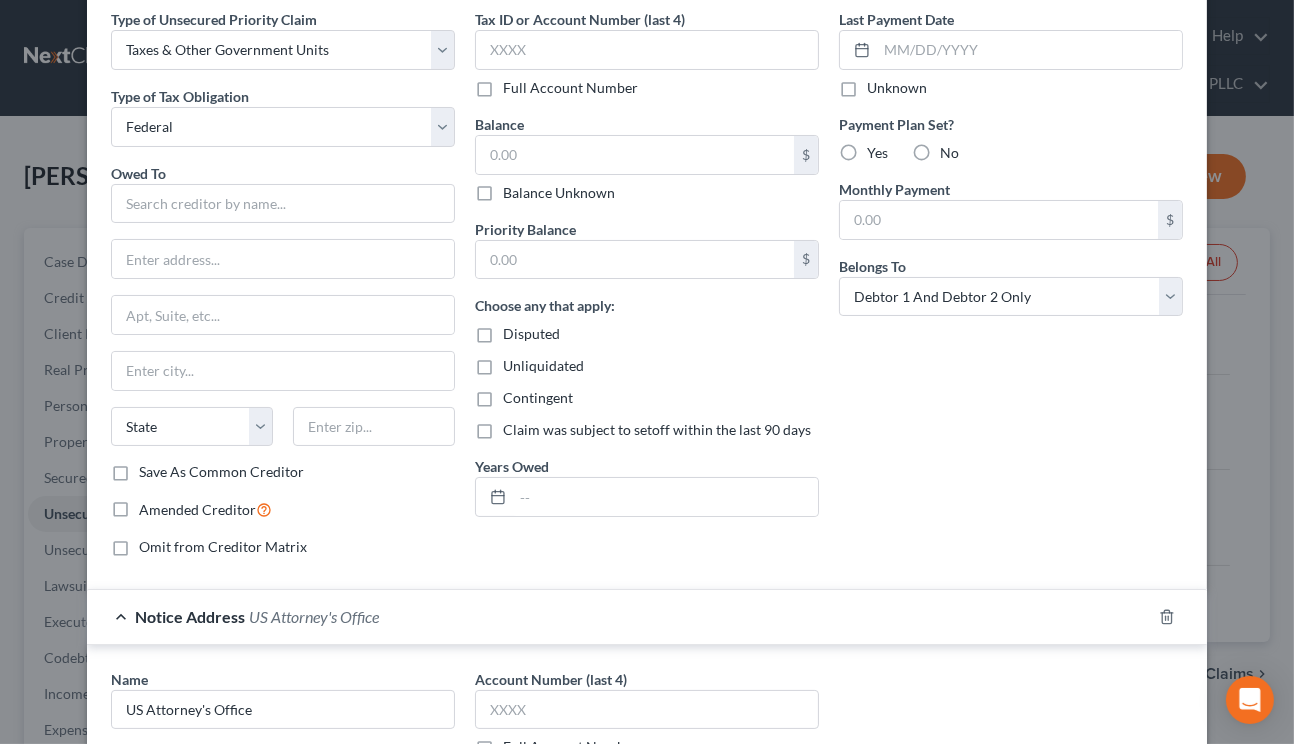 scroll, scrollTop: 90, scrollLeft: 0, axis: vertical 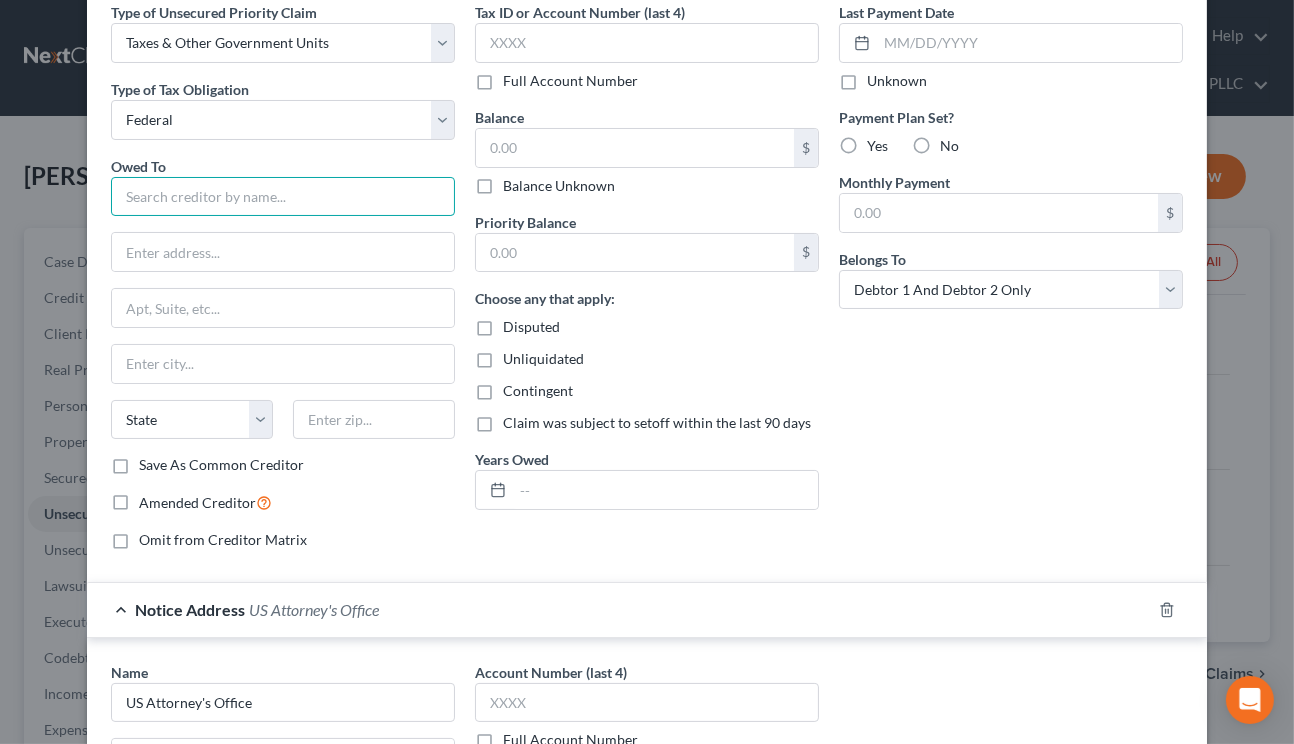 click at bounding box center (283, 197) 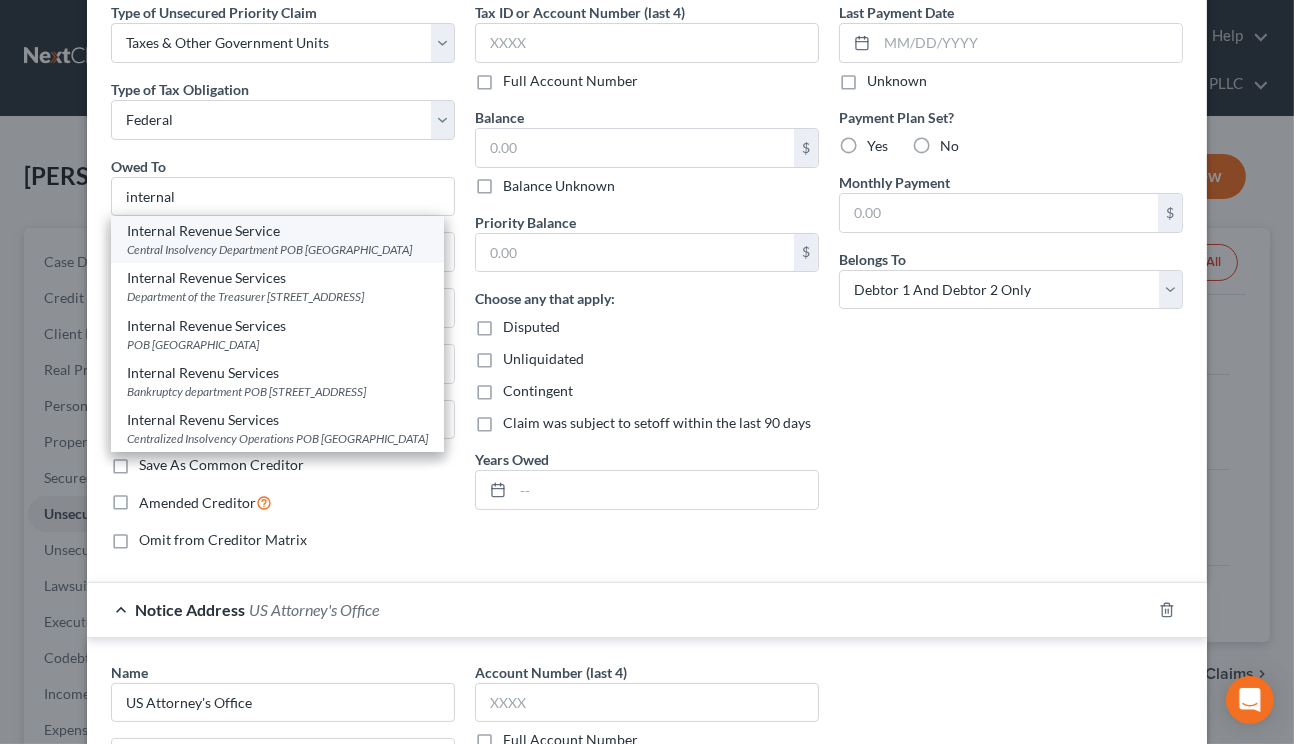 click on "Central Insolvency Department POB [GEOGRAPHIC_DATA]" at bounding box center (277, 249) 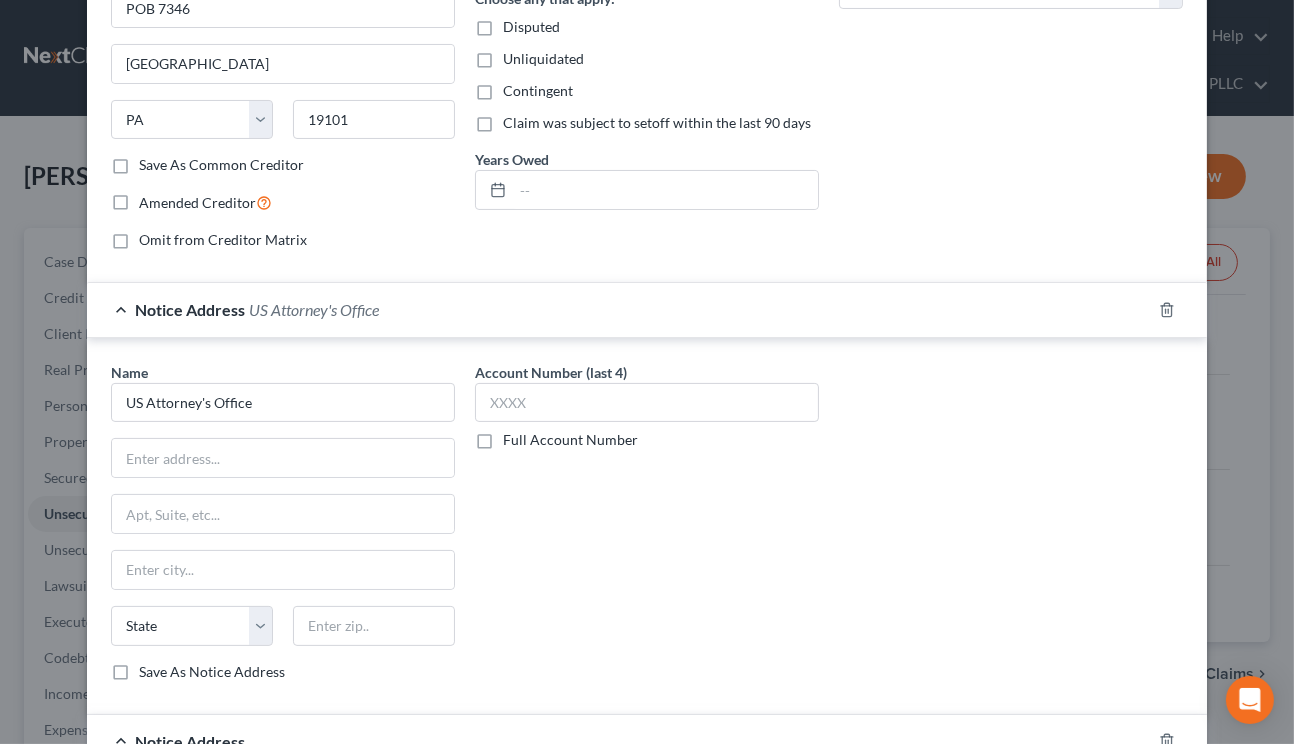 scroll, scrollTop: 445, scrollLeft: 0, axis: vertical 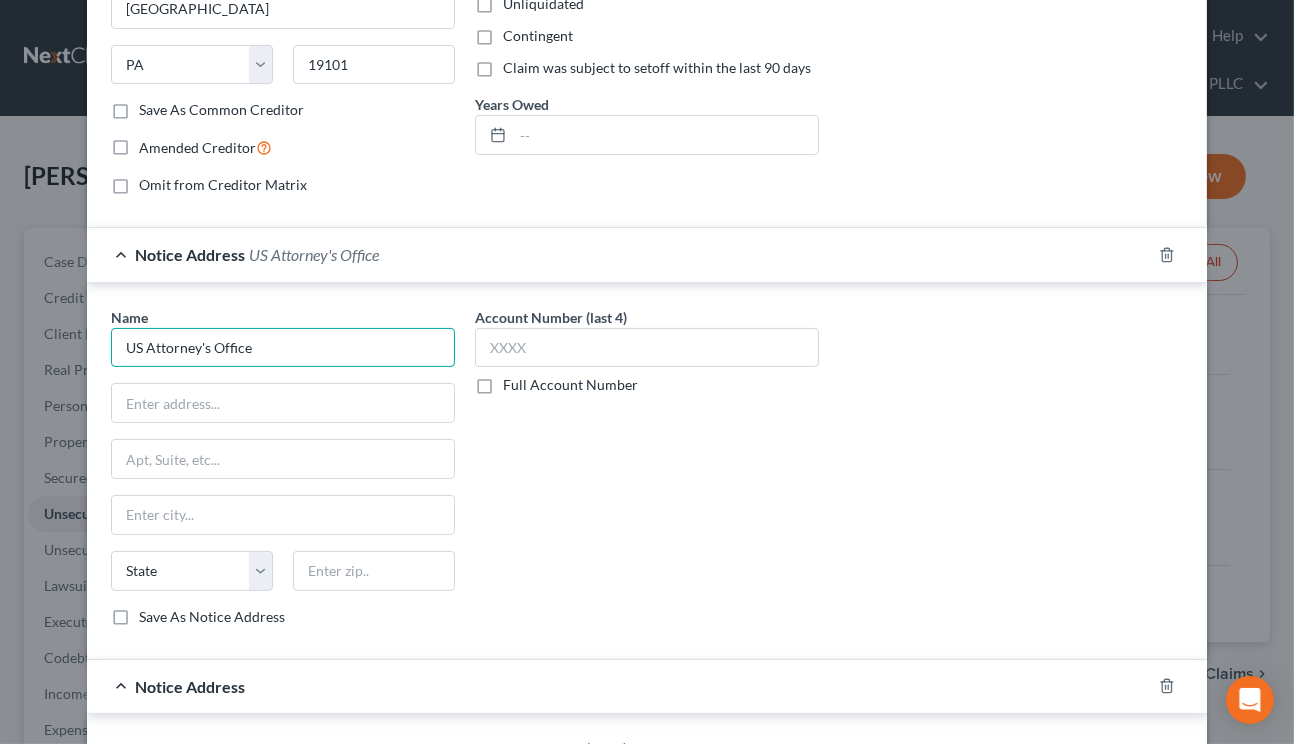click on "US Attorney's Office" at bounding box center [283, 348] 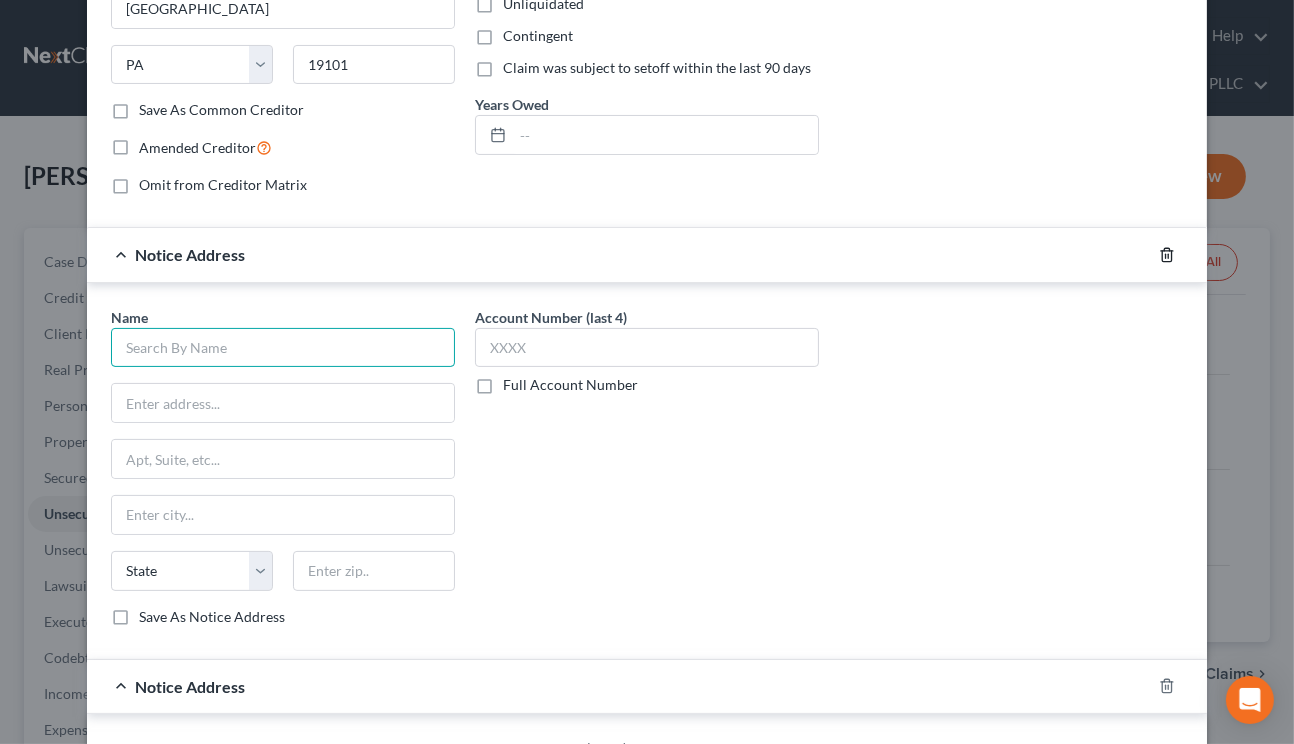 type 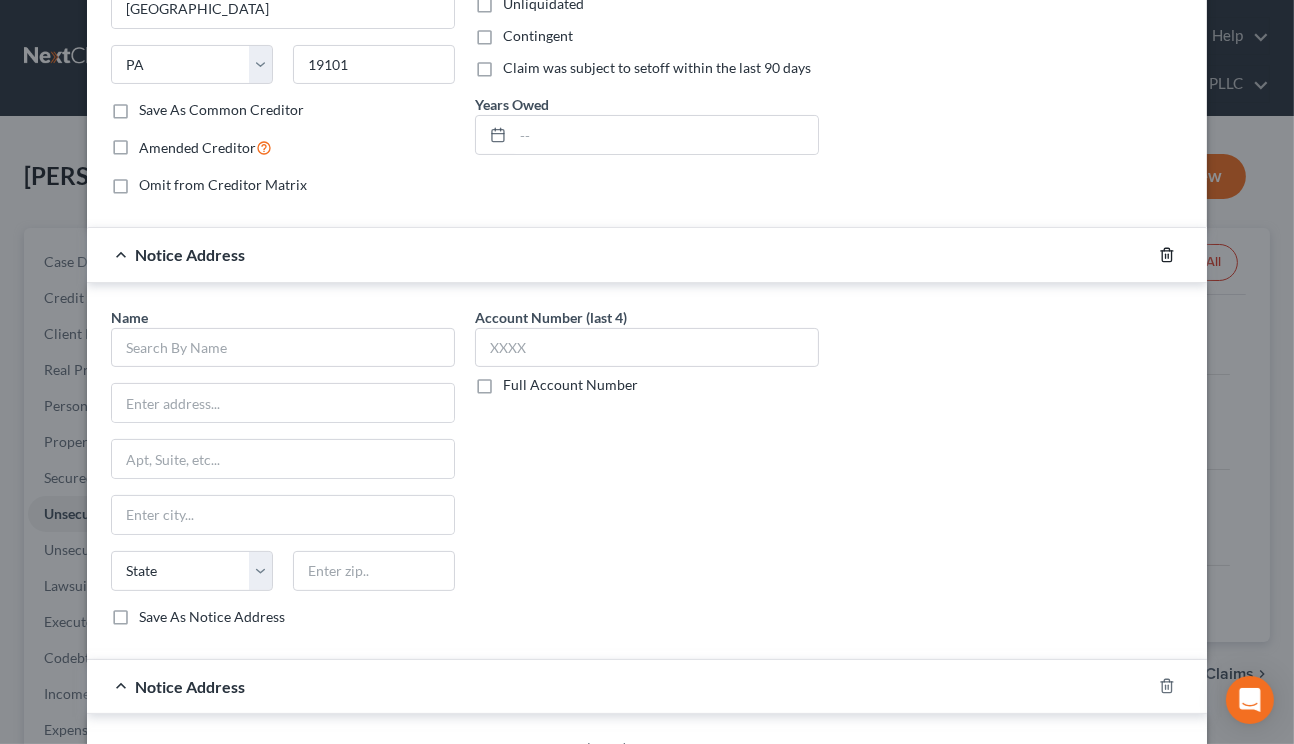 click 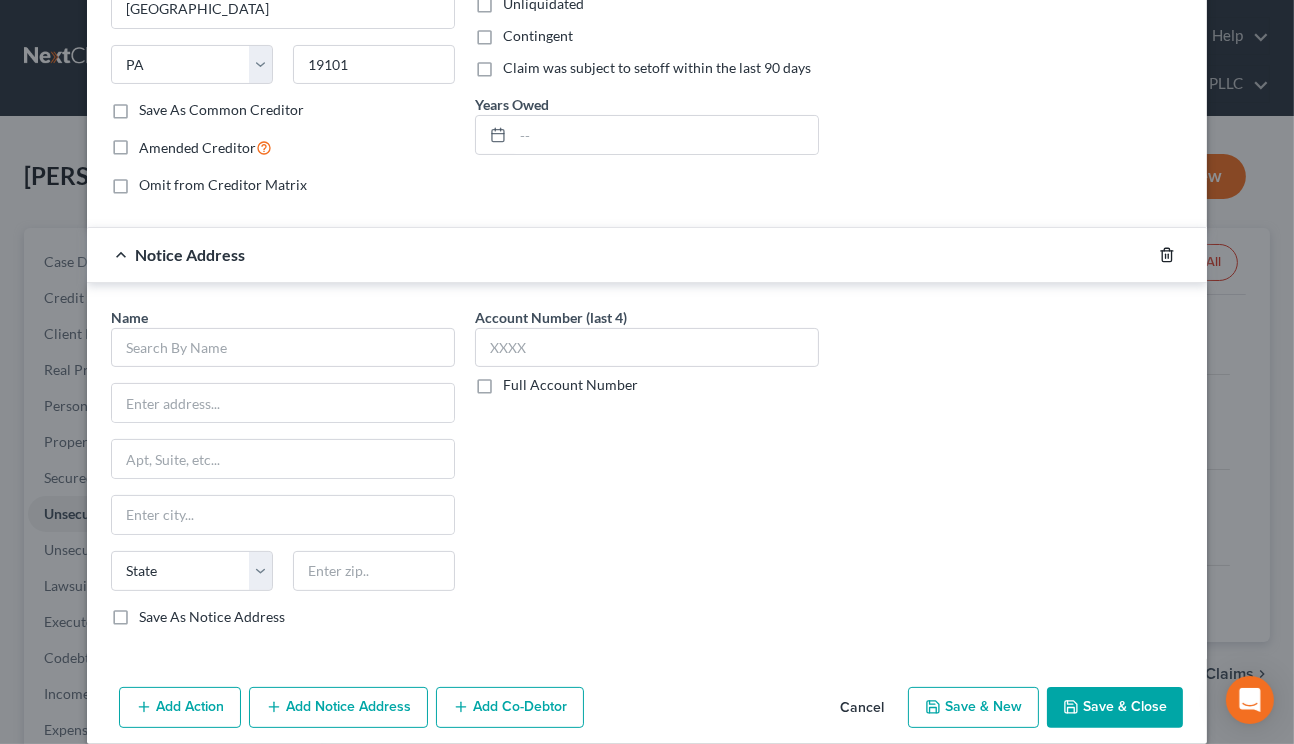 click 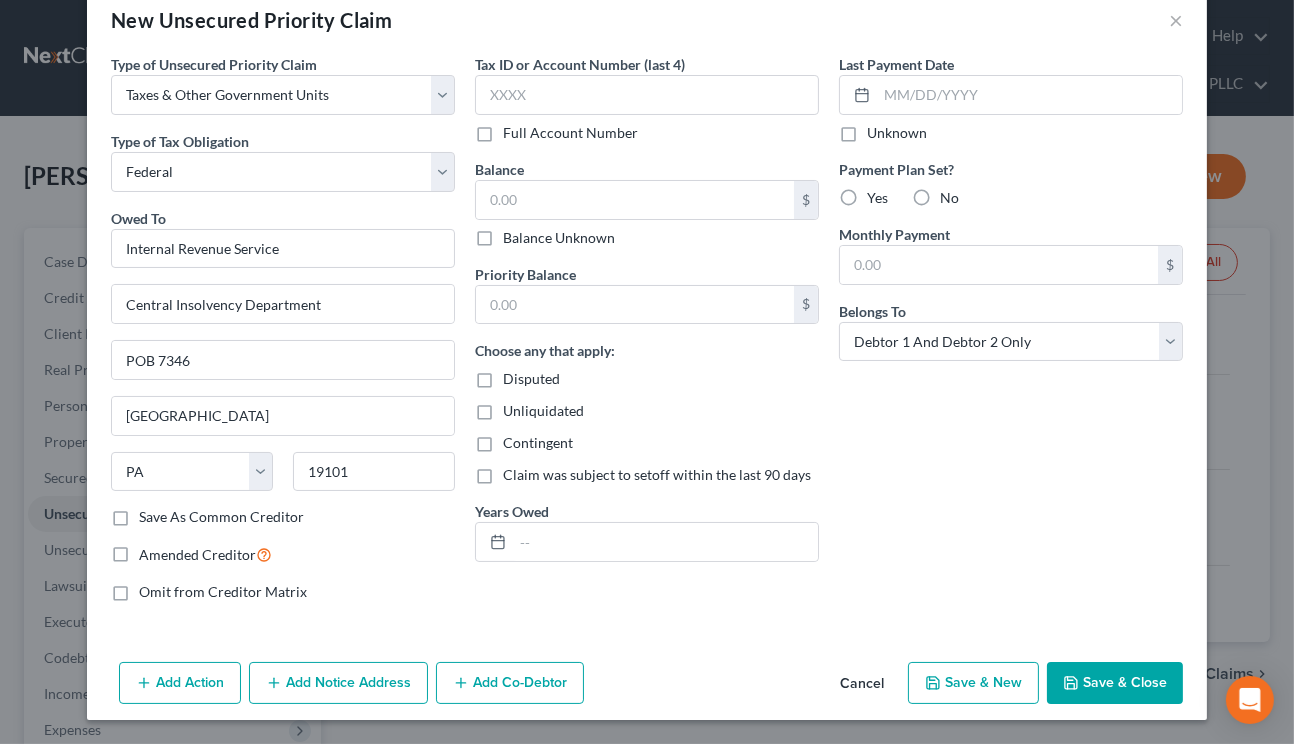 scroll, scrollTop: 35, scrollLeft: 0, axis: vertical 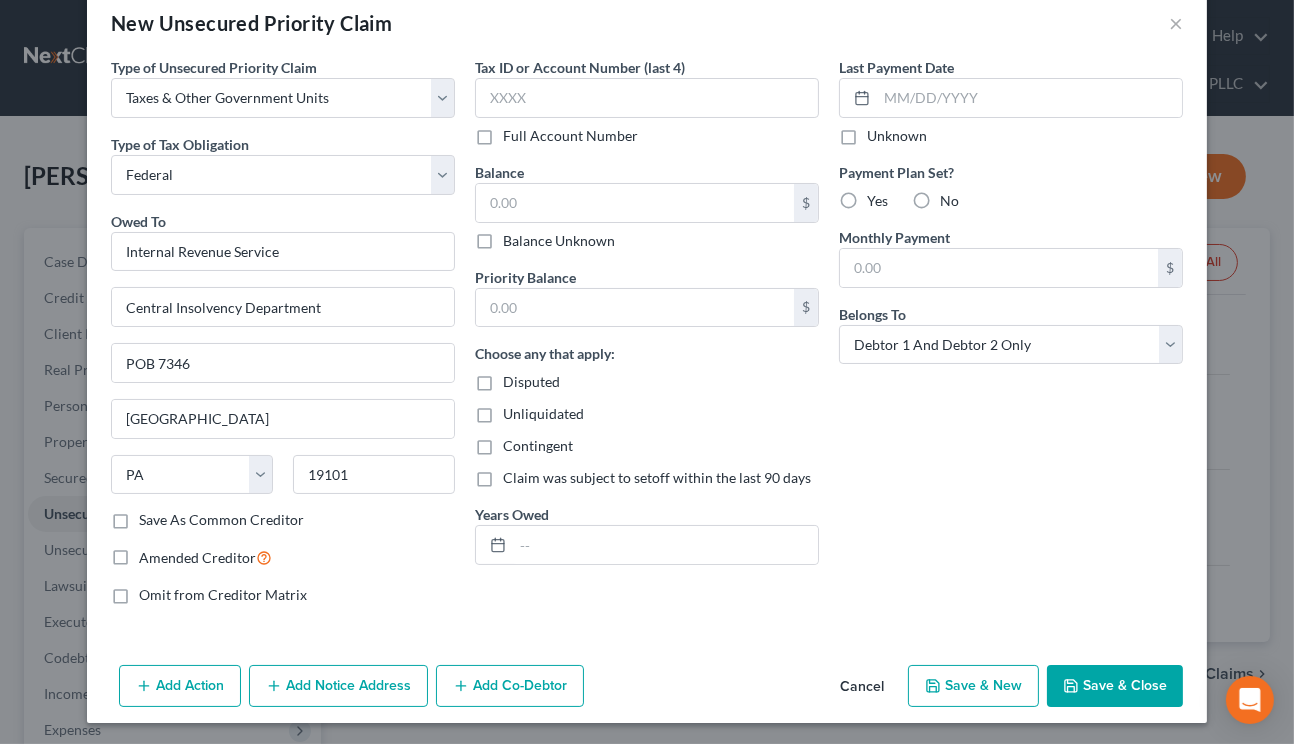 click on "Add Notice Address" at bounding box center (338, 686) 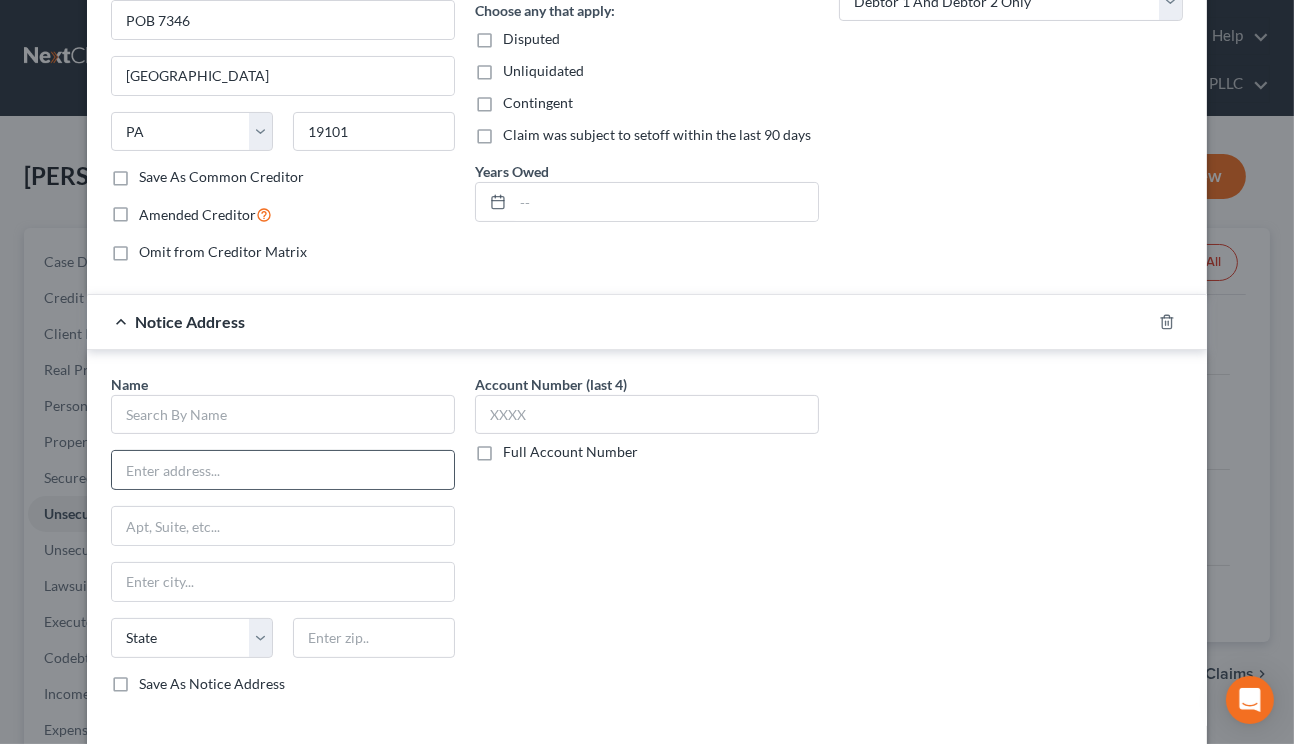 scroll, scrollTop: 363, scrollLeft: 0, axis: vertical 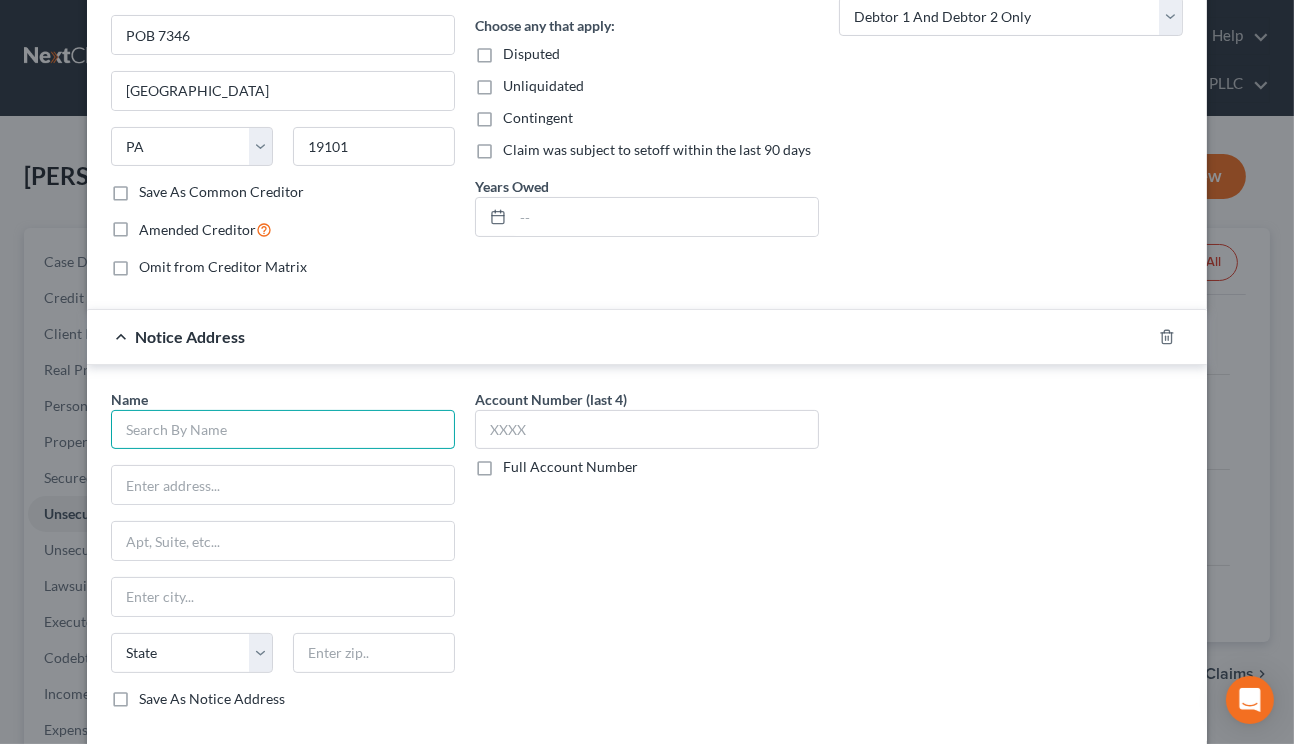 click at bounding box center (283, 430) 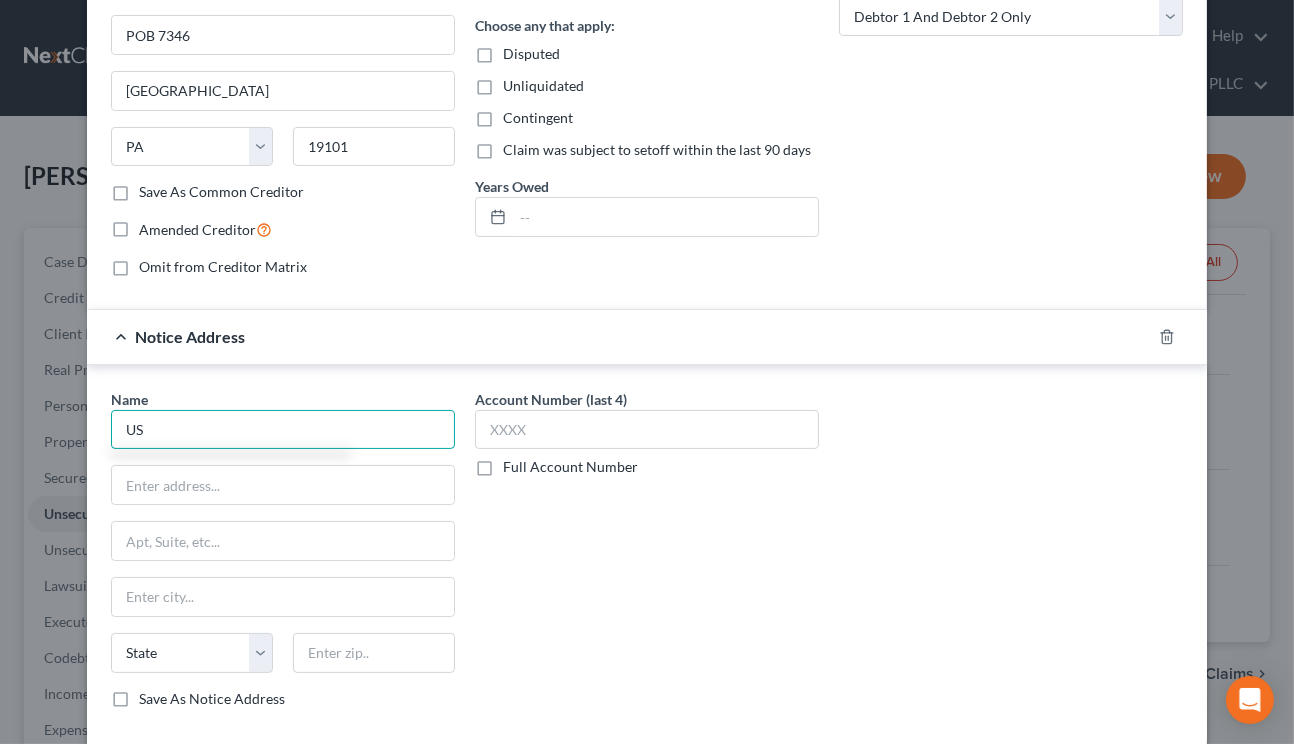 type on "U" 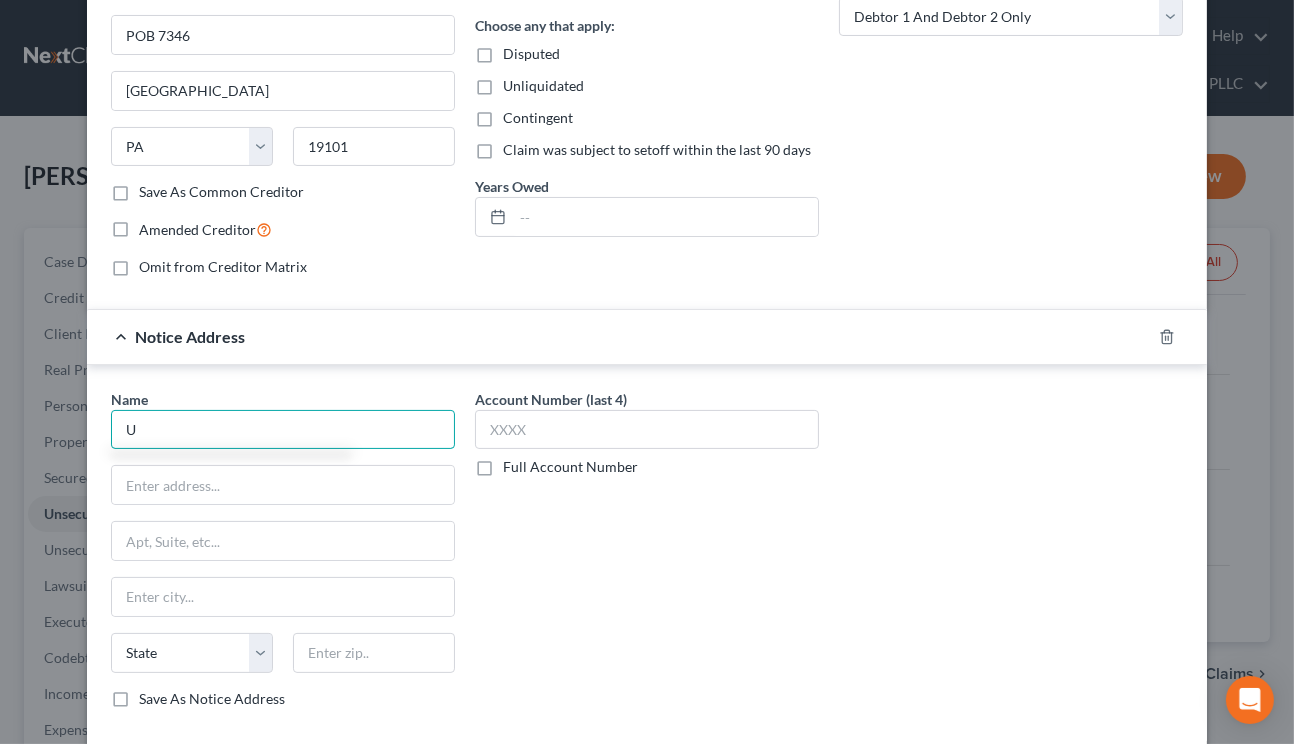 type 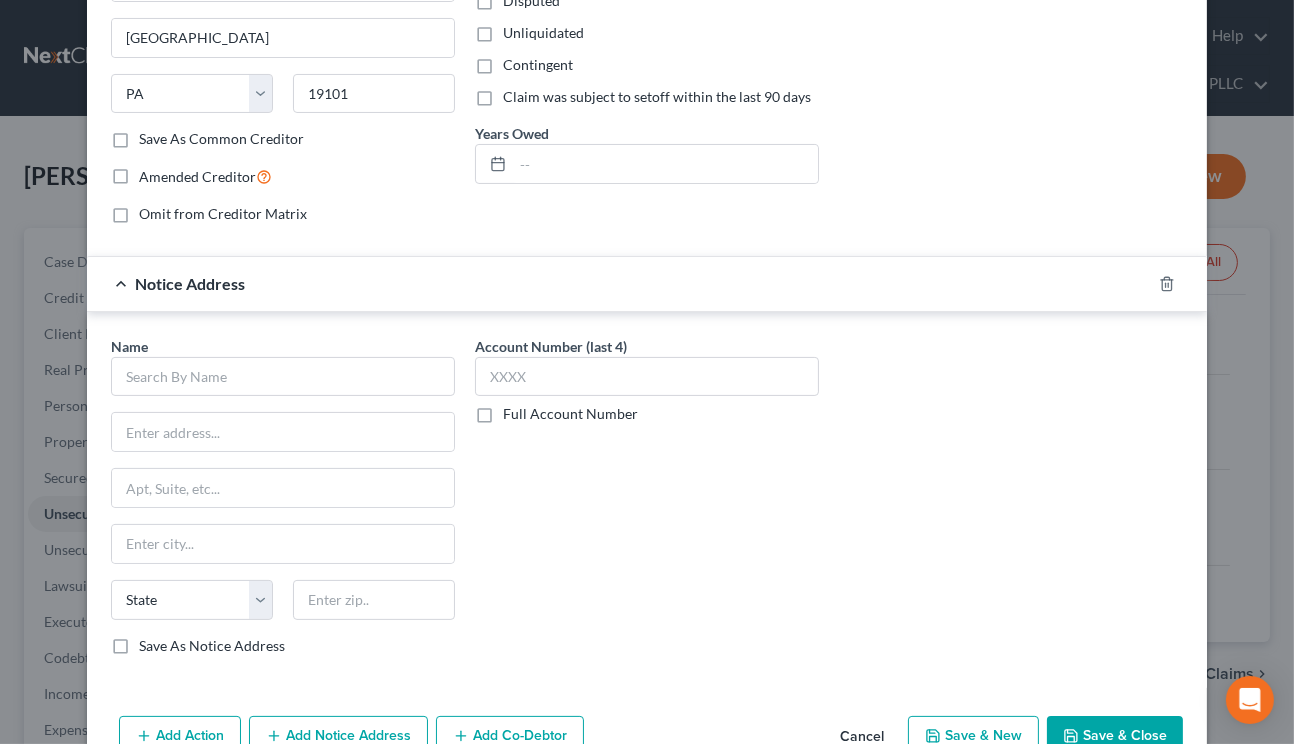 scroll, scrollTop: 418, scrollLeft: 0, axis: vertical 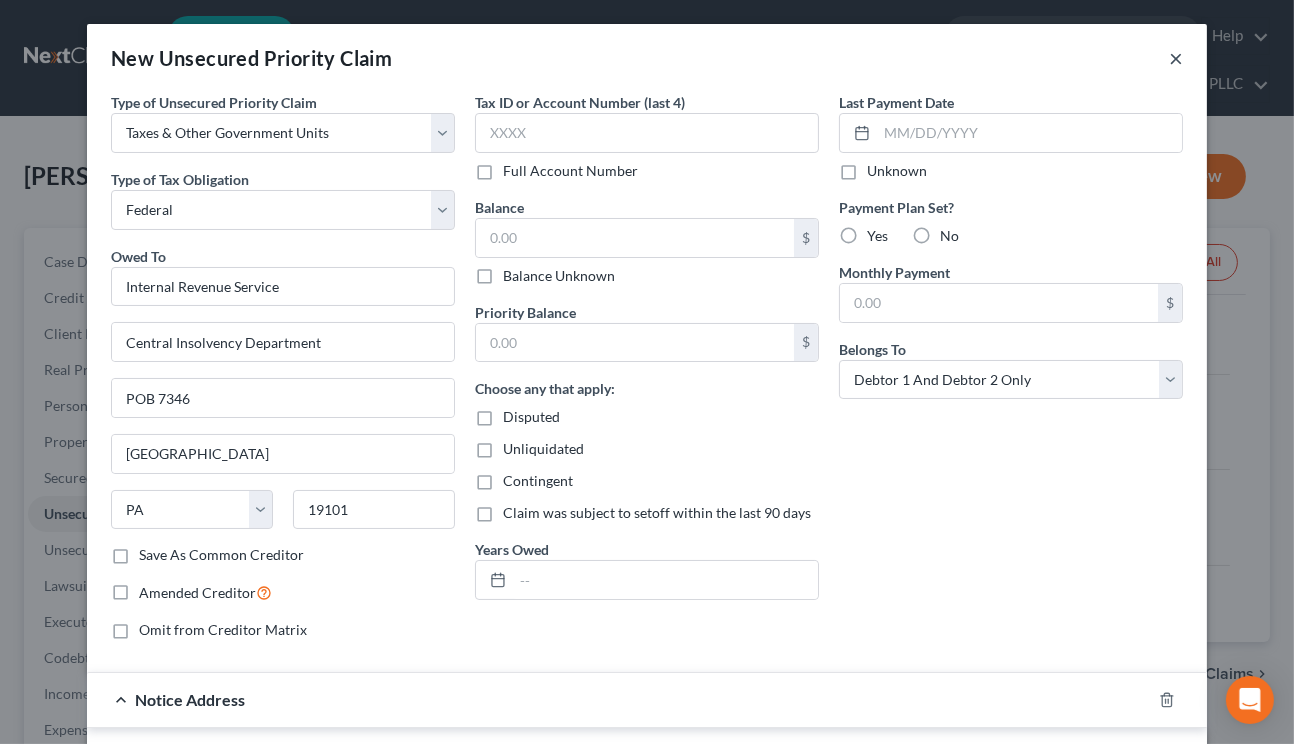click on "×" at bounding box center [1176, 58] 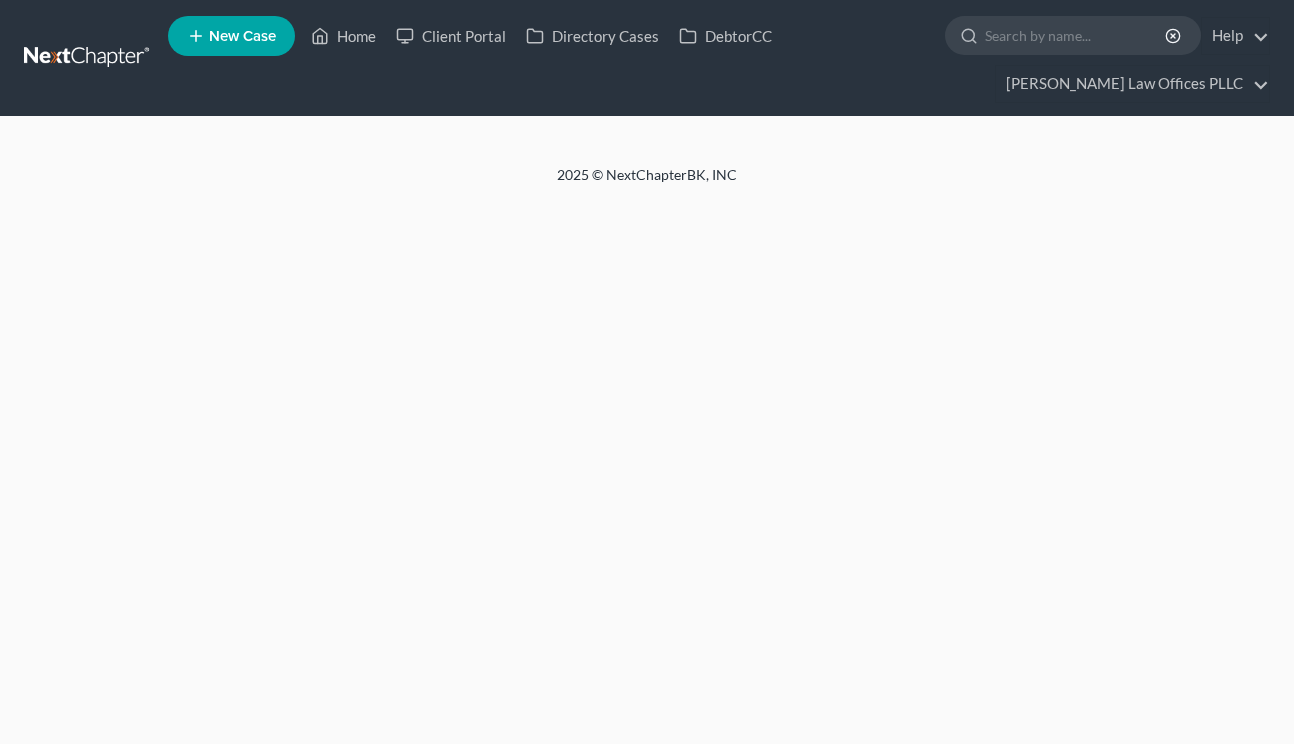 scroll, scrollTop: 0, scrollLeft: 0, axis: both 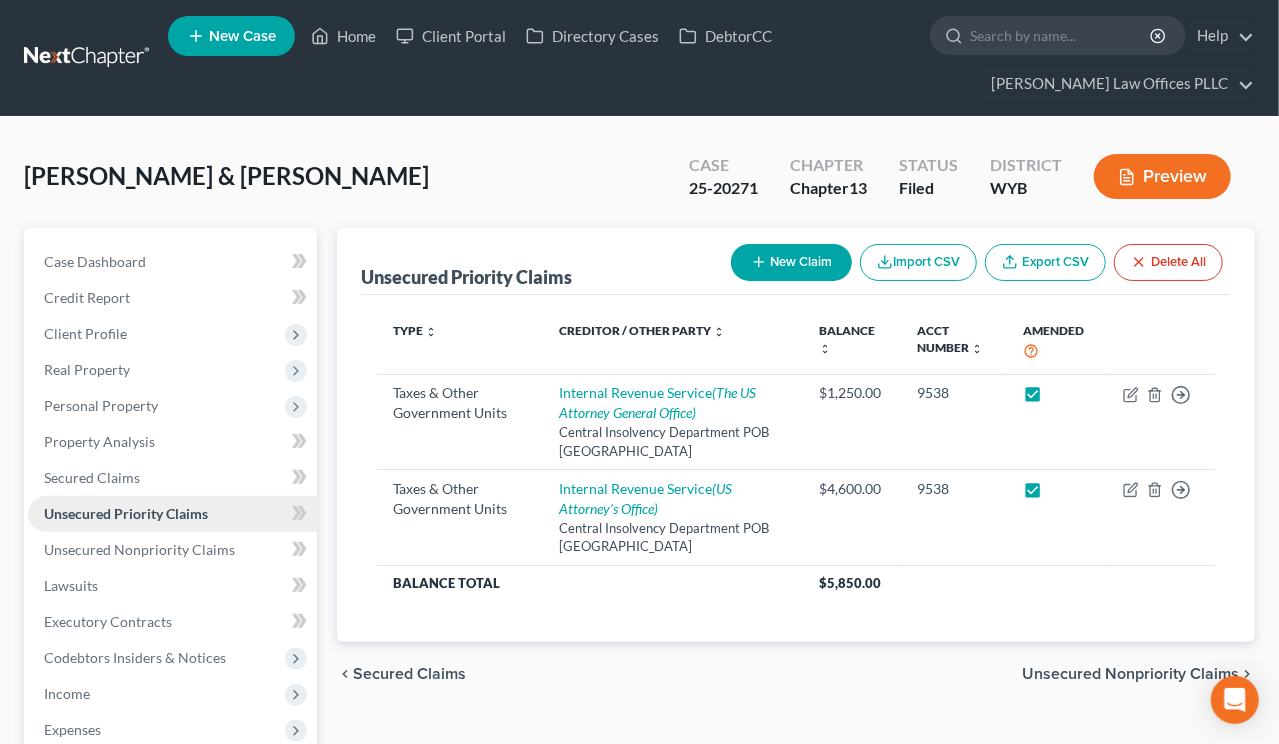 click on "Unsecured Priority Claims" at bounding box center [172, 514] 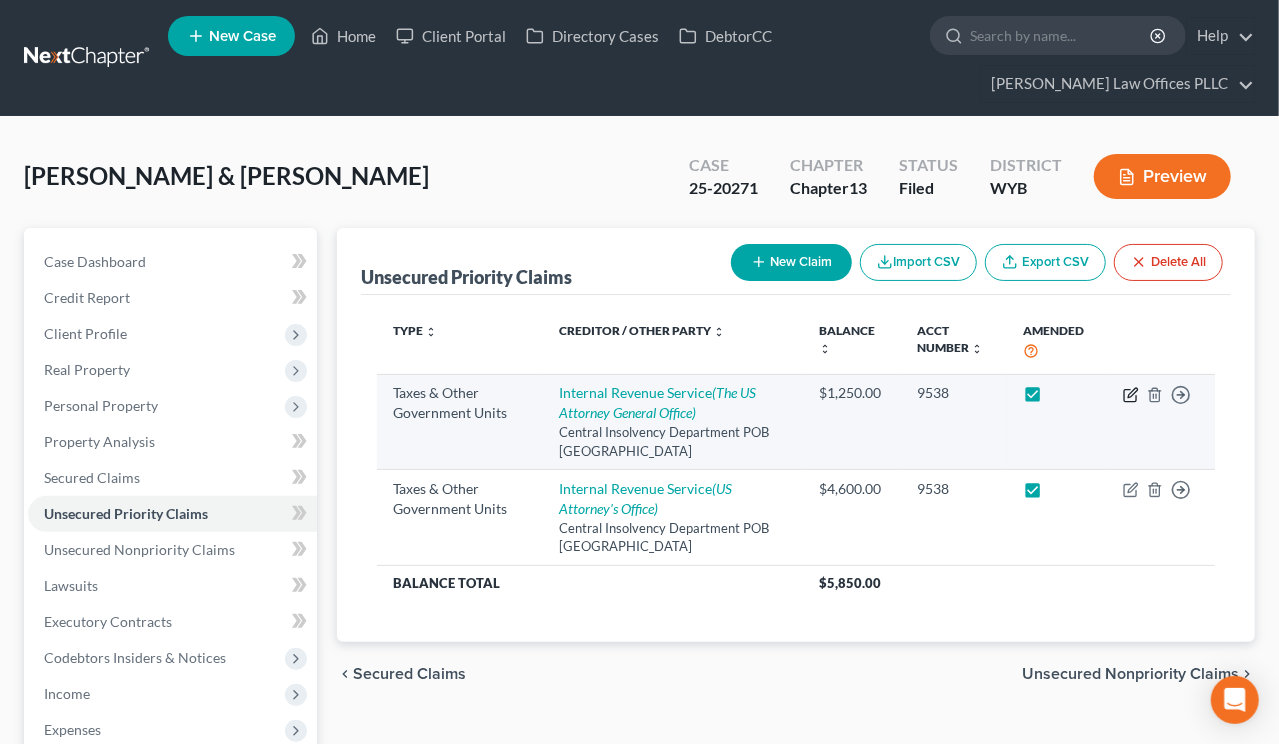 click 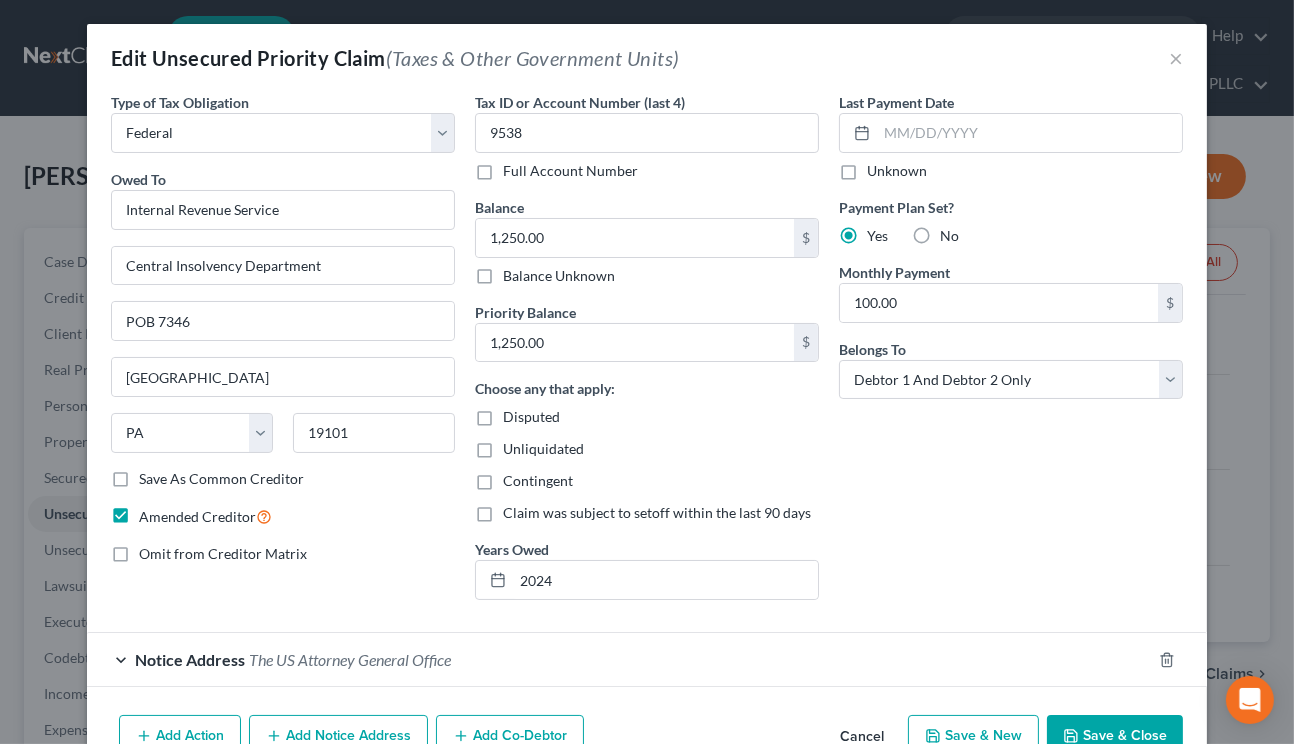 click on "Notice Address The  US Attorney General Office" at bounding box center [619, 659] 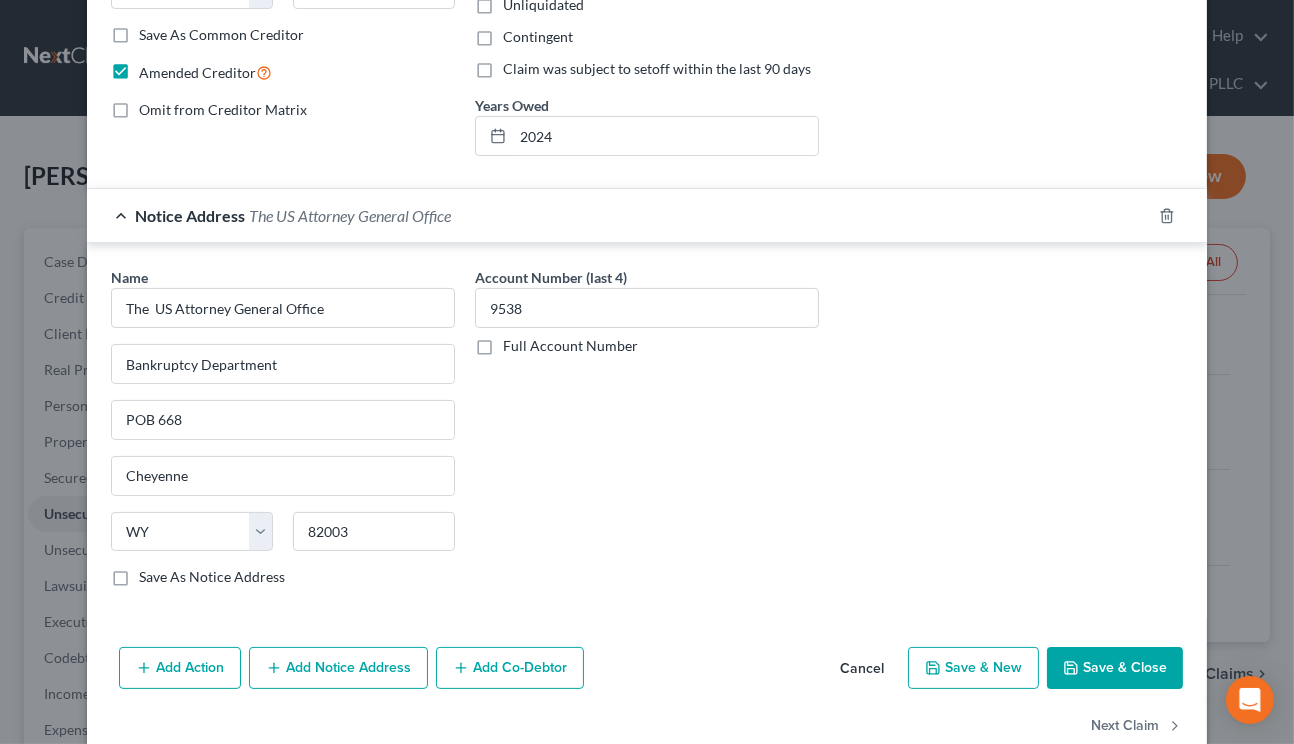 scroll, scrollTop: 482, scrollLeft: 0, axis: vertical 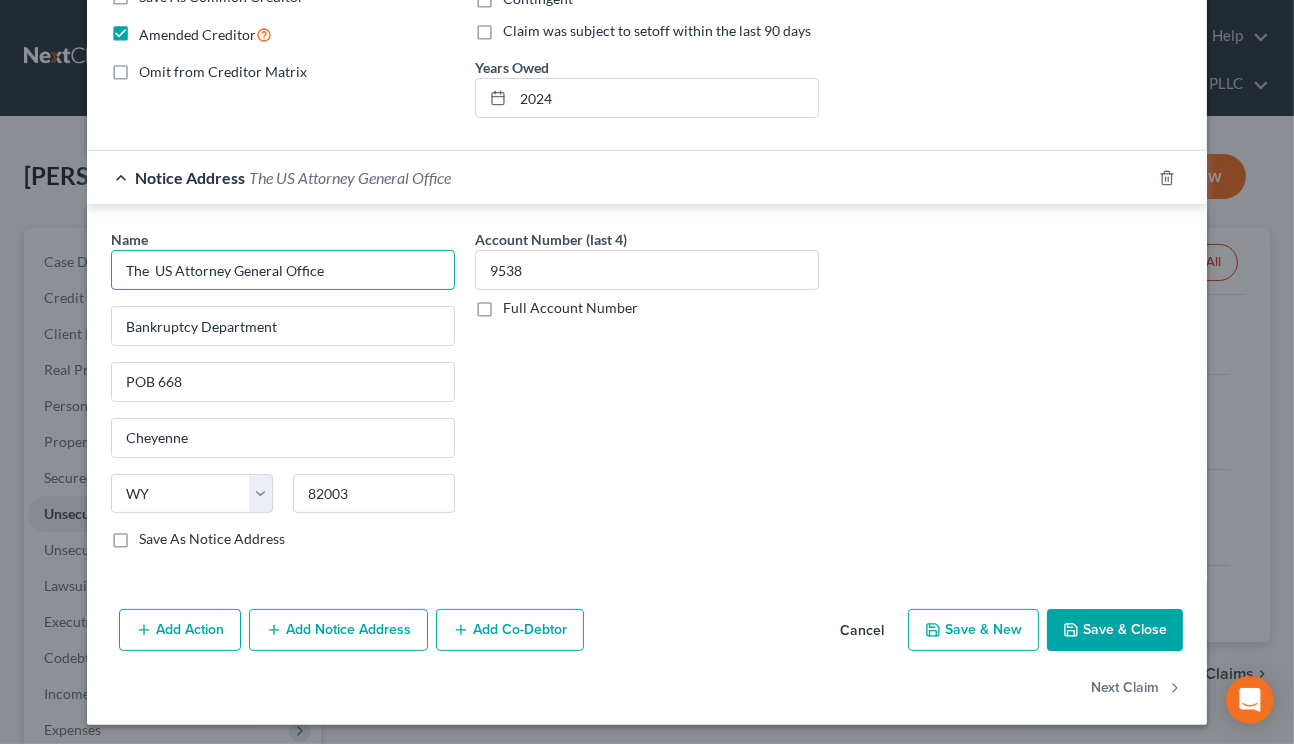 click on "The  US Attorney General Office" at bounding box center (283, 270) 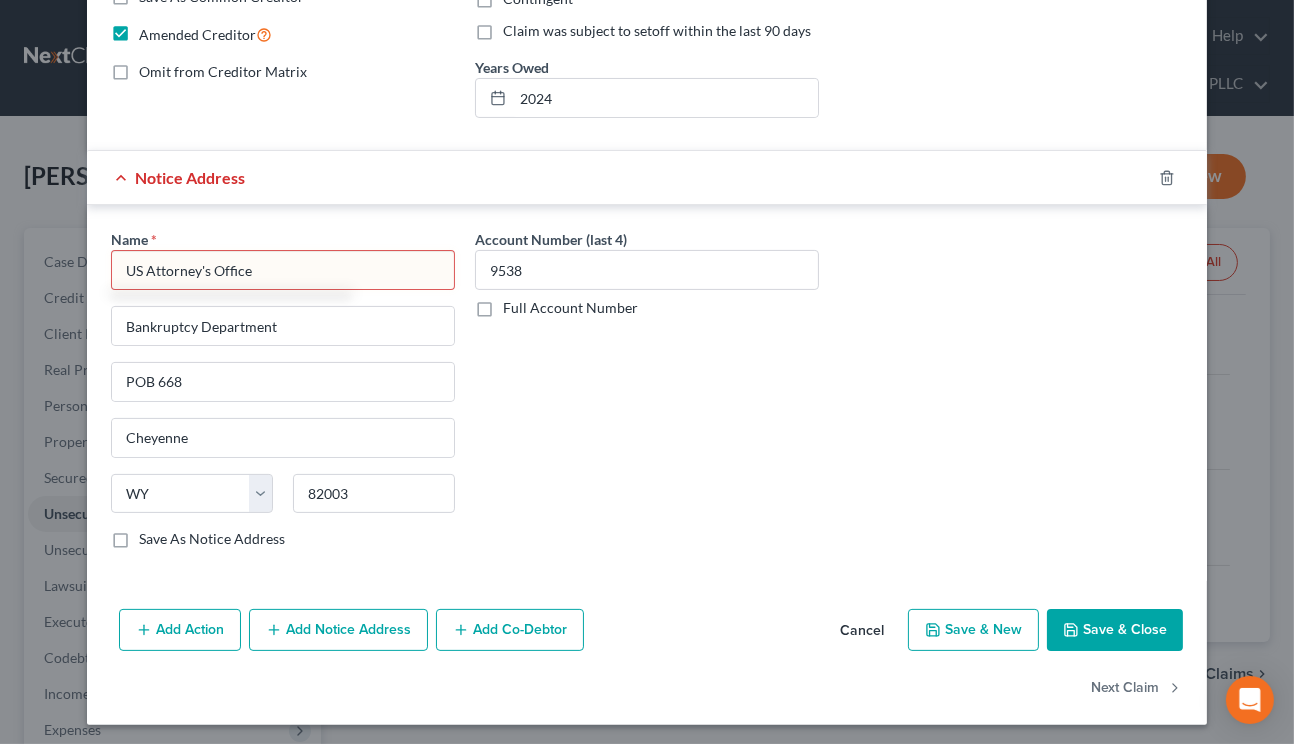 type on "US Attorney's Office" 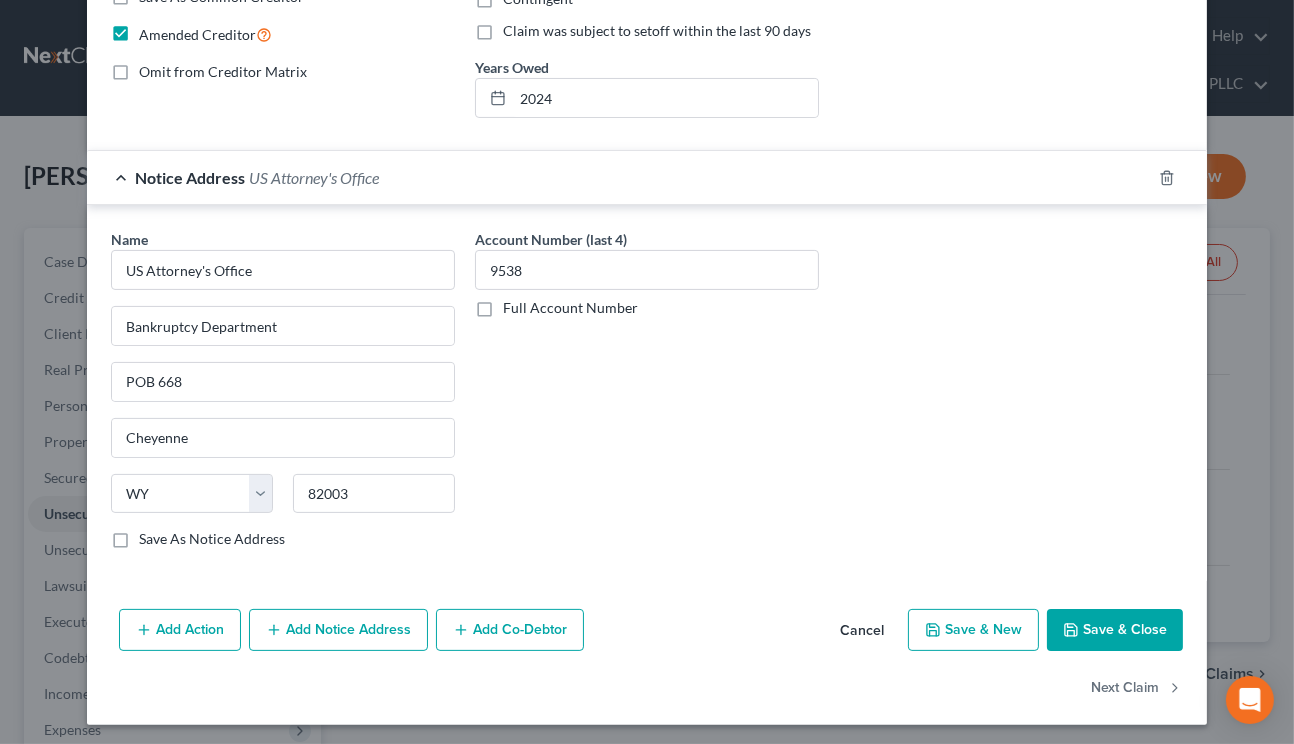 click on "Notice Address US Attorney's Office" at bounding box center [619, 177] 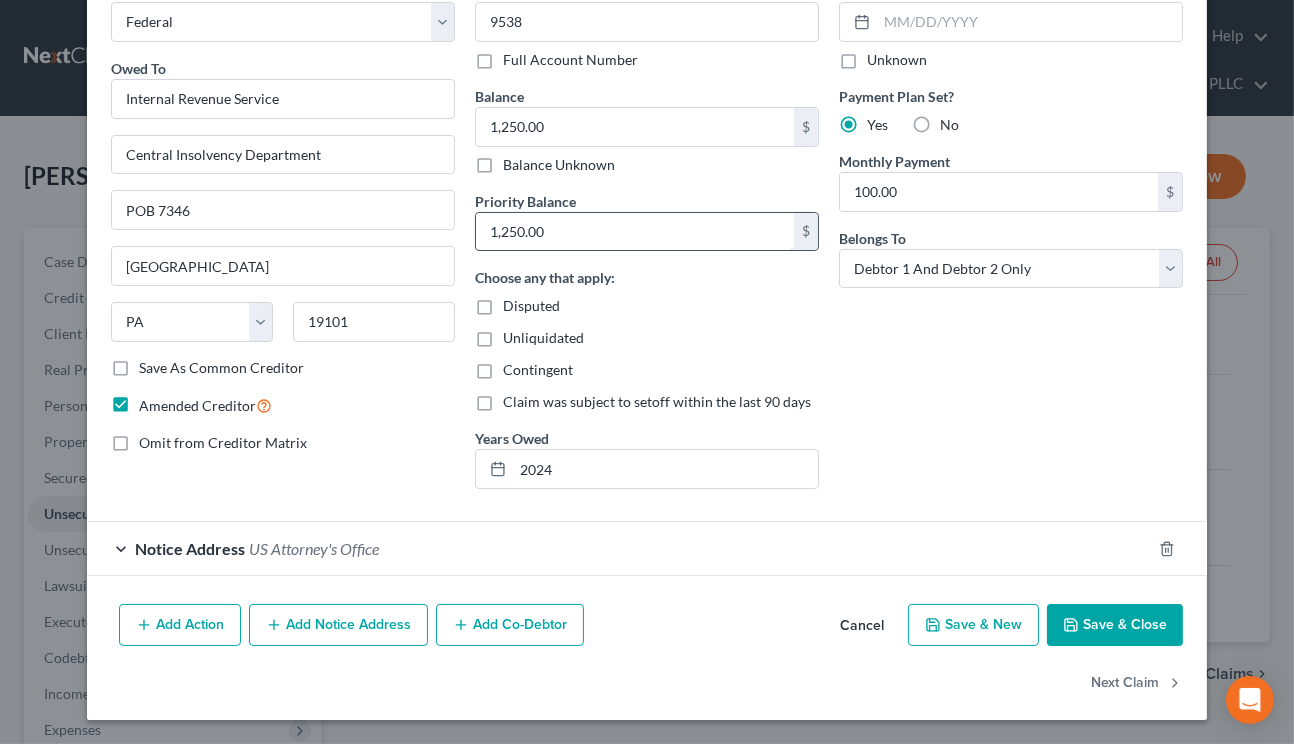 scroll, scrollTop: 108, scrollLeft: 0, axis: vertical 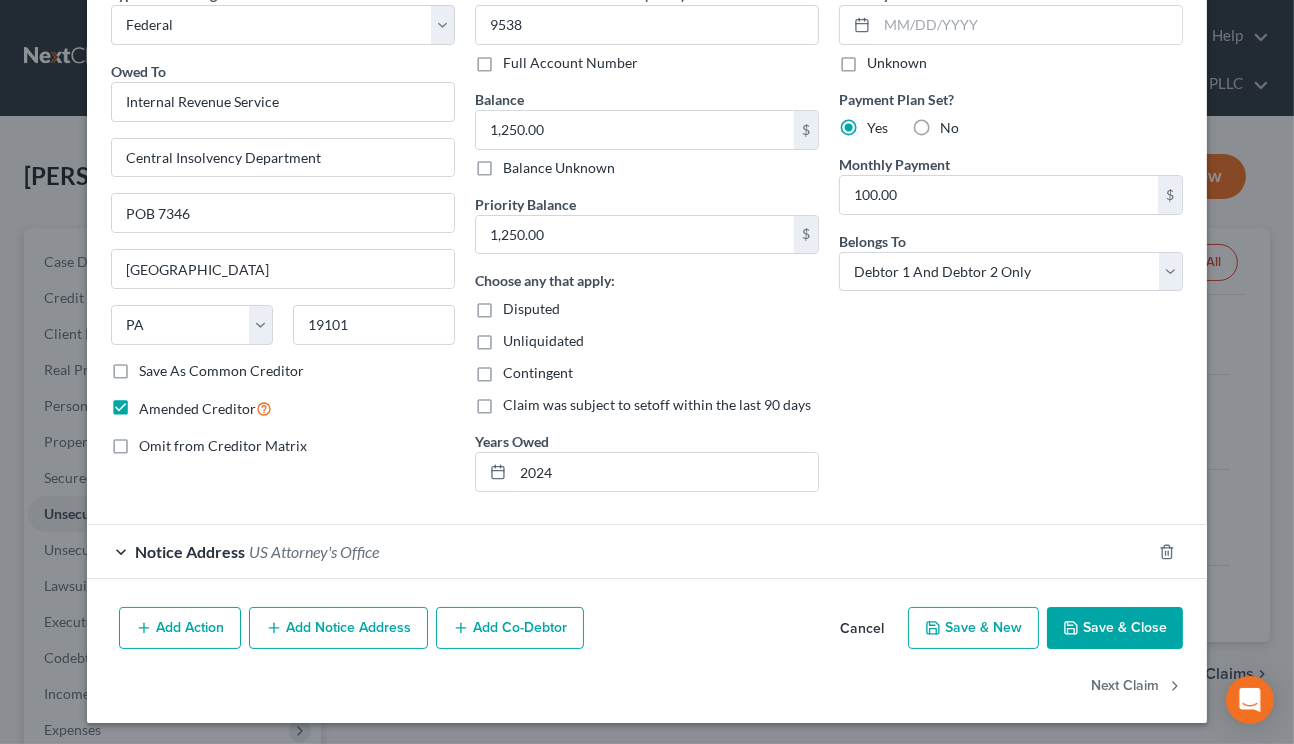 click on "Notice Address US Attorney's Office" at bounding box center [619, 551] 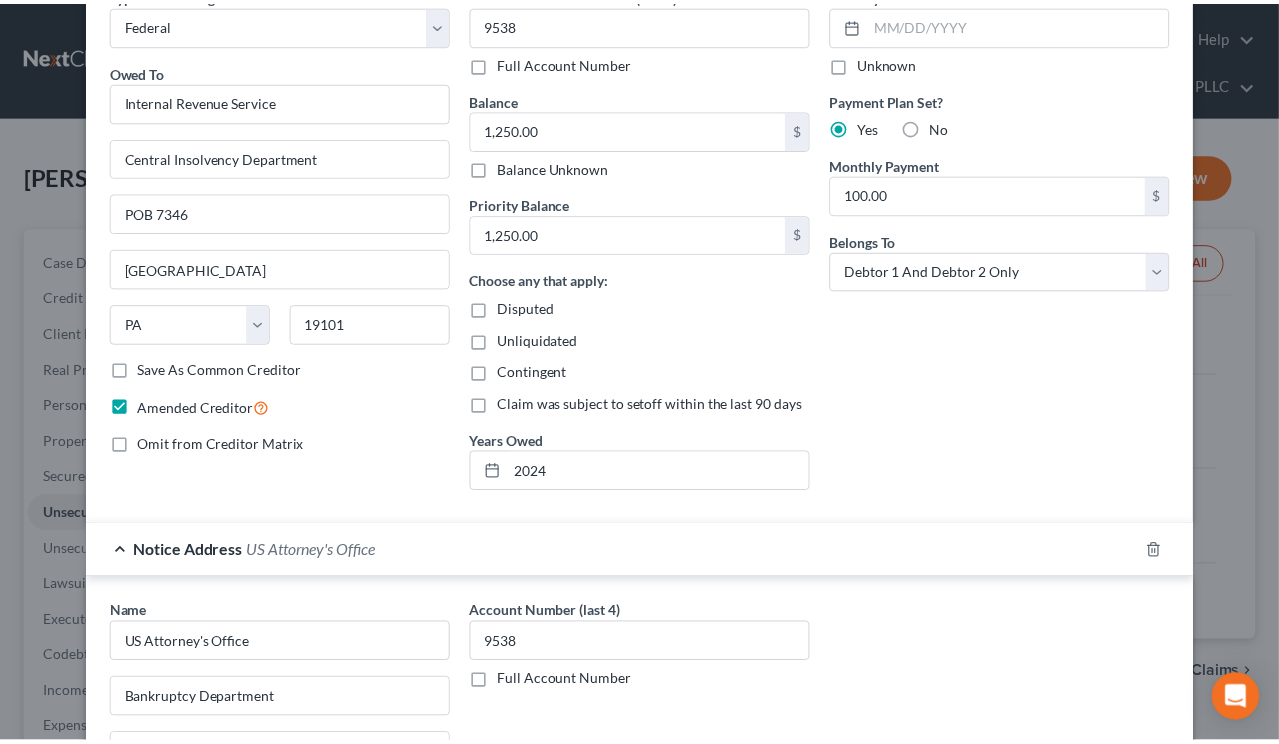 scroll, scrollTop: 482, scrollLeft: 0, axis: vertical 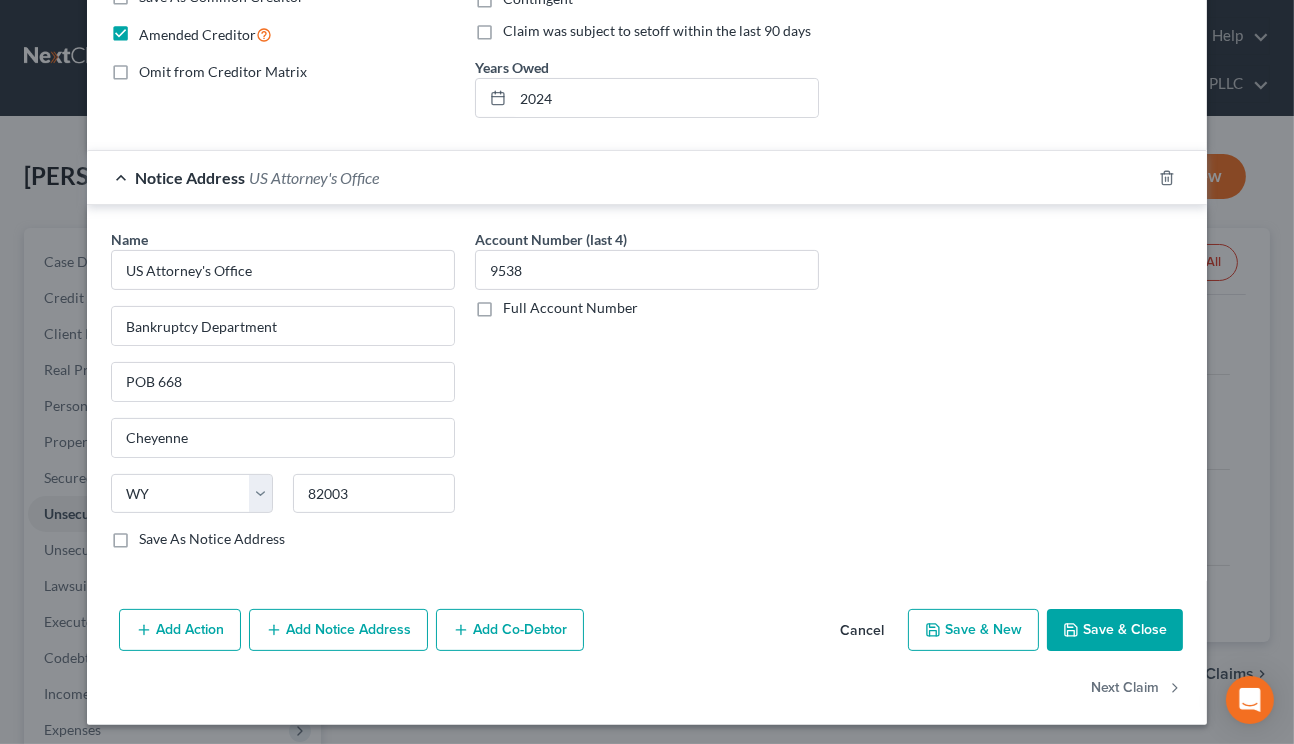 click on "Save & Close" at bounding box center [1115, 630] 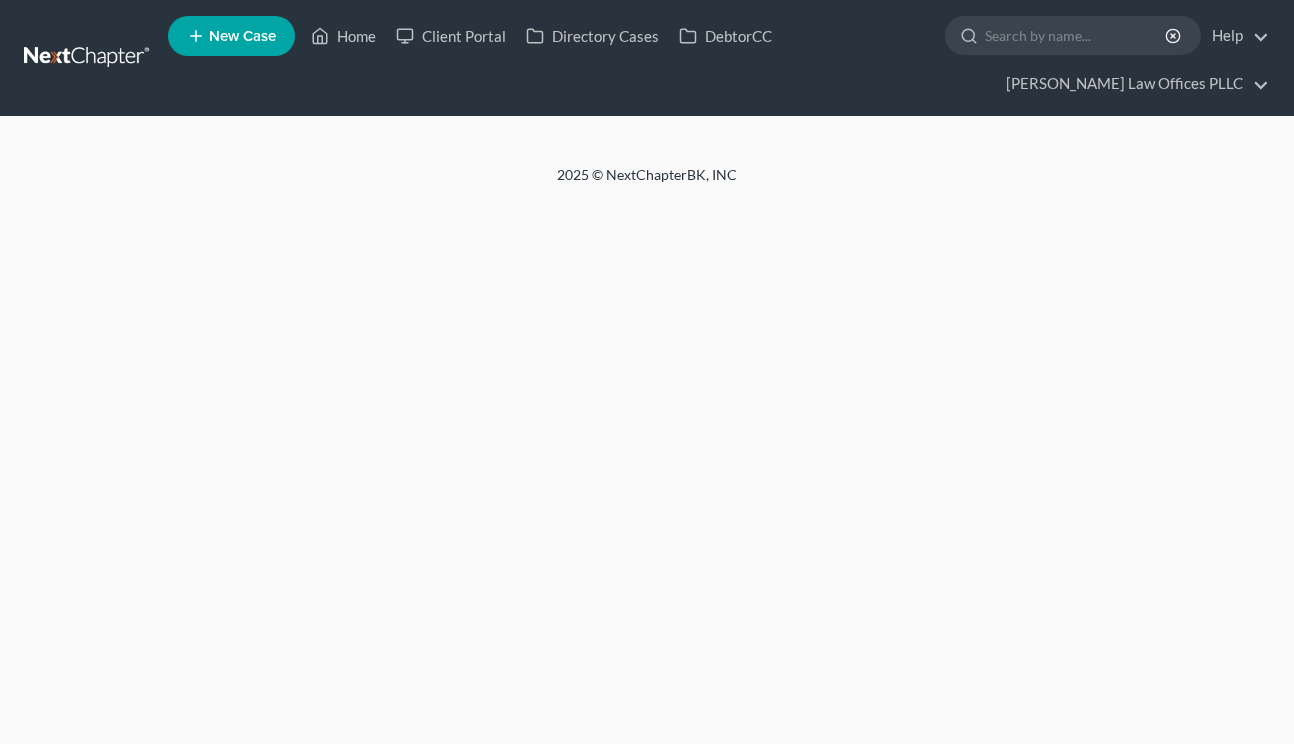 scroll, scrollTop: 0, scrollLeft: 0, axis: both 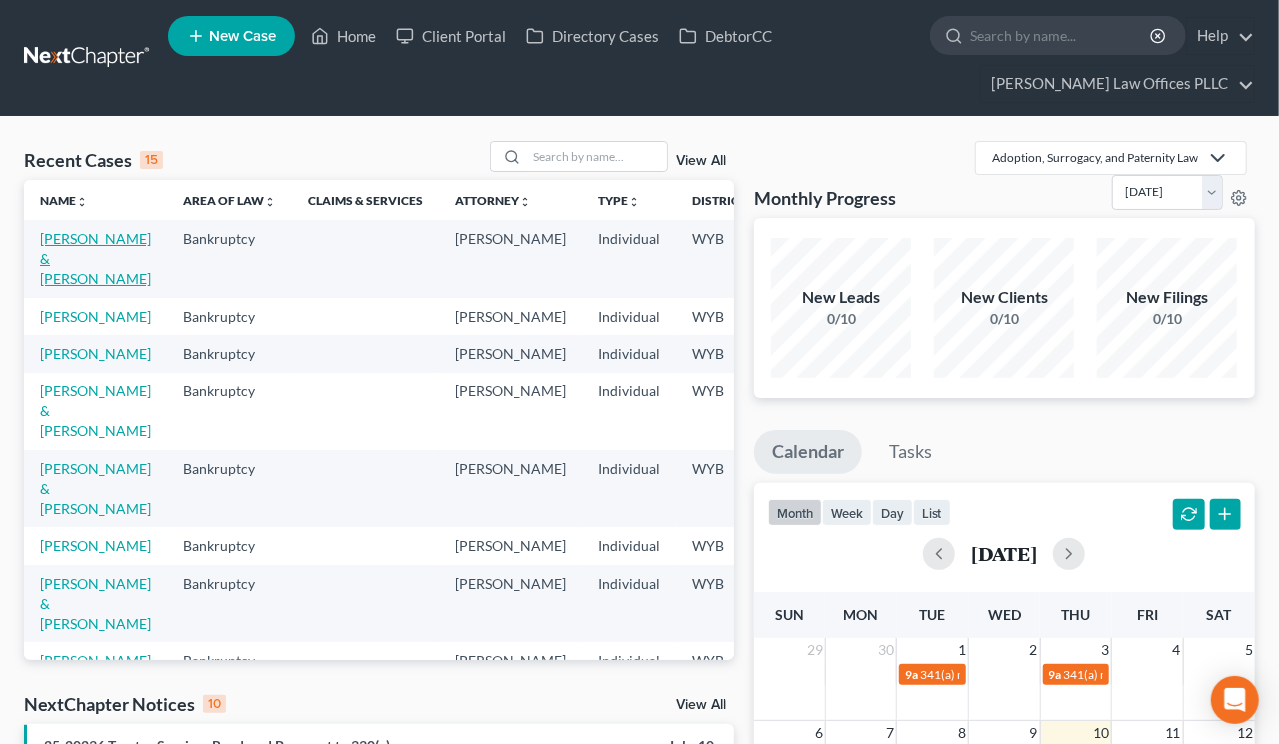 click on "[PERSON_NAME] & [PERSON_NAME]" at bounding box center [95, 258] 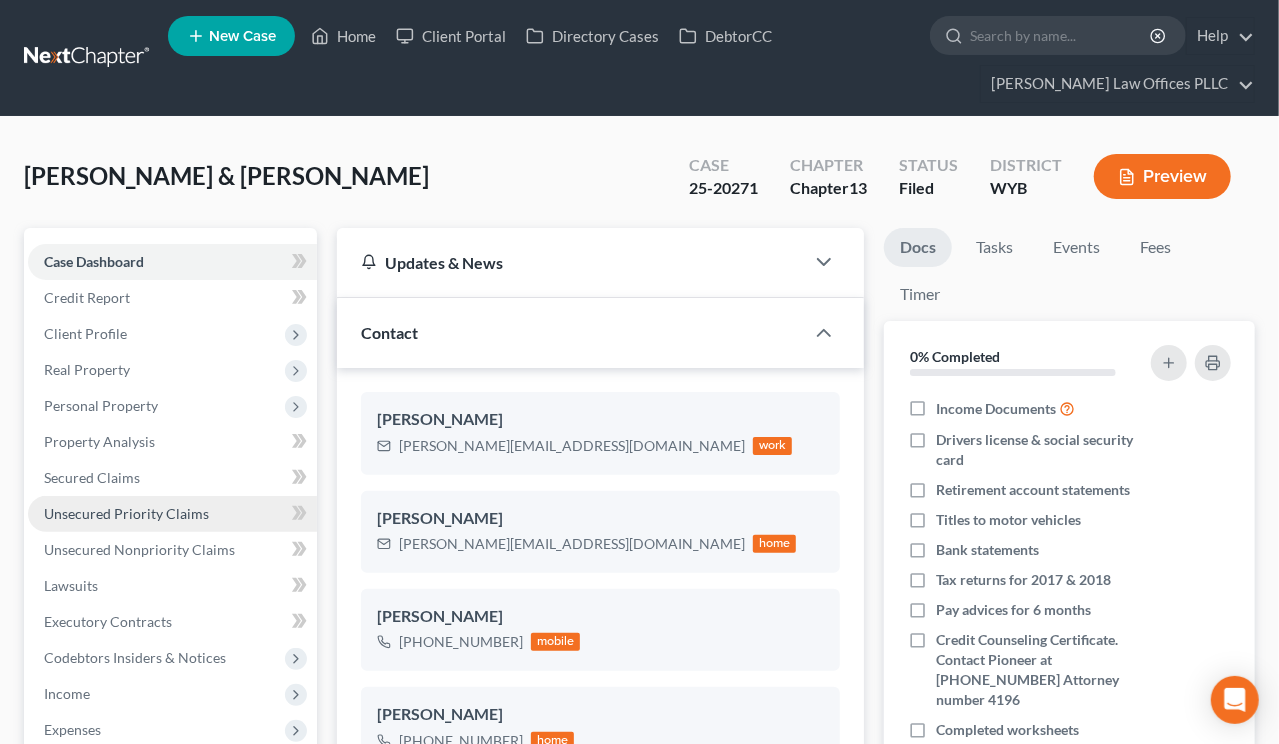 click on "Unsecured Priority Claims" at bounding box center (126, 513) 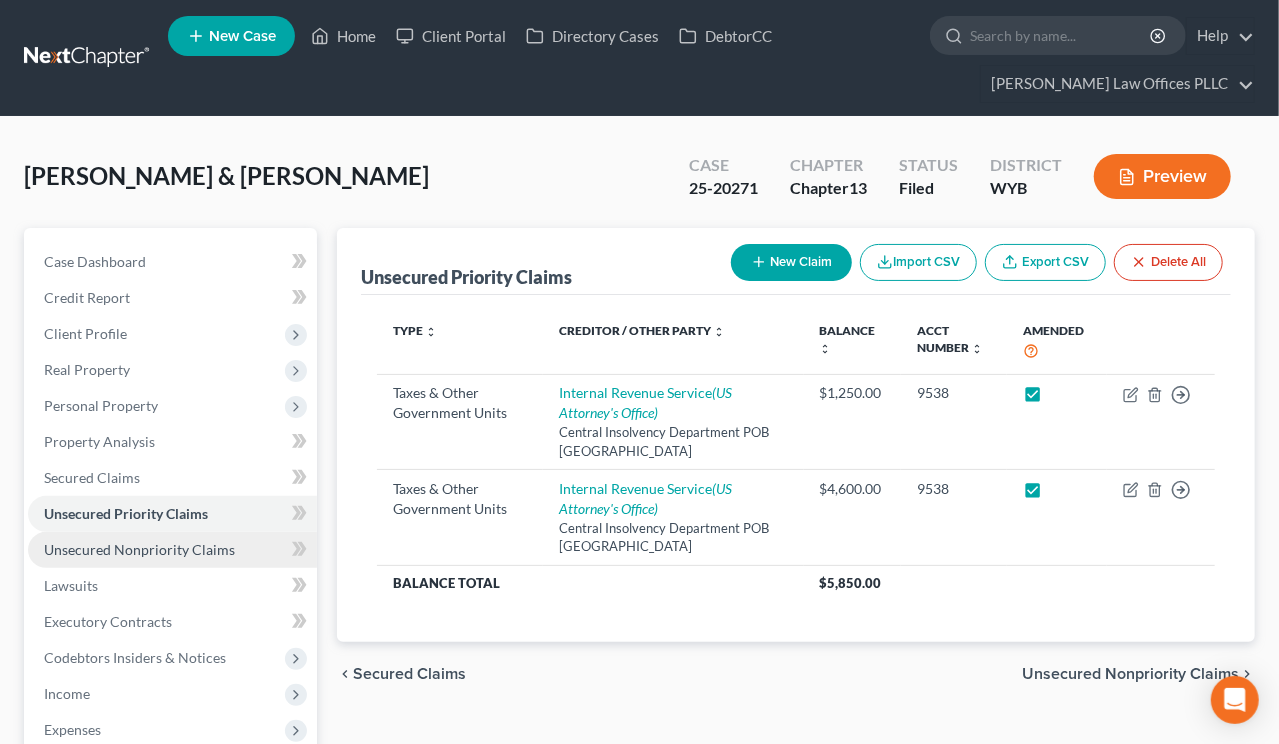 click on "Unsecured Nonpriority Claims" at bounding box center [139, 549] 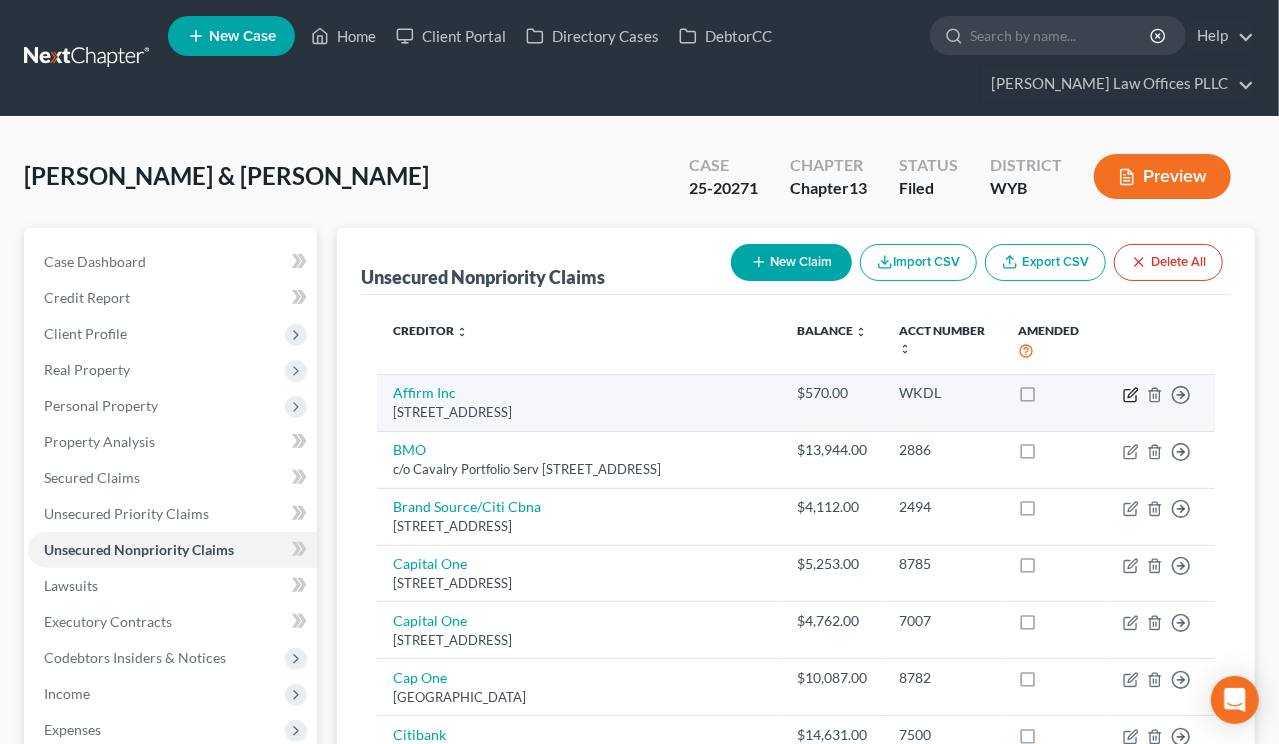 click 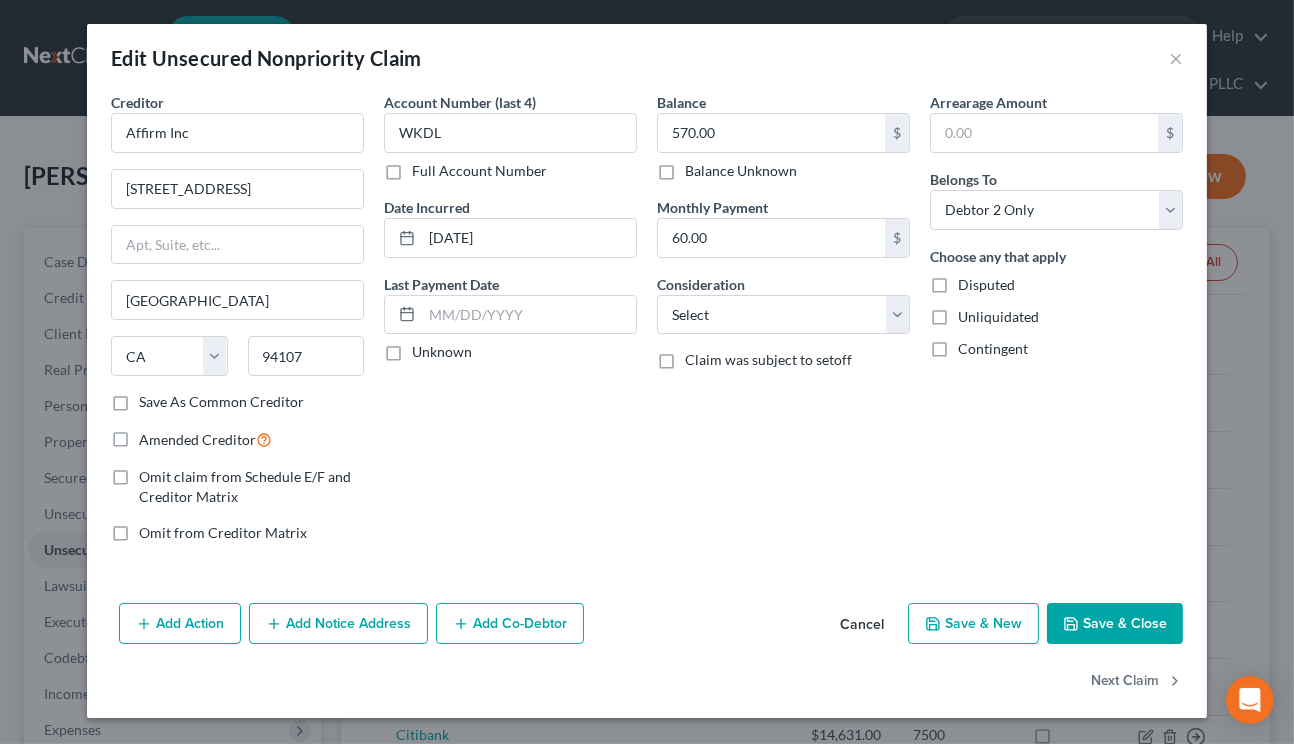 click on "Add Notice Address" at bounding box center (338, 624) 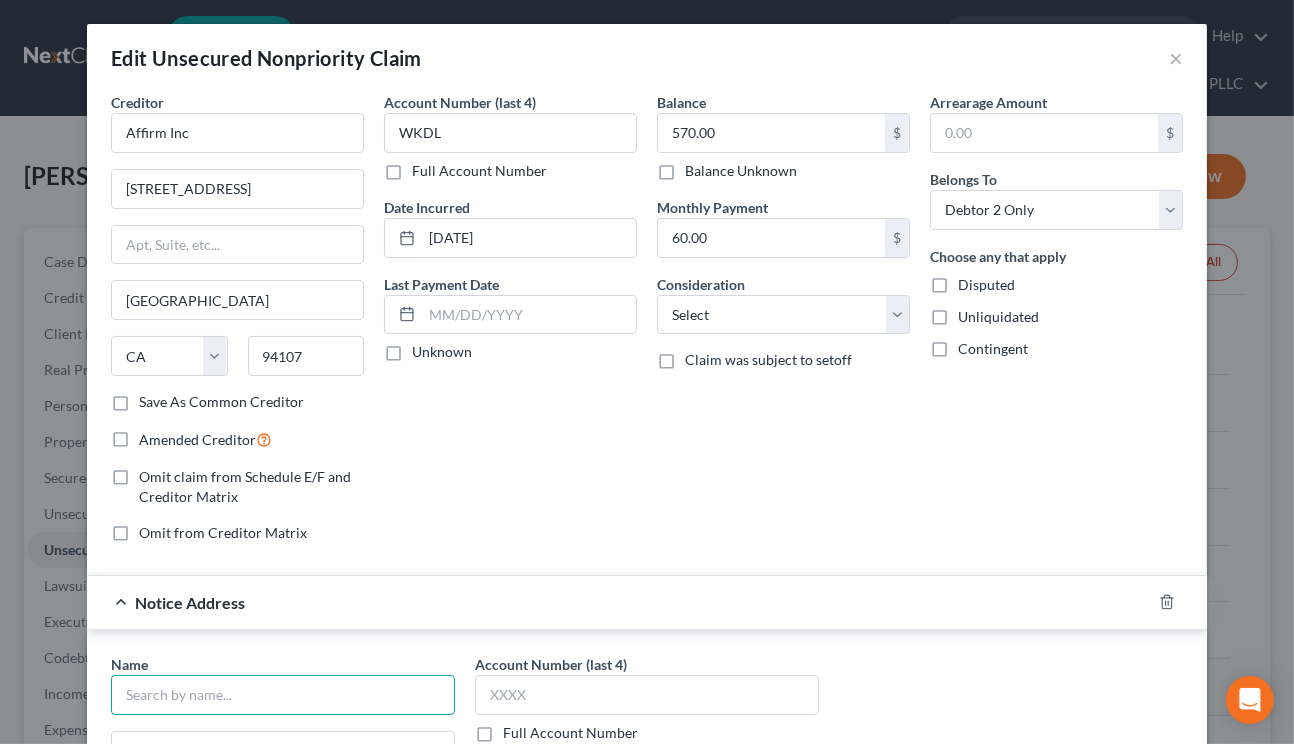 click at bounding box center (283, 695) 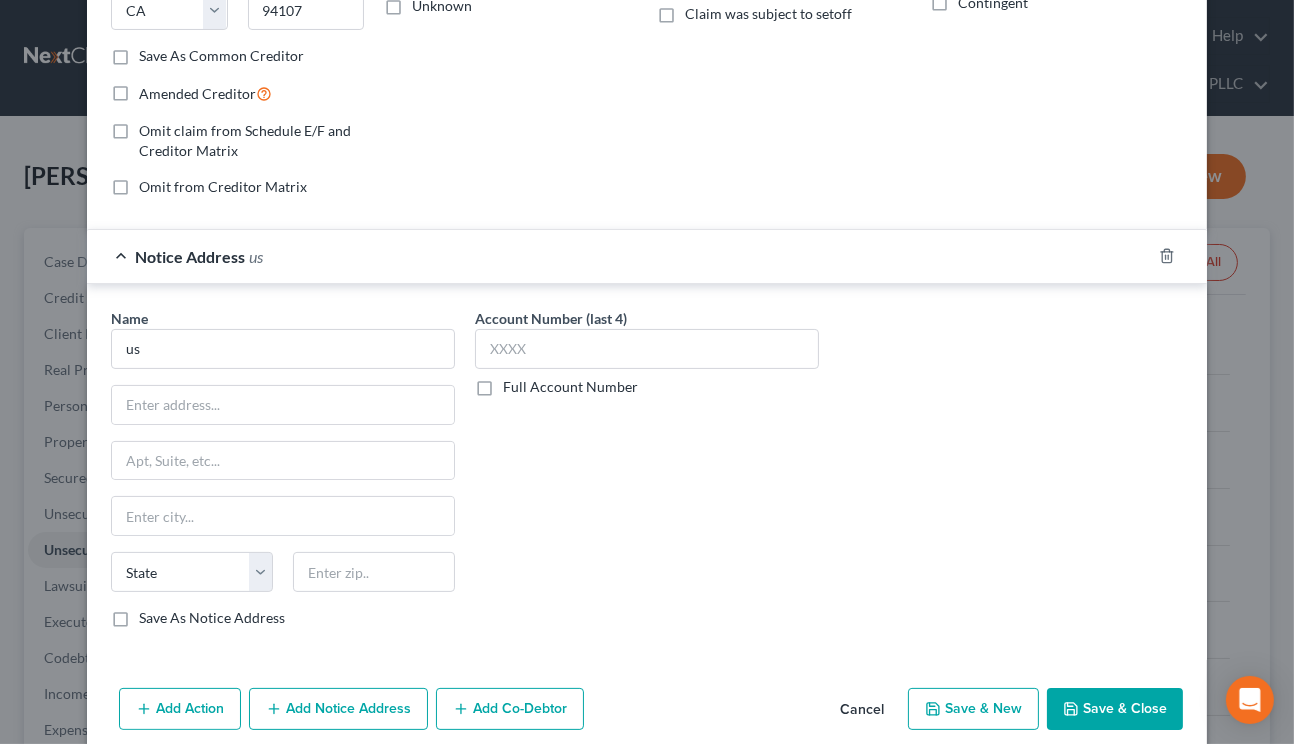 scroll, scrollTop: 376, scrollLeft: 0, axis: vertical 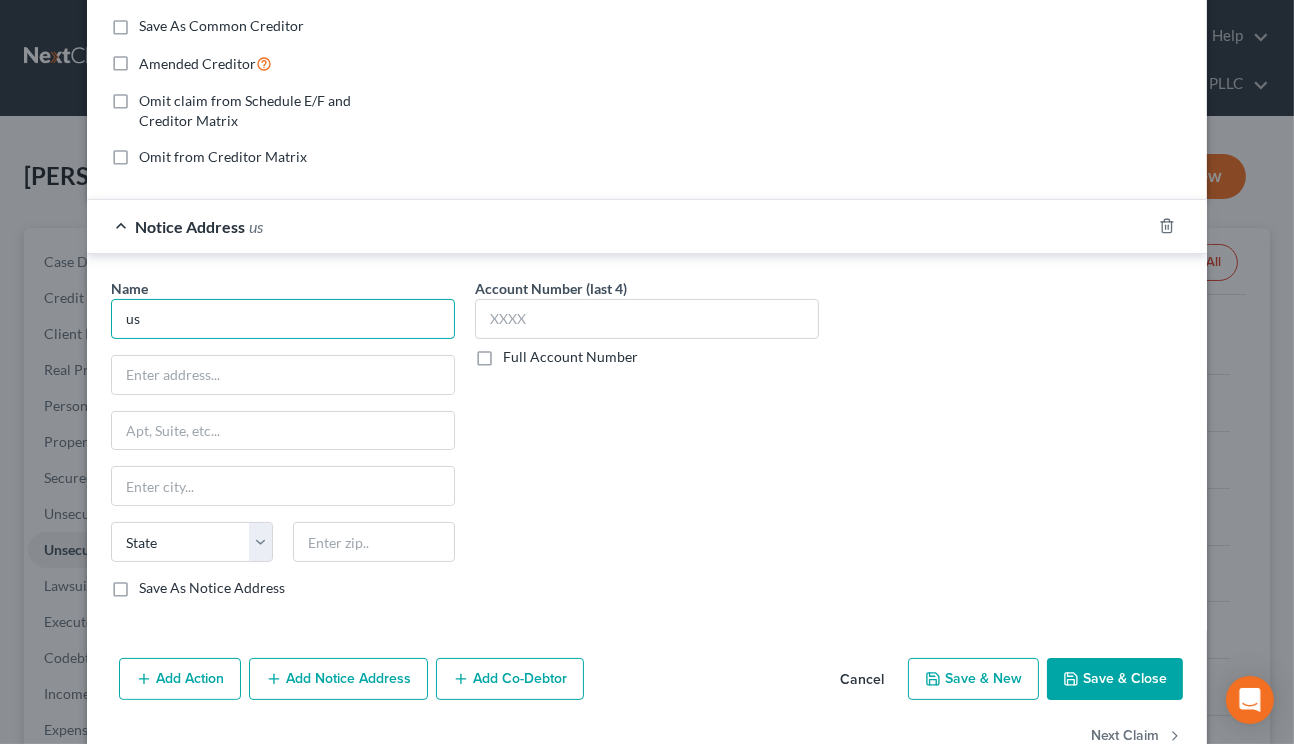click on "us" at bounding box center [283, 319] 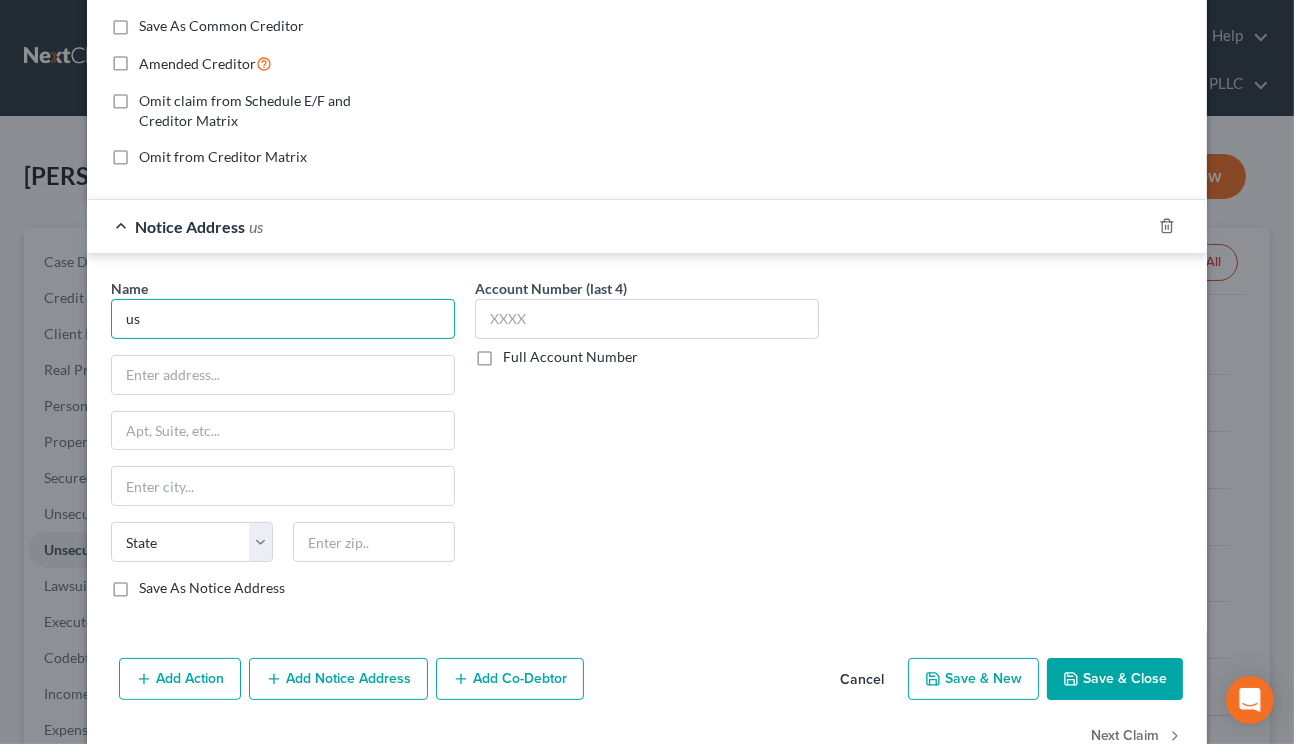 type on "u" 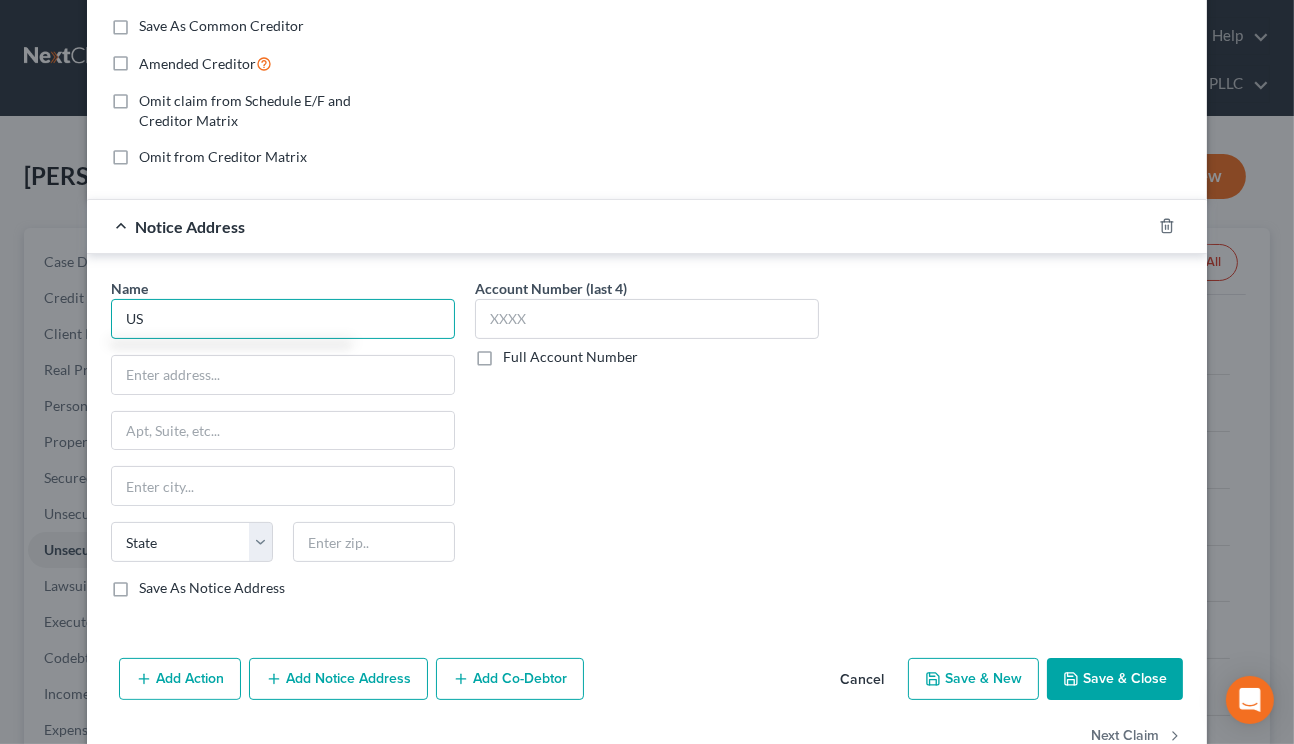 type on "U" 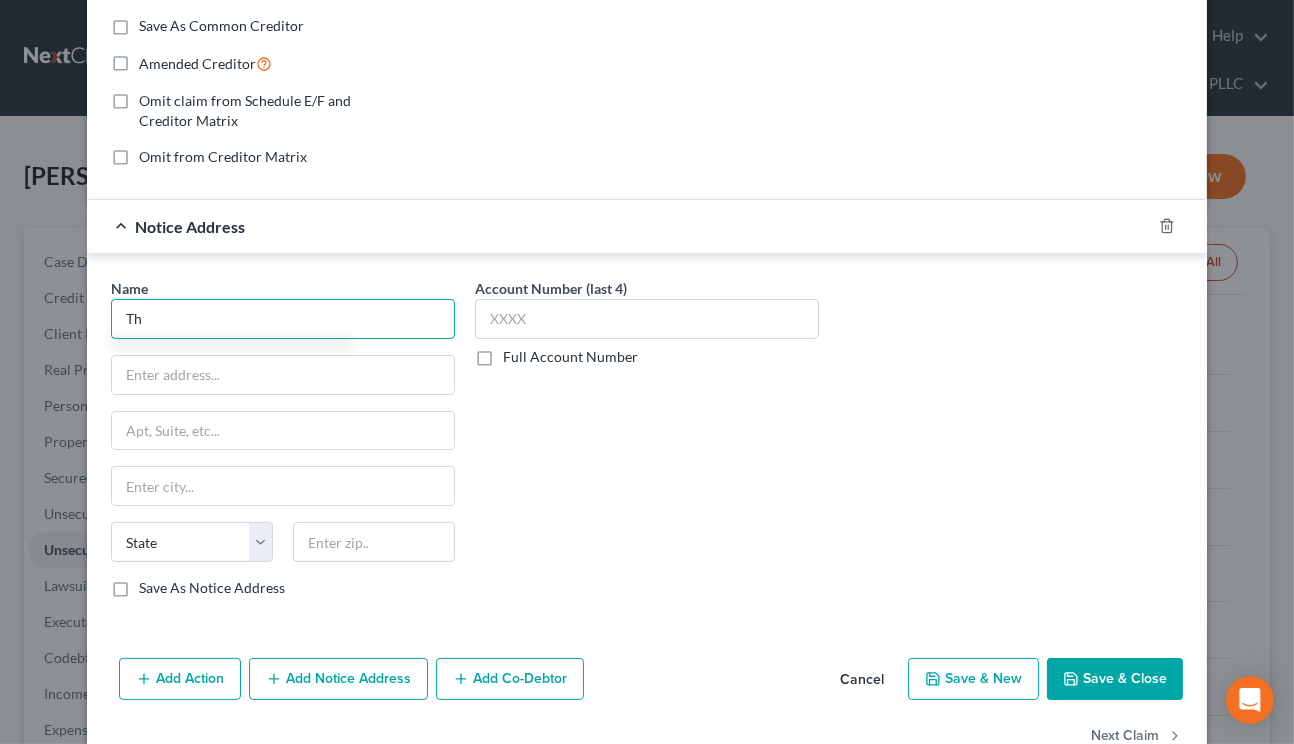 type on "T" 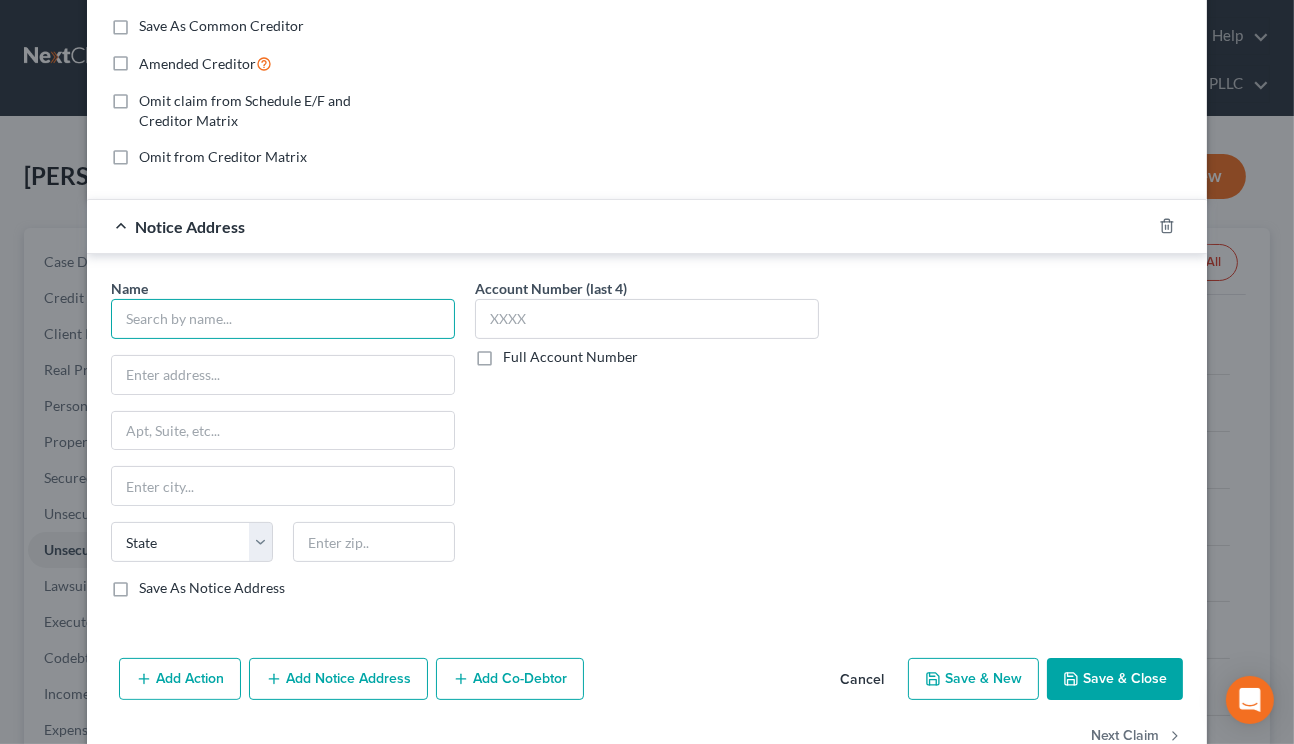 click at bounding box center (283, 319) 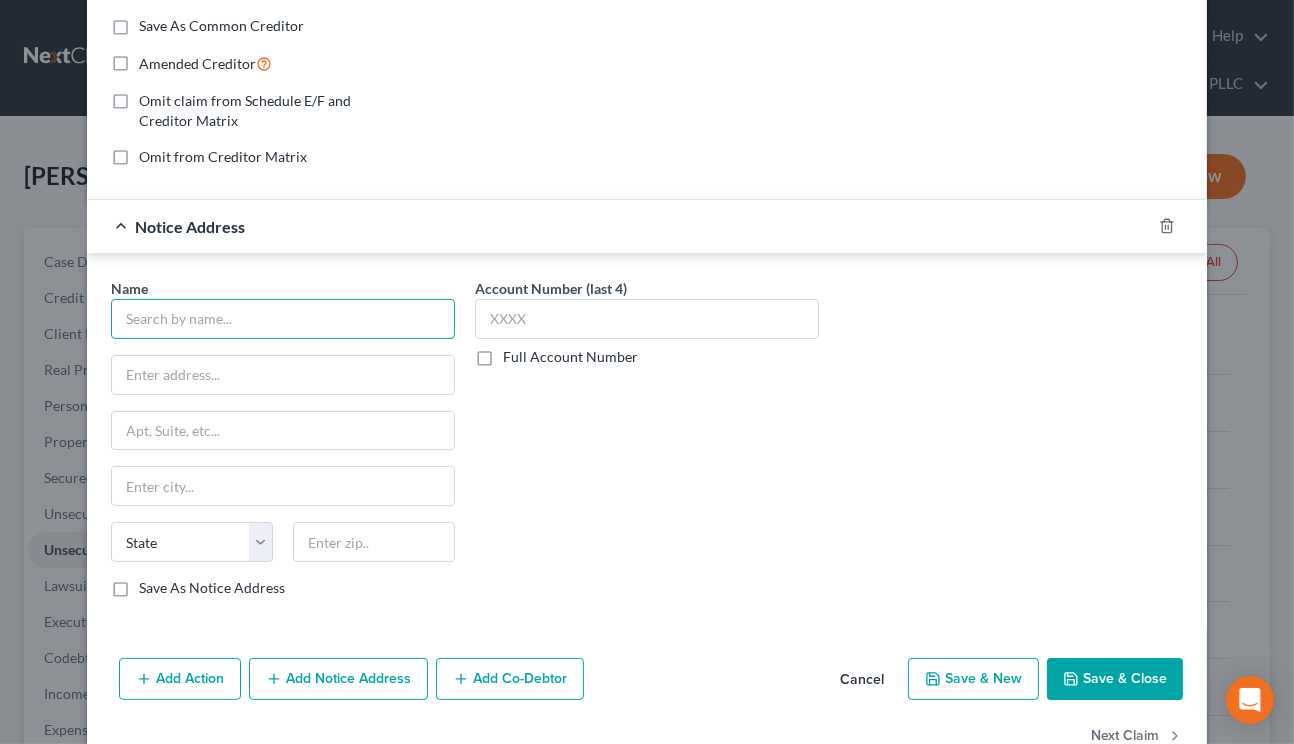 type 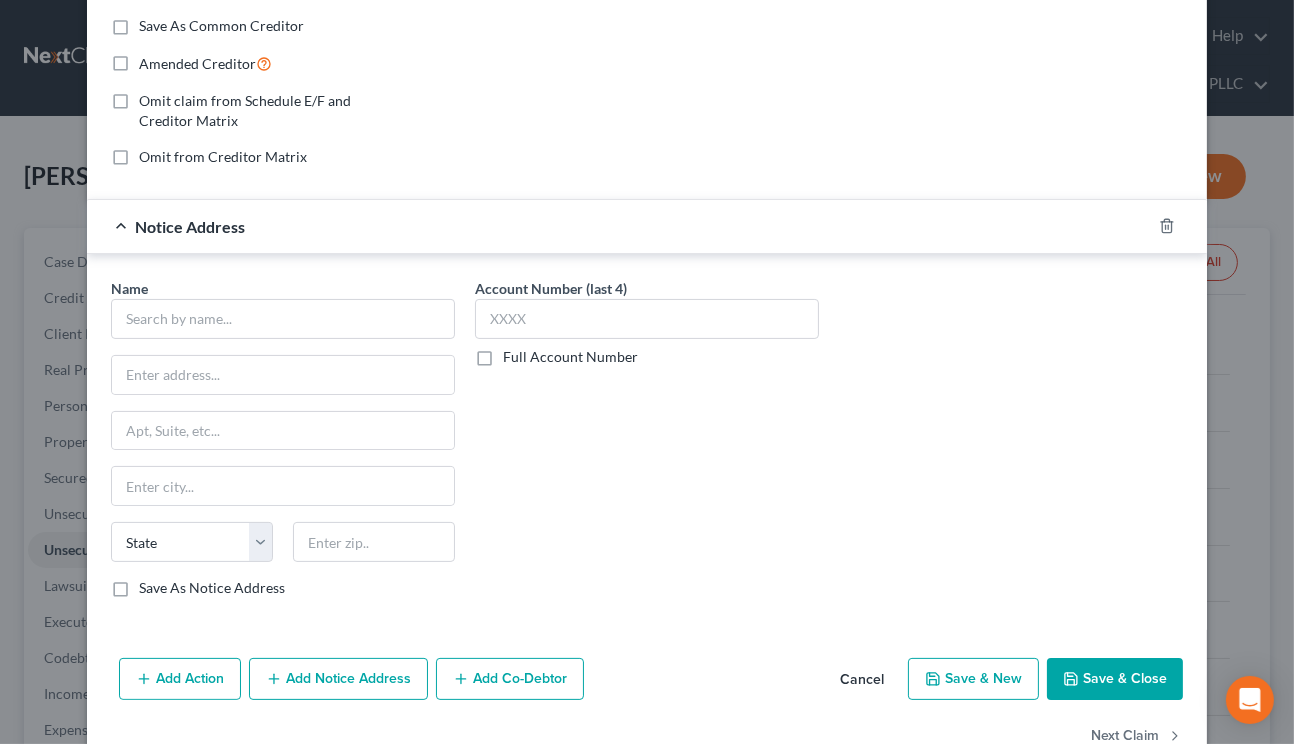 scroll, scrollTop: 425, scrollLeft: 0, axis: vertical 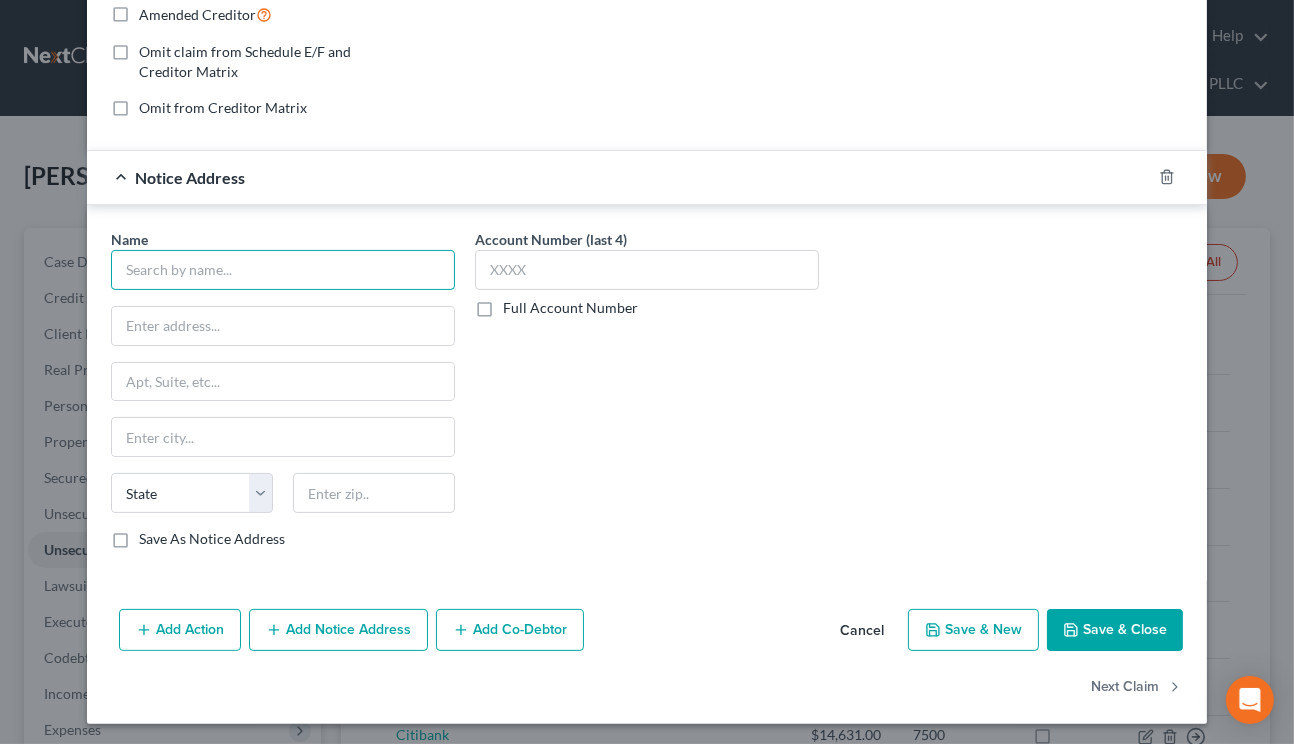 click at bounding box center (283, 270) 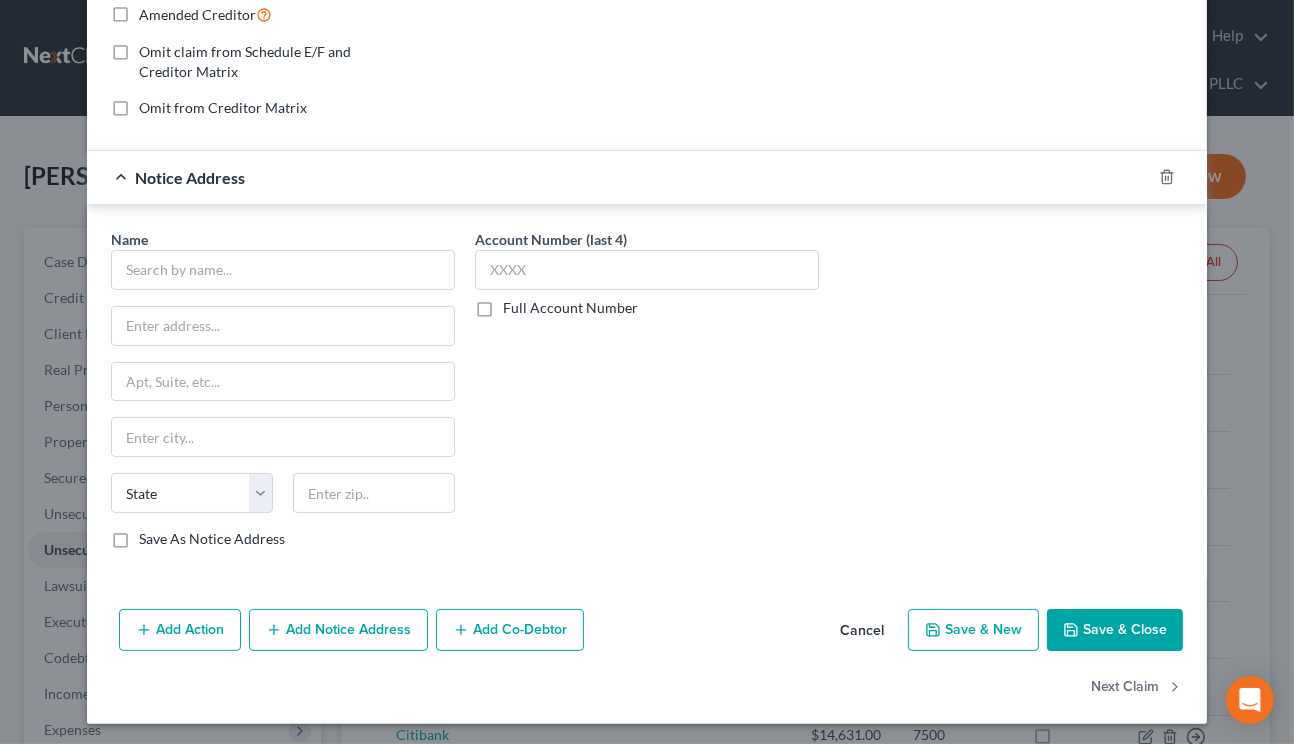drag, startPoint x: 213, startPoint y: 270, endPoint x: 916, endPoint y: 511, distance: 743.1622 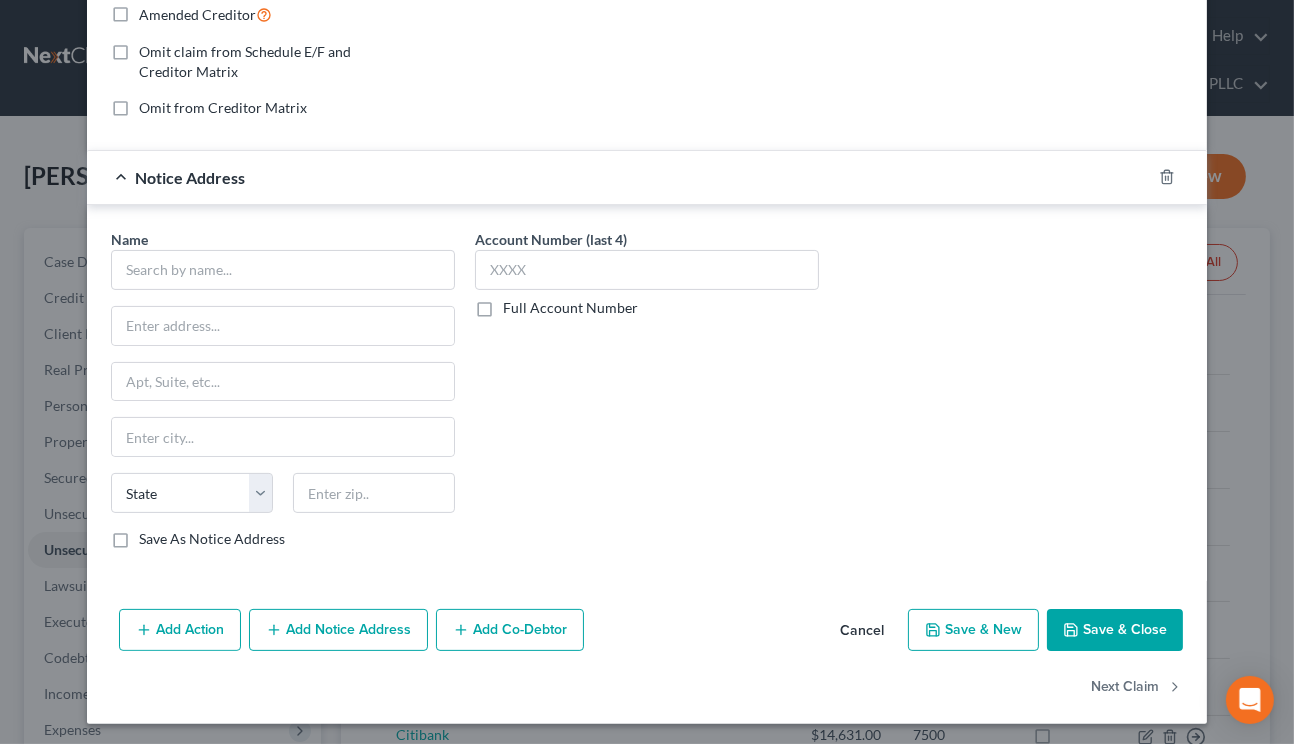 click at bounding box center (111, 290) 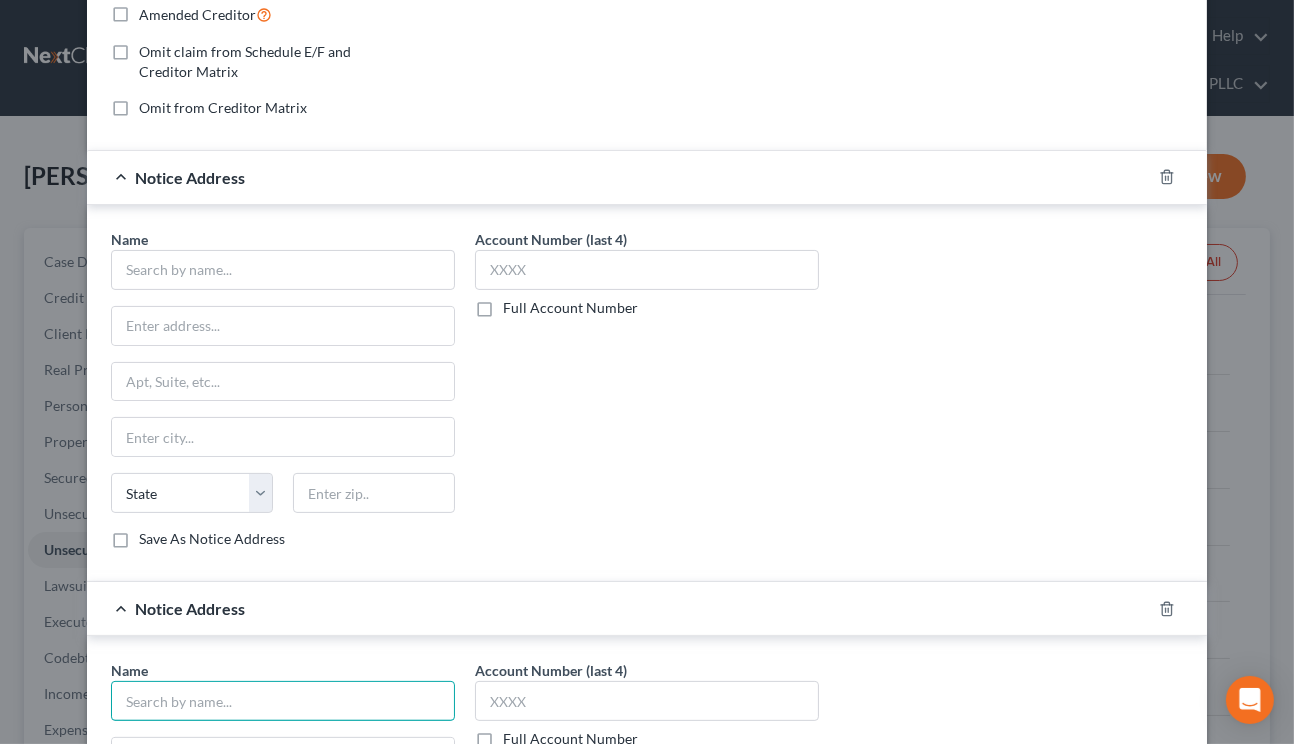 click at bounding box center (283, 701) 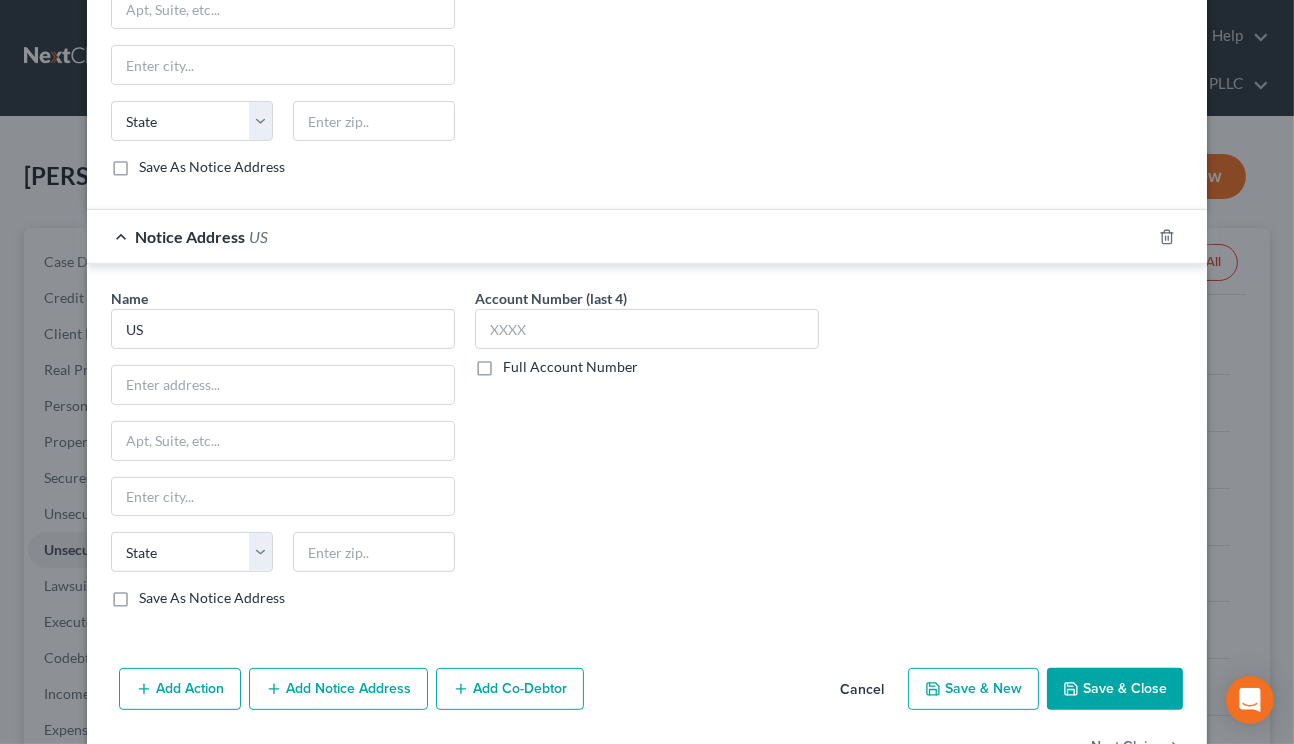 scroll, scrollTop: 806, scrollLeft: 0, axis: vertical 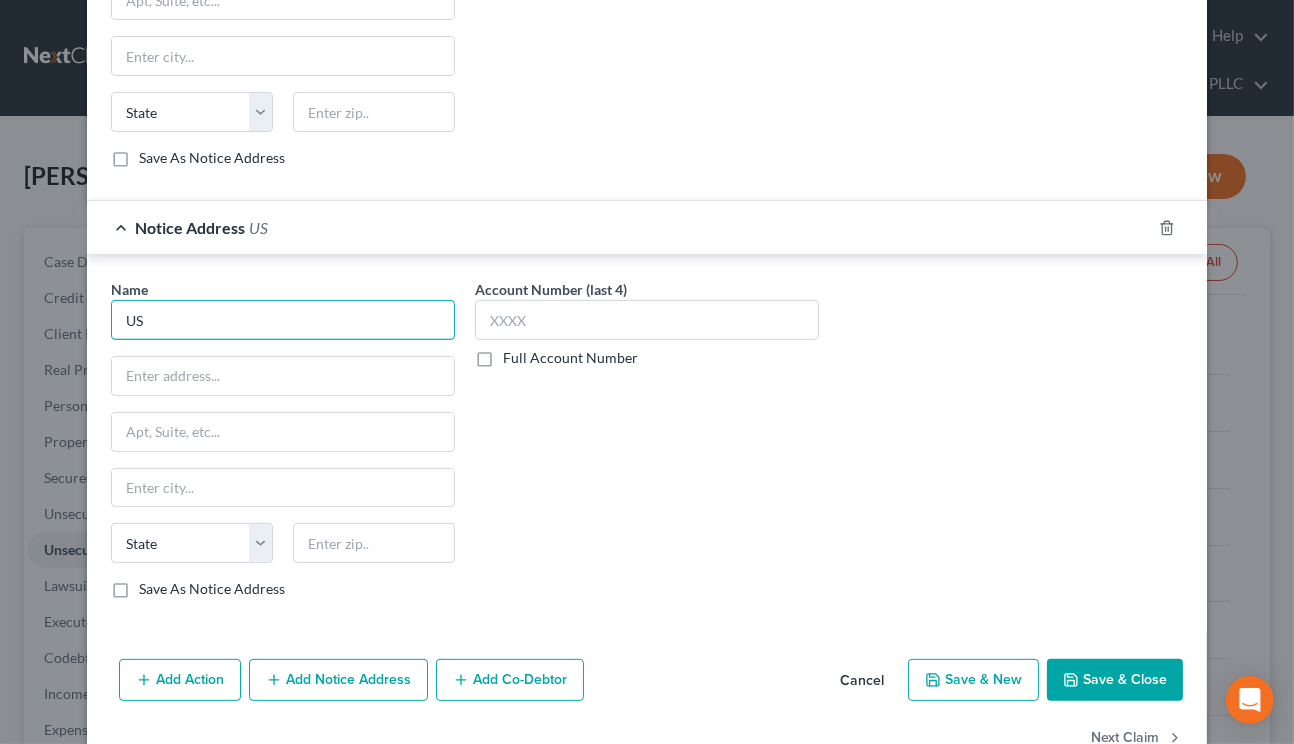 click on "US" at bounding box center (283, 320) 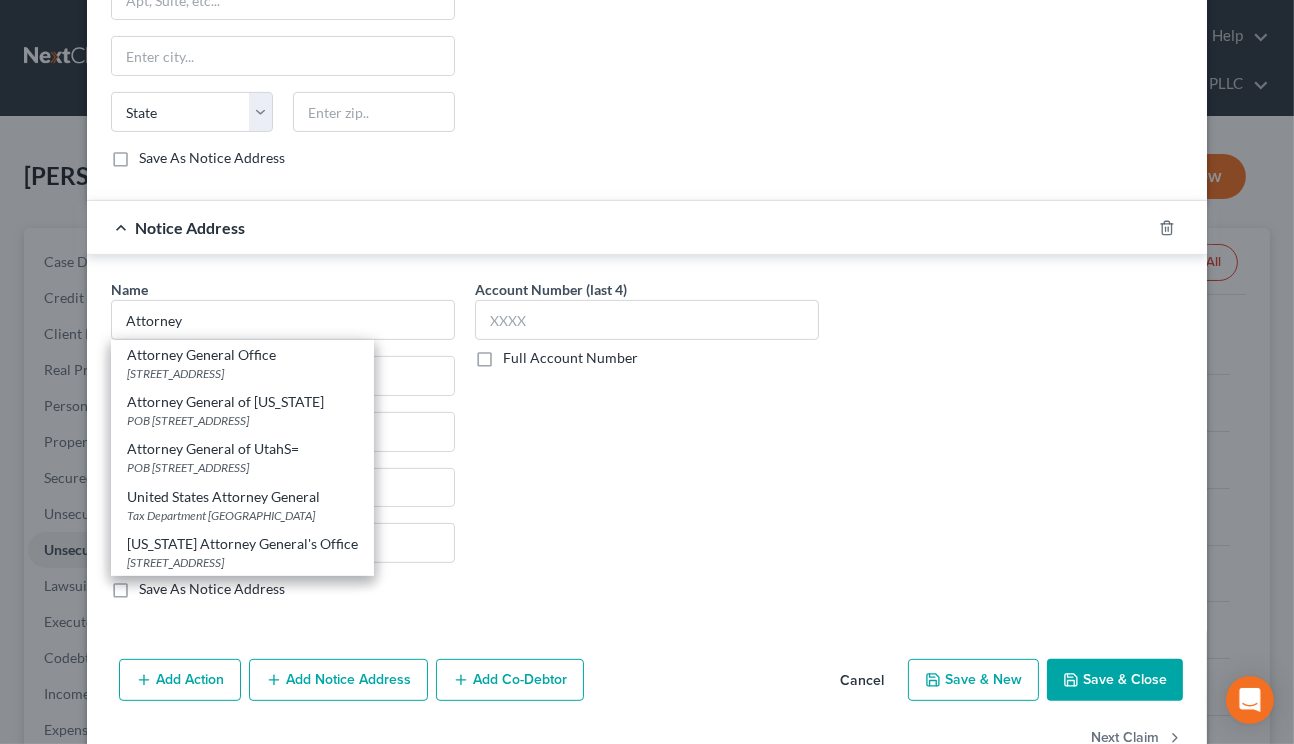 click on "Attorney General of UtahS=" at bounding box center (242, 449) 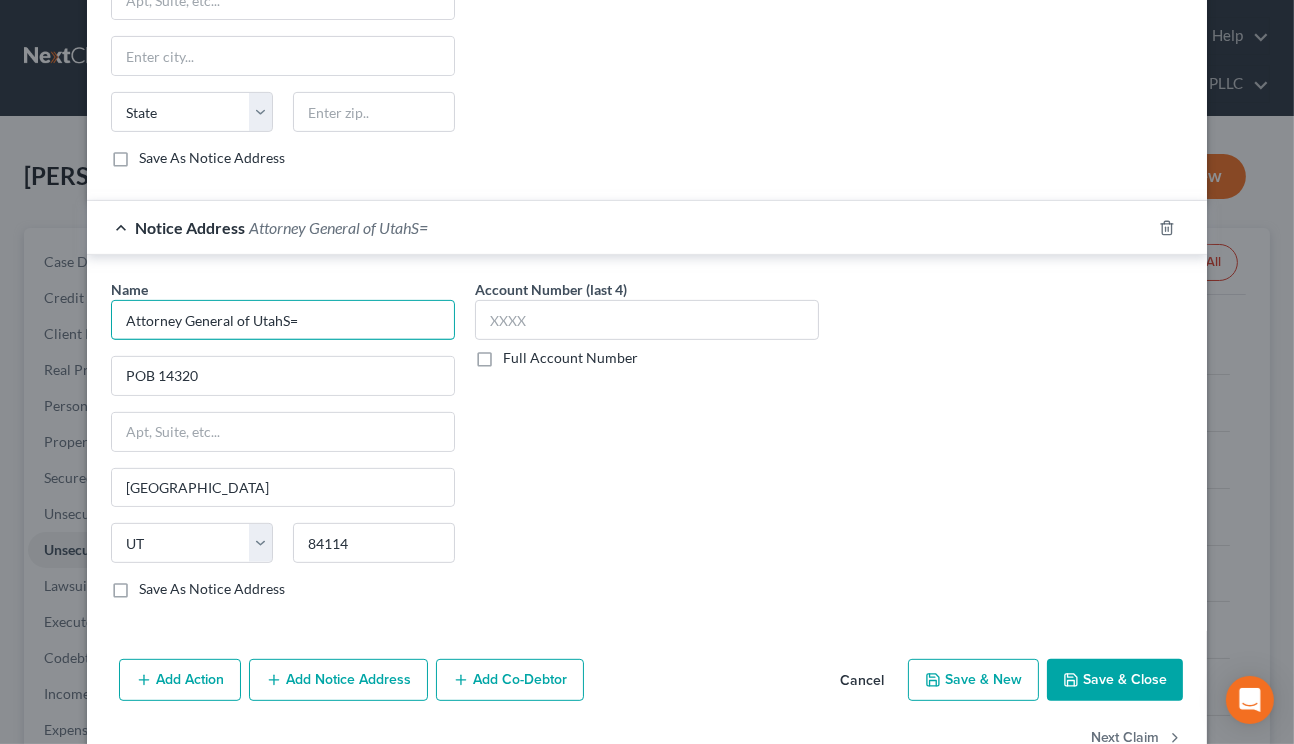click on "Attorney General of UtahS=" at bounding box center [283, 320] 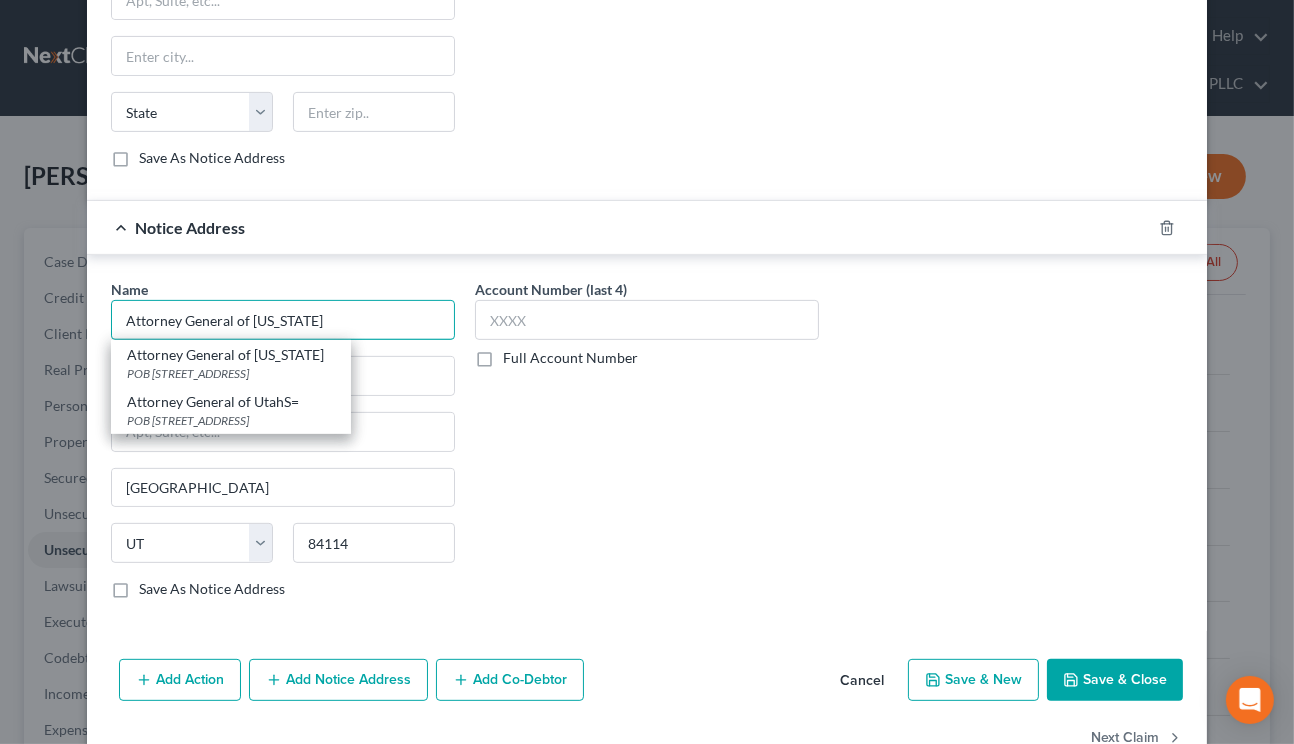 type on "Attorney General of Utah" 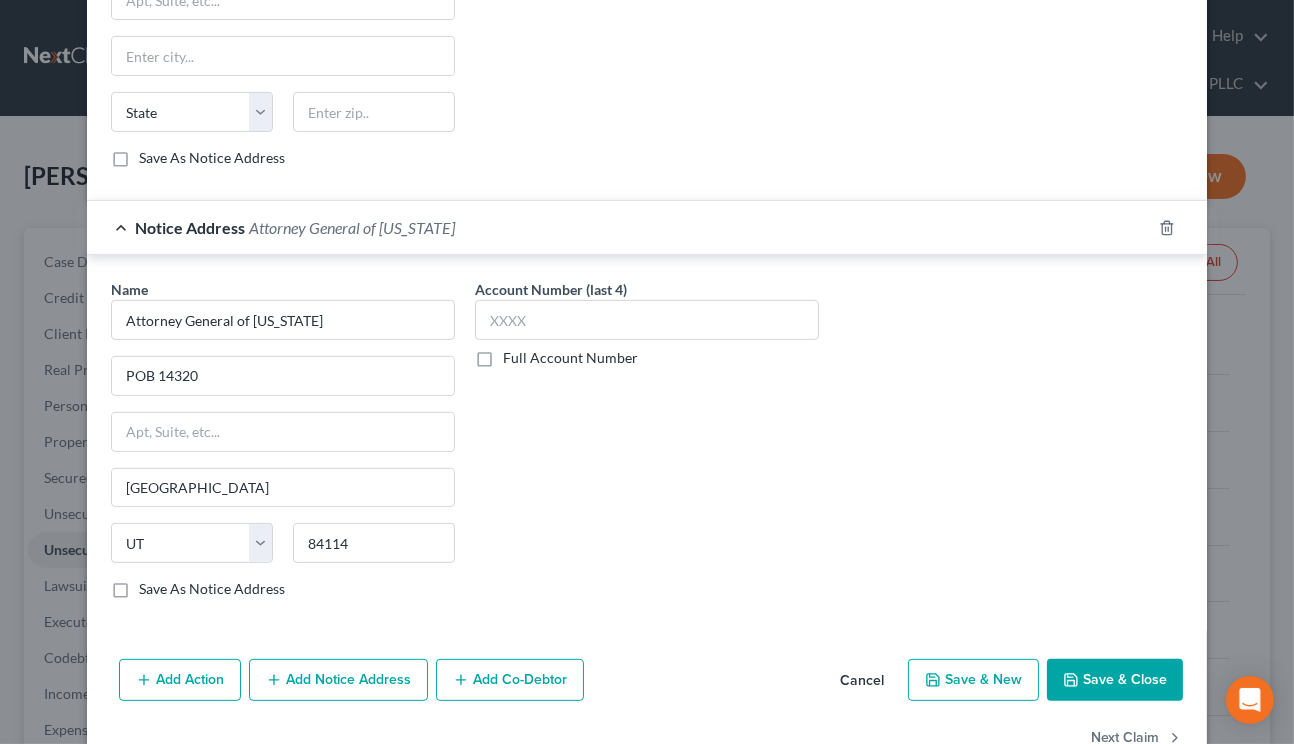 click on "Save & Close" at bounding box center (1115, 680) 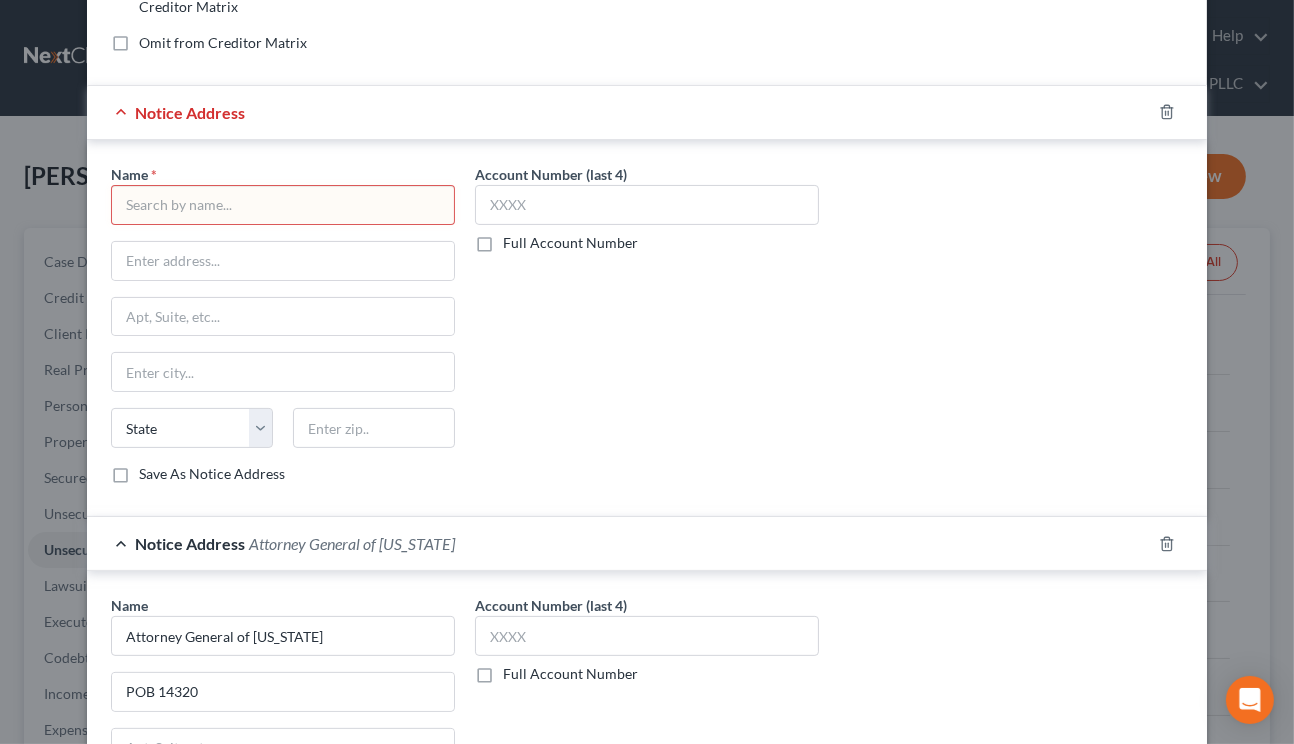 scroll, scrollTop: 485, scrollLeft: 0, axis: vertical 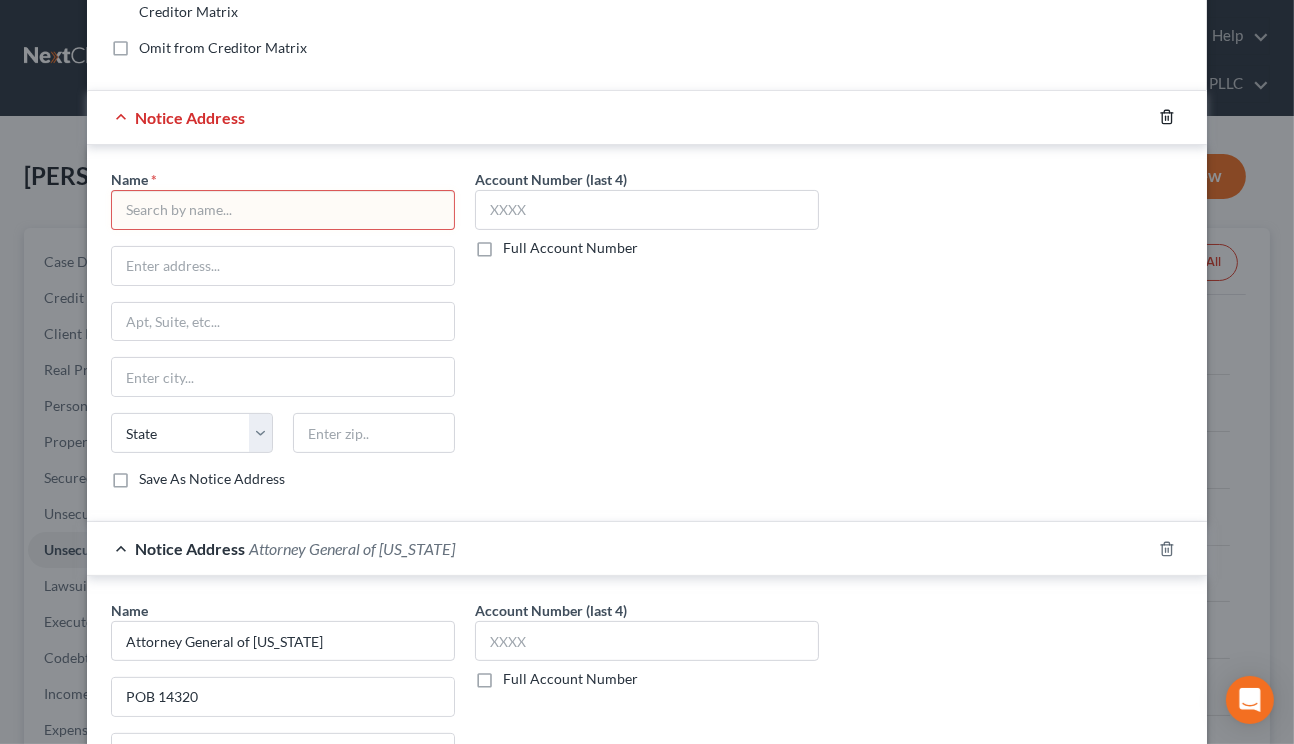 click 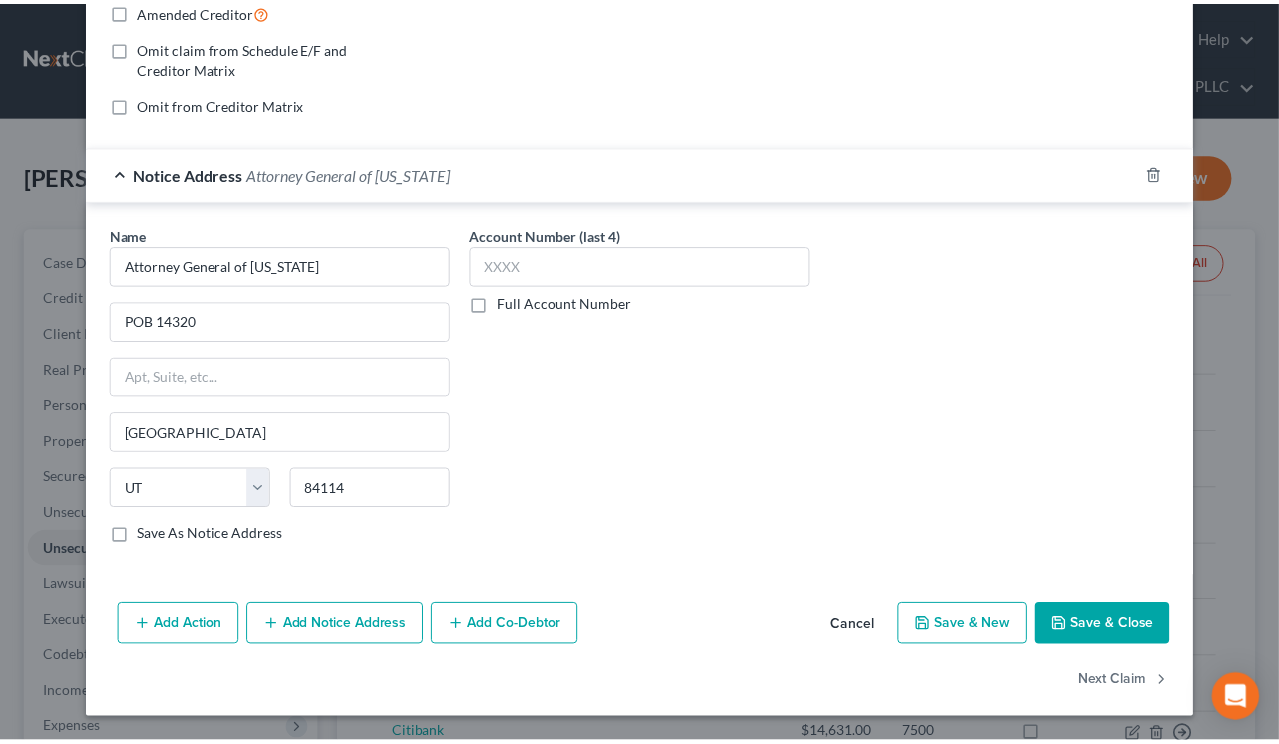 scroll, scrollTop: 425, scrollLeft: 0, axis: vertical 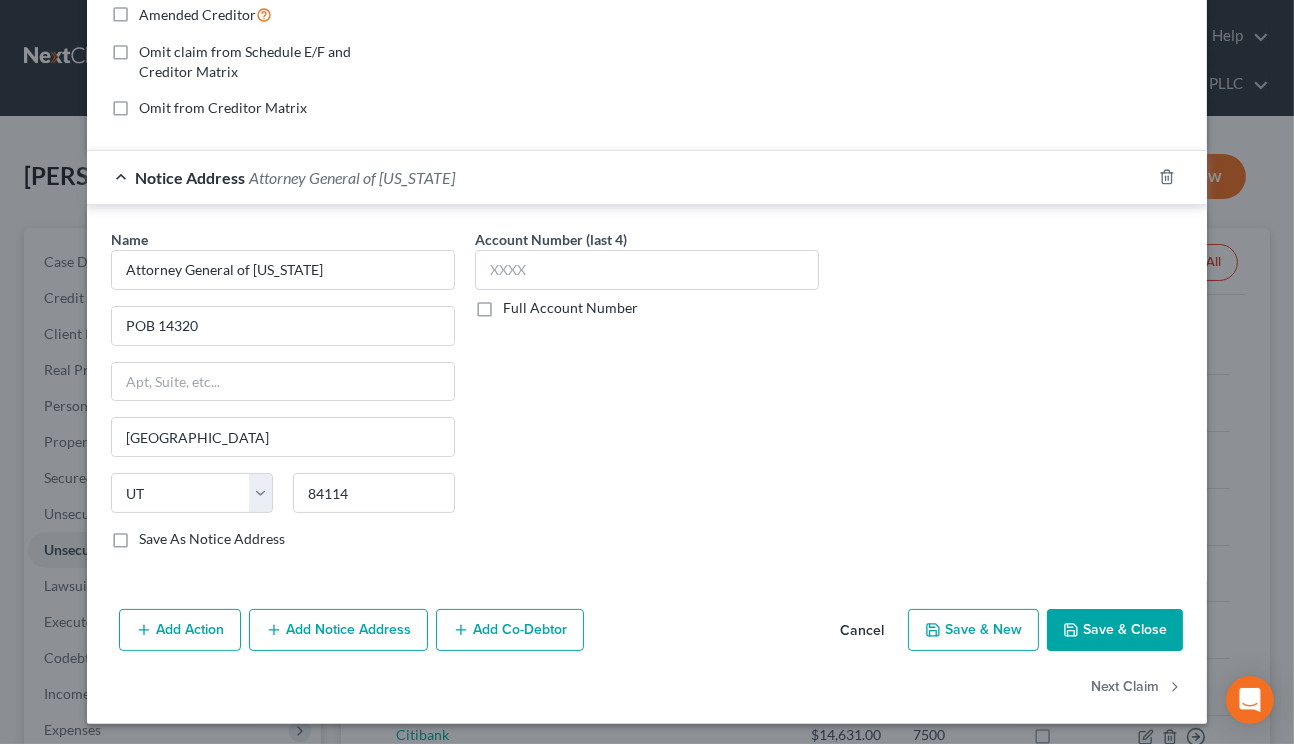 click on "Save & Close" at bounding box center [1115, 630] 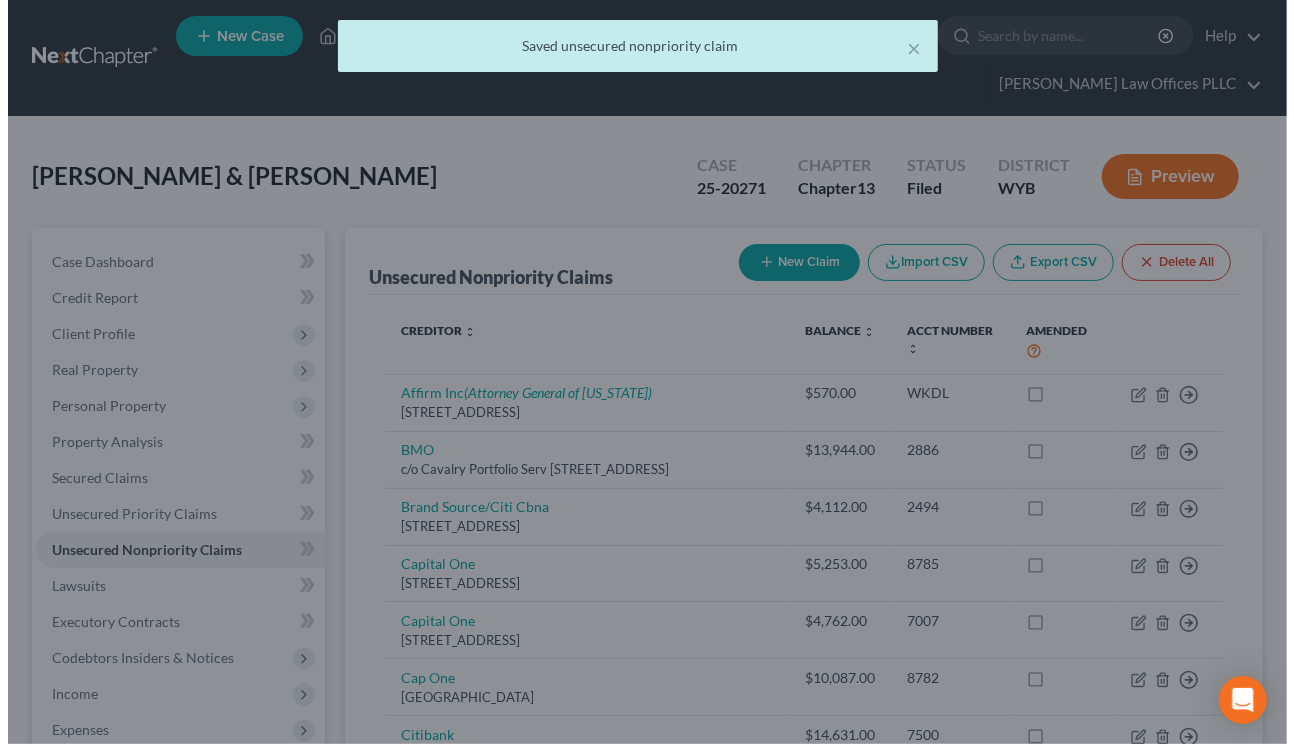 scroll, scrollTop: 0, scrollLeft: 0, axis: both 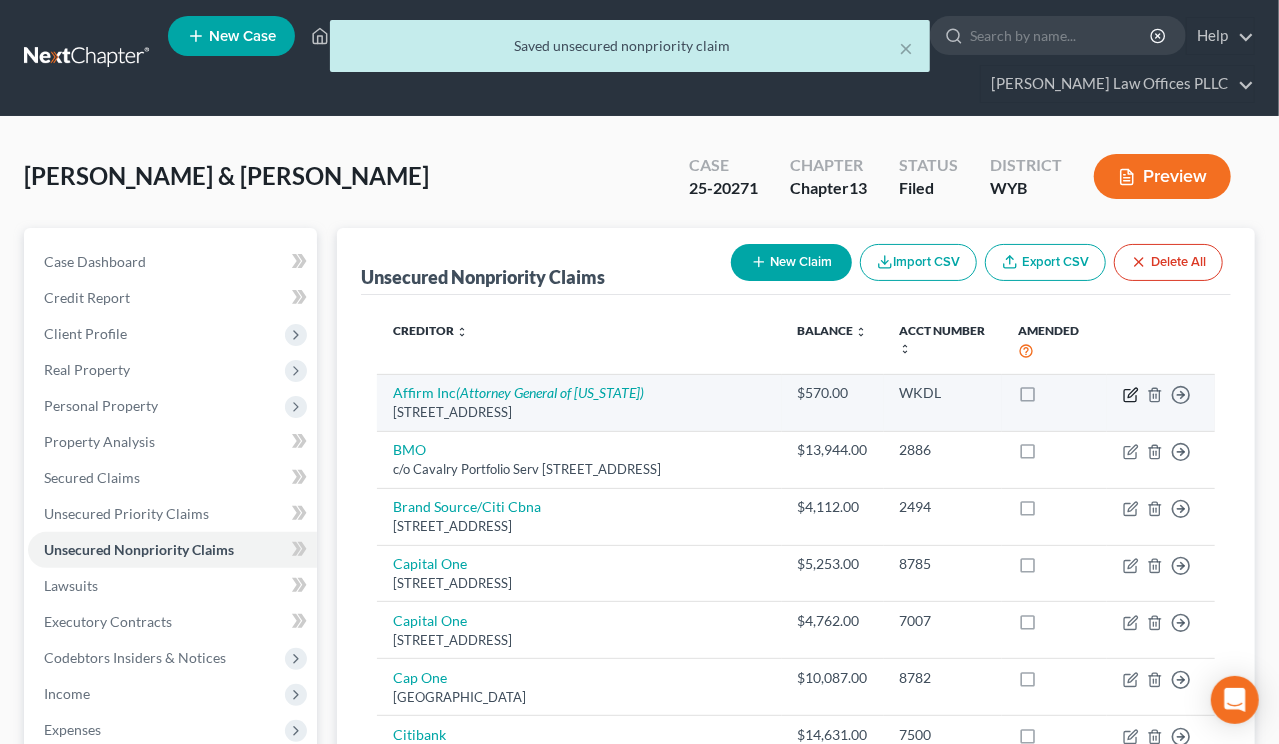 click 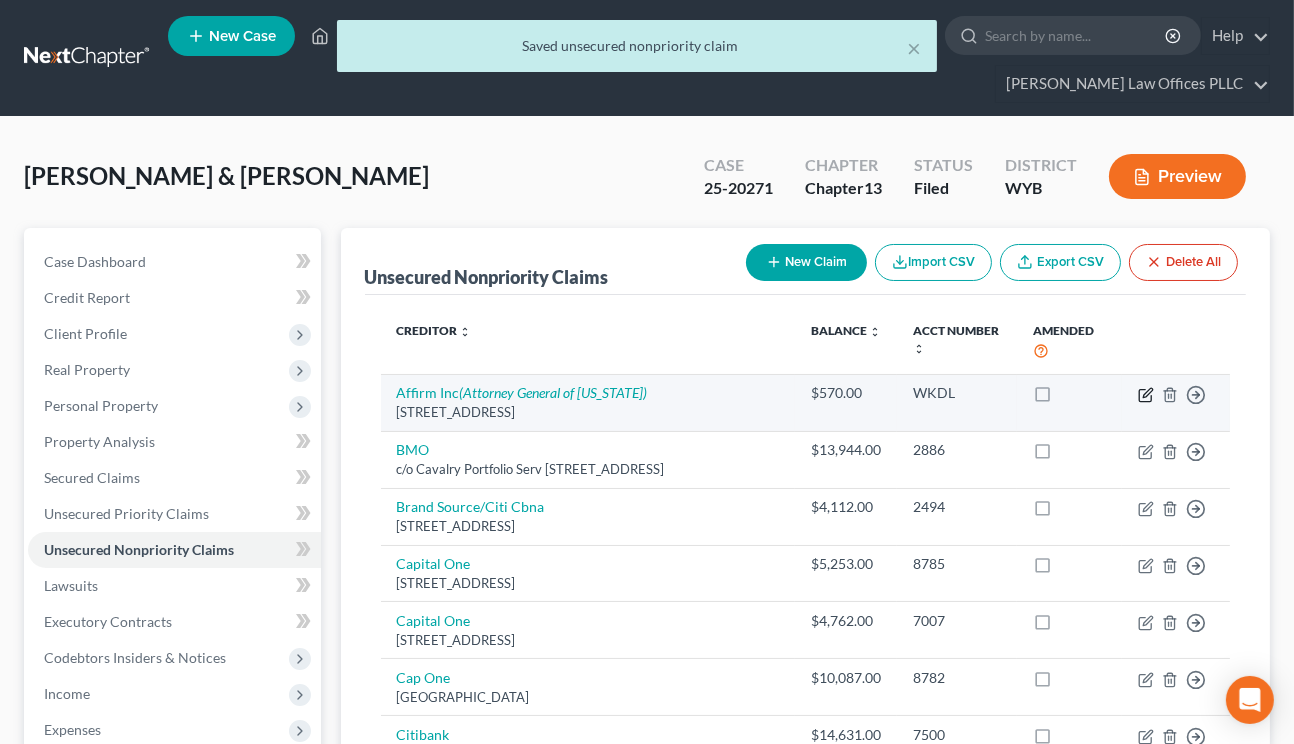 select on "4" 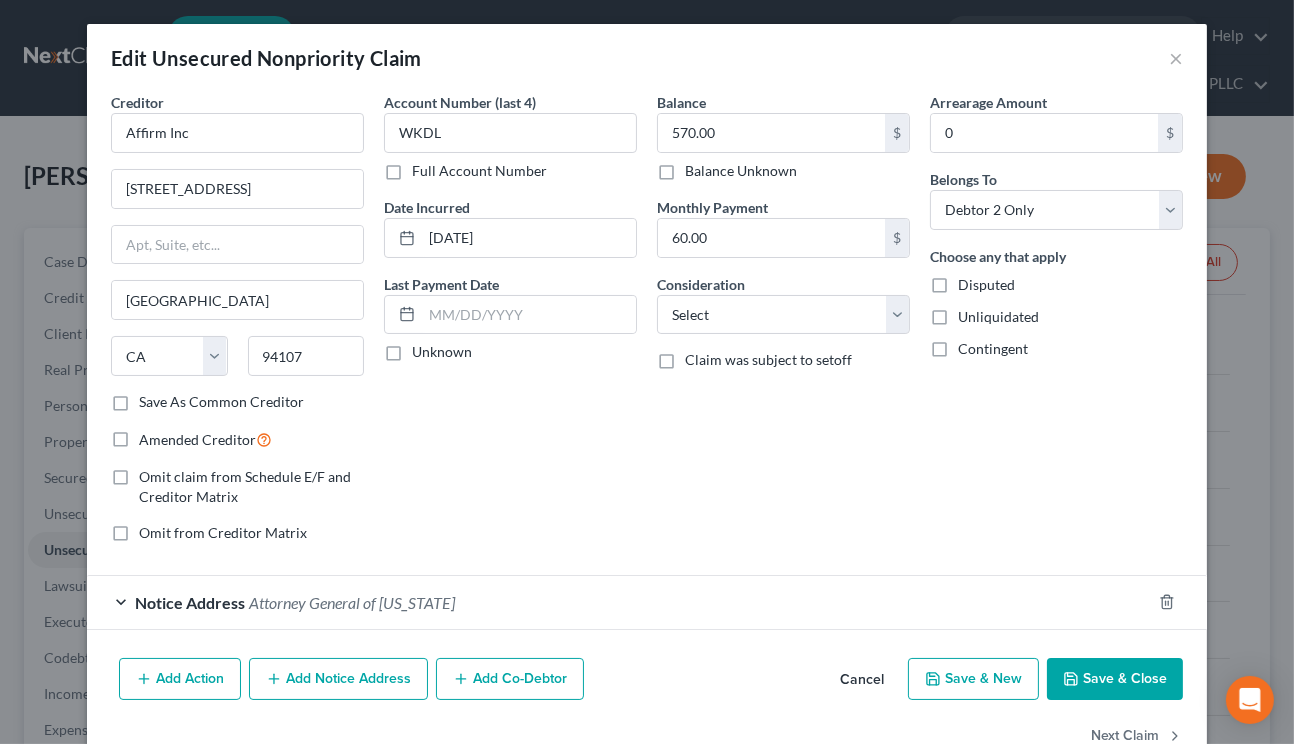 click on "Notice Address Attorney General of Utah" at bounding box center (619, 602) 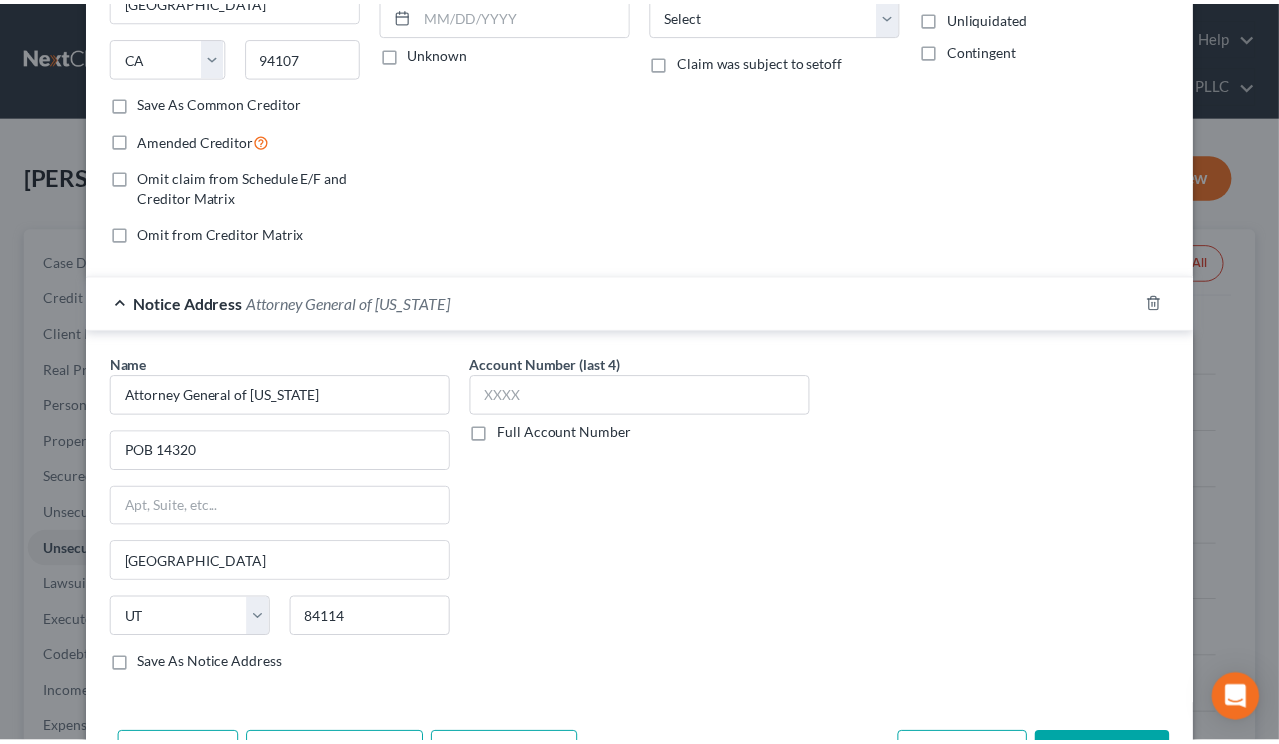 scroll, scrollTop: 302, scrollLeft: 0, axis: vertical 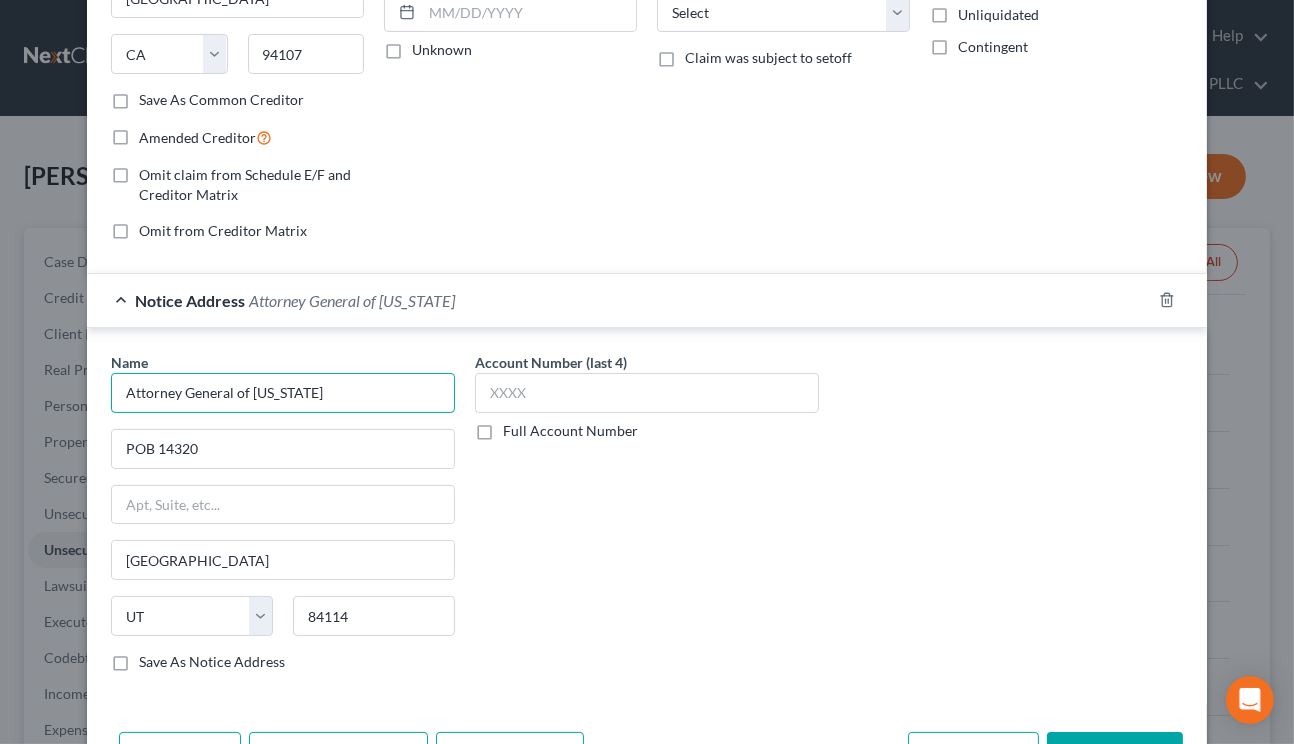 drag, startPoint x: 301, startPoint y: 395, endPoint x: -98, endPoint y: 391, distance: 399.02005 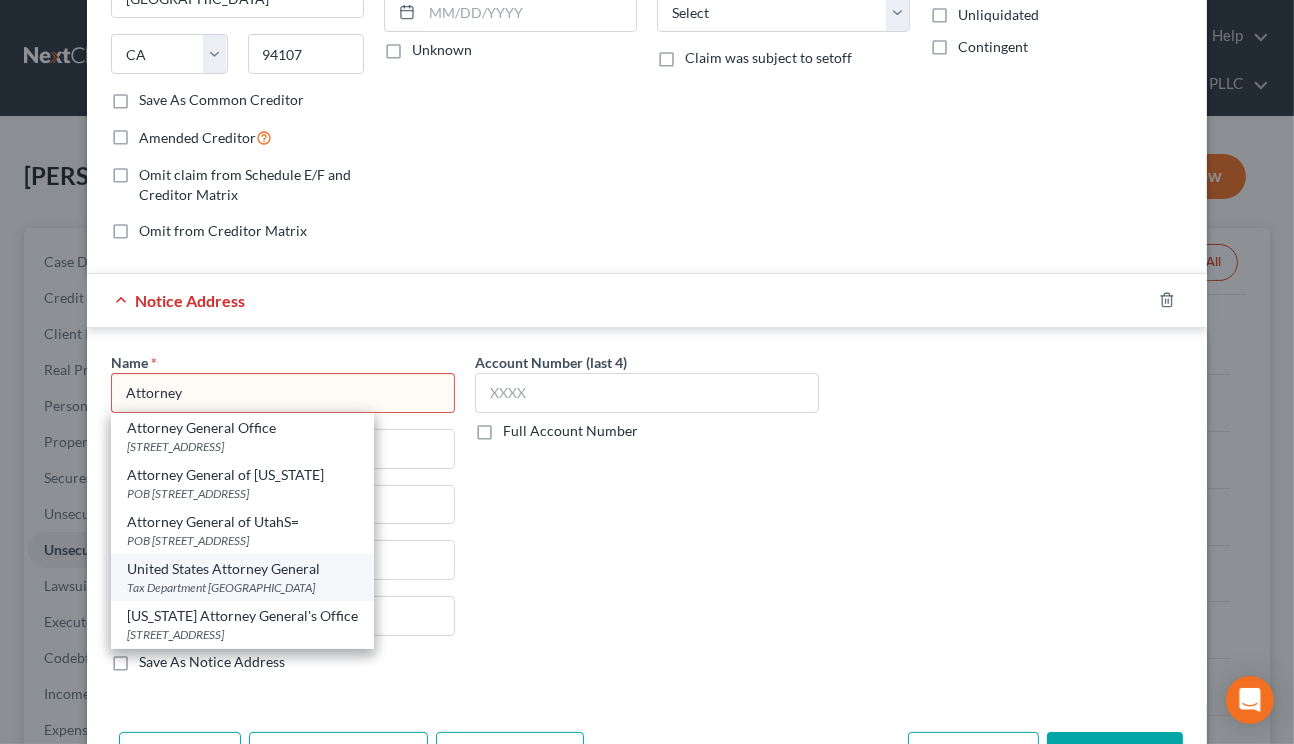 click on "United States Attorney General" at bounding box center (242, 569) 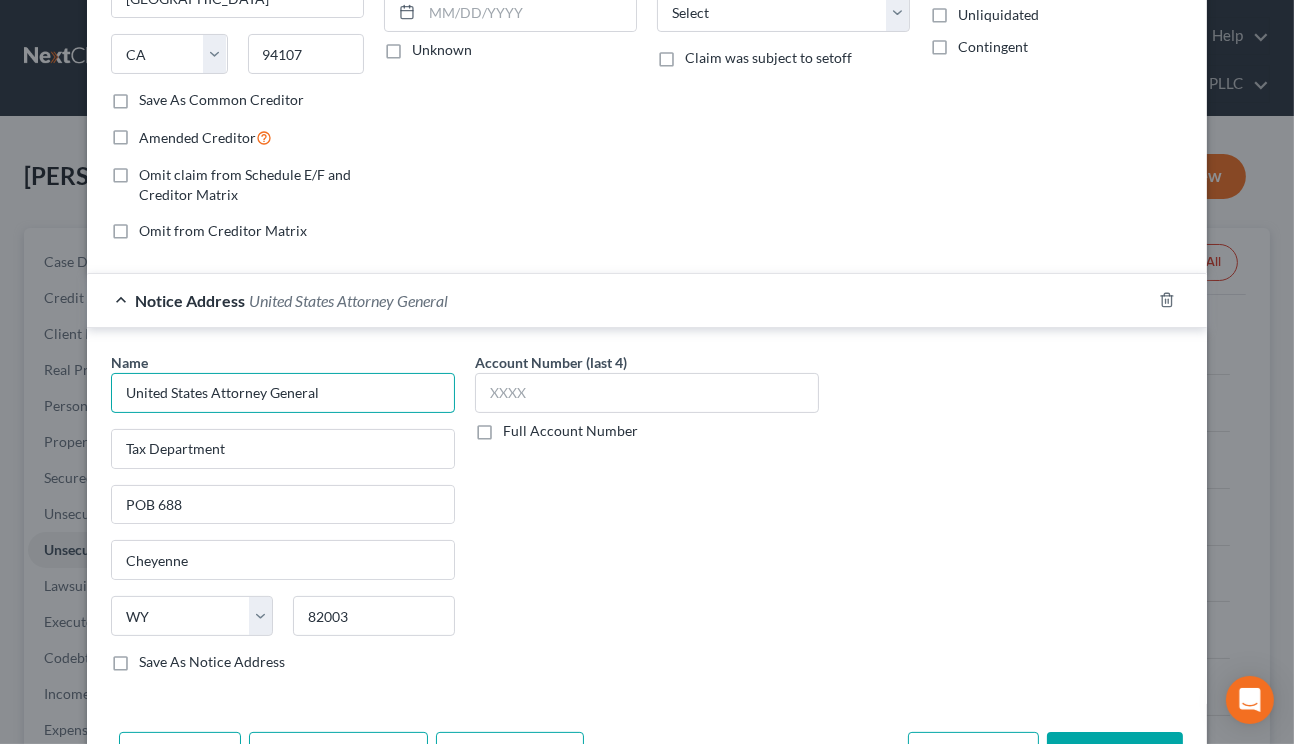 drag, startPoint x: 125, startPoint y: 391, endPoint x: 92, endPoint y: 446, distance: 64.14047 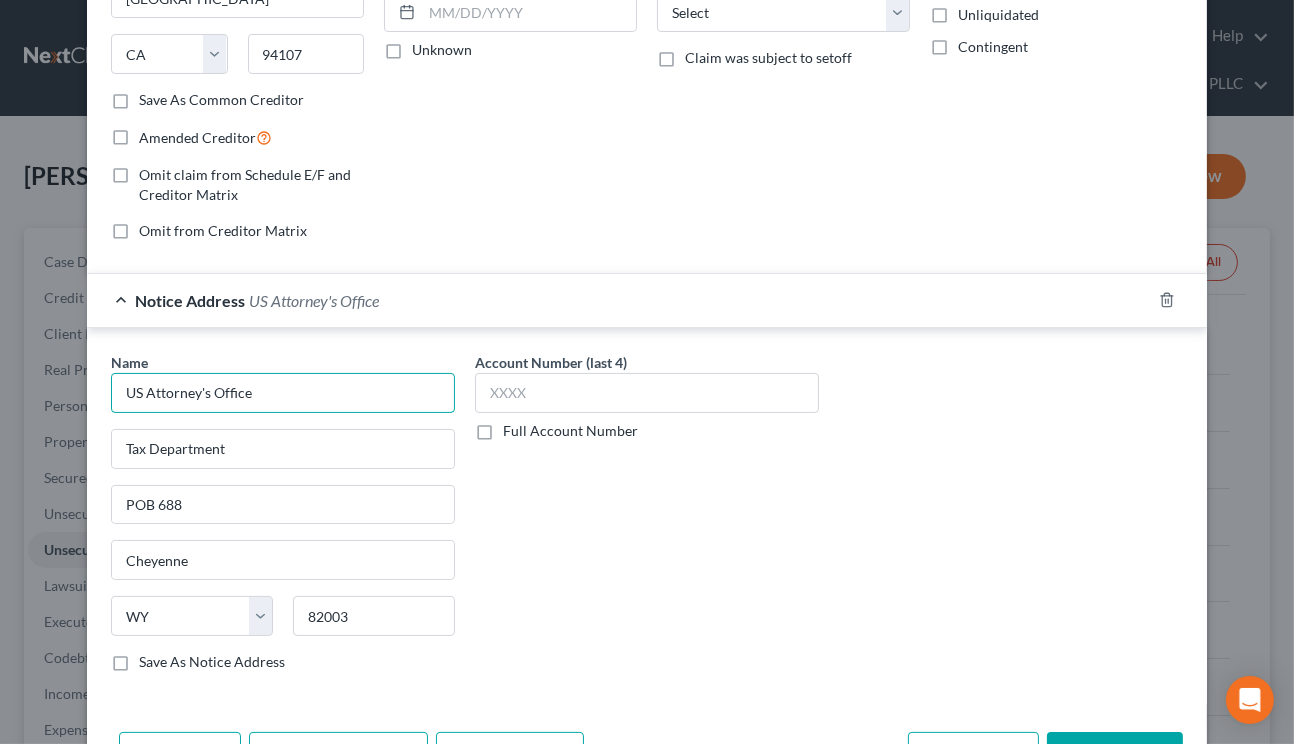 click on "US Attorney's Office" at bounding box center [283, 393] 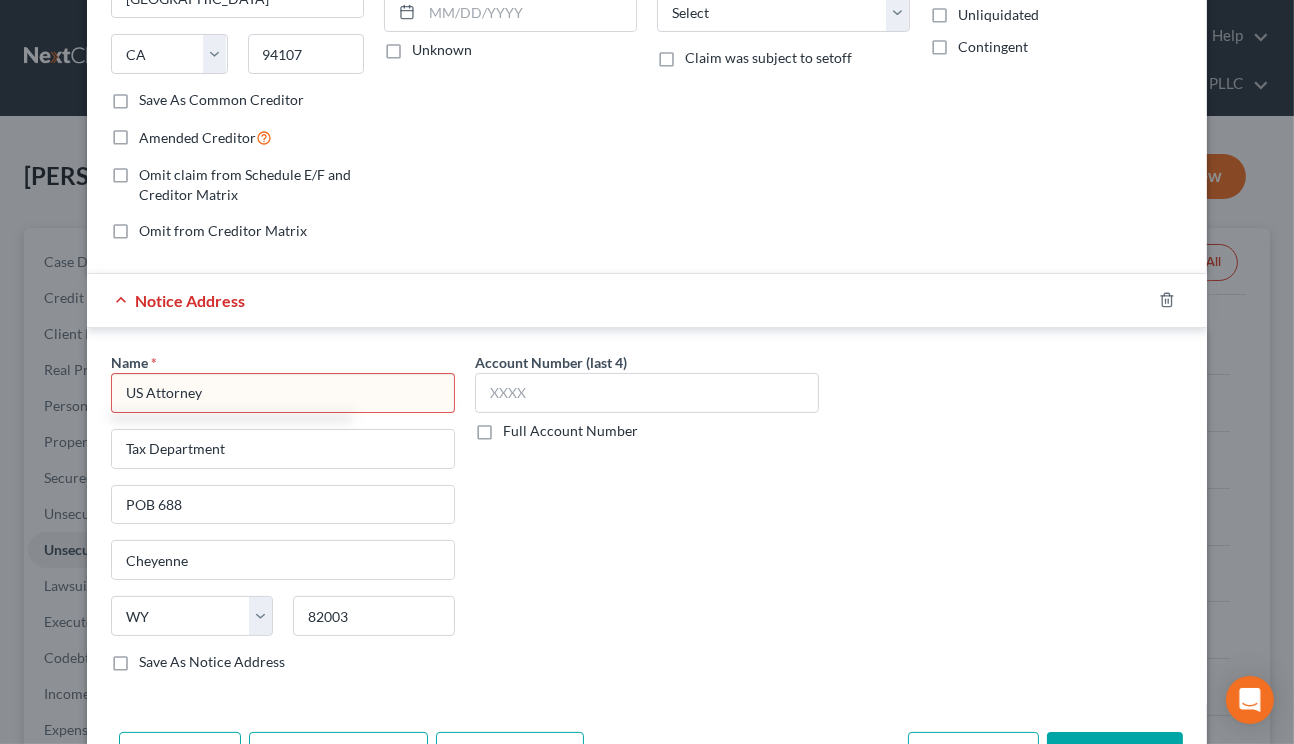 type on "US Attorney" 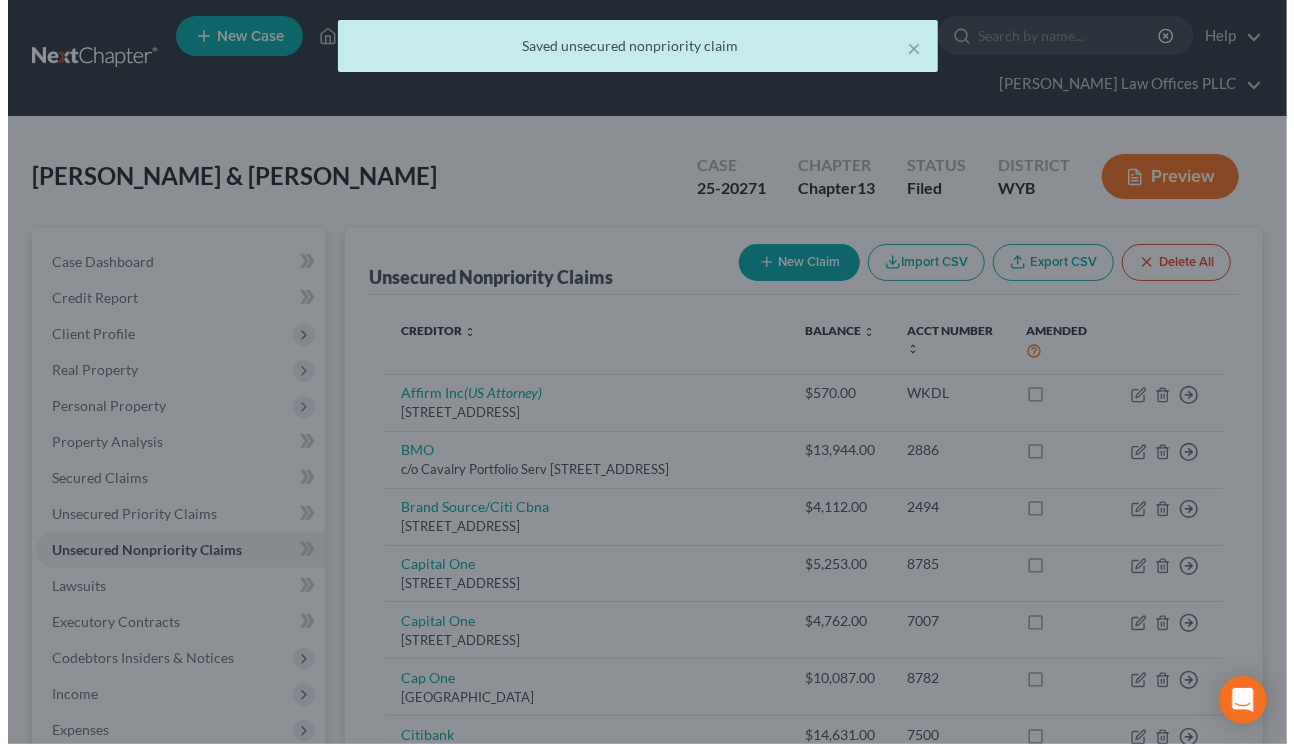 scroll, scrollTop: 0, scrollLeft: 0, axis: both 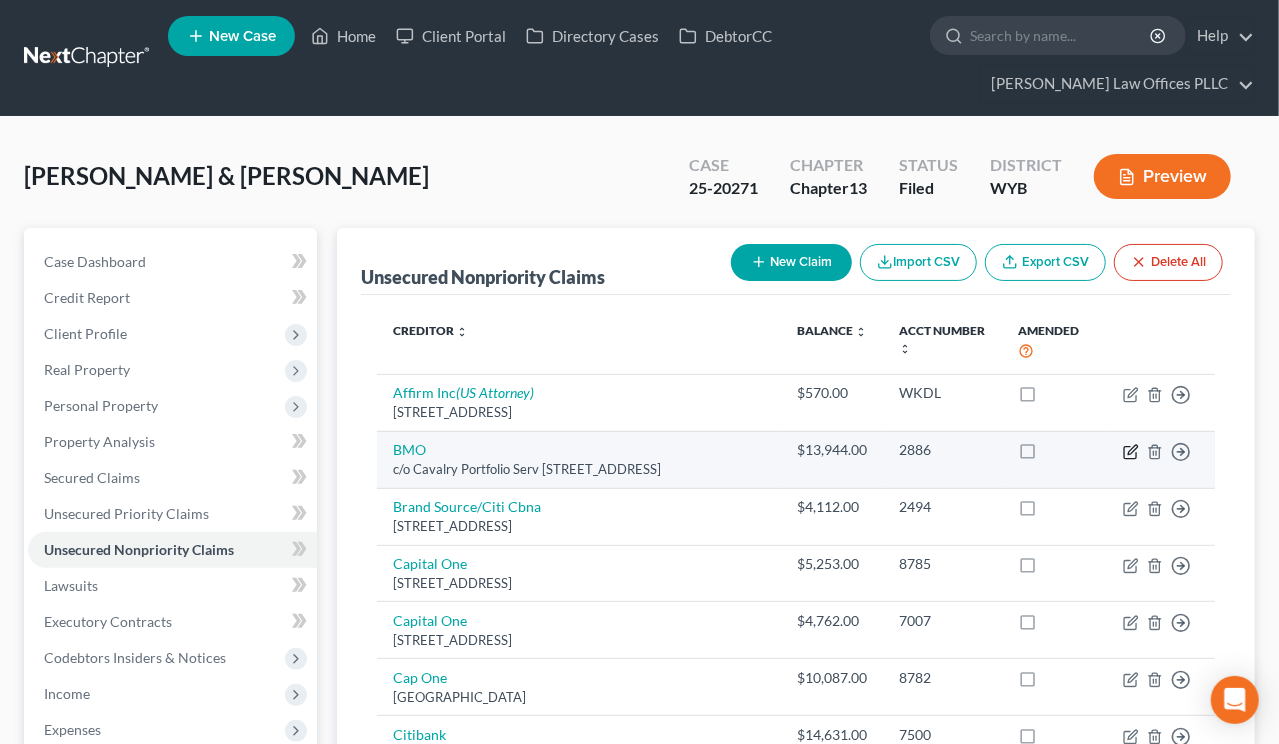 click 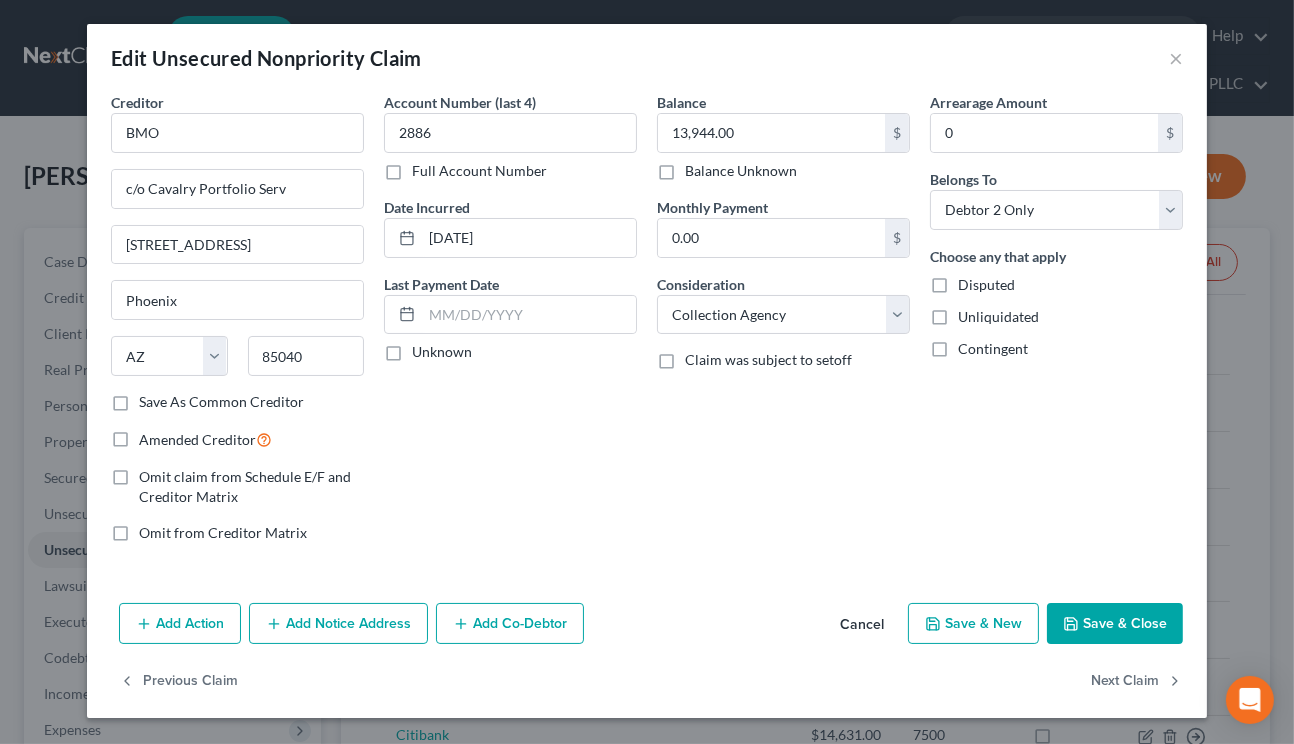 click on "Add Notice Address" at bounding box center [338, 624] 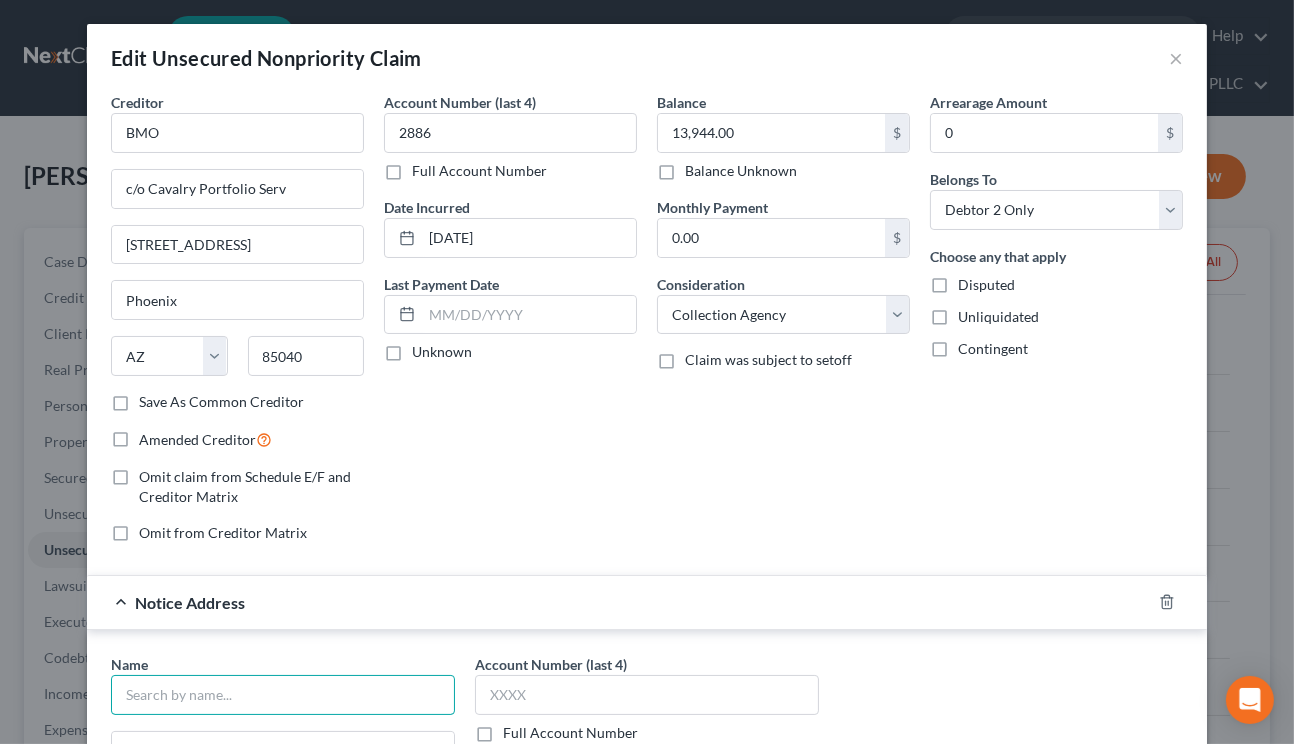click at bounding box center (283, 695) 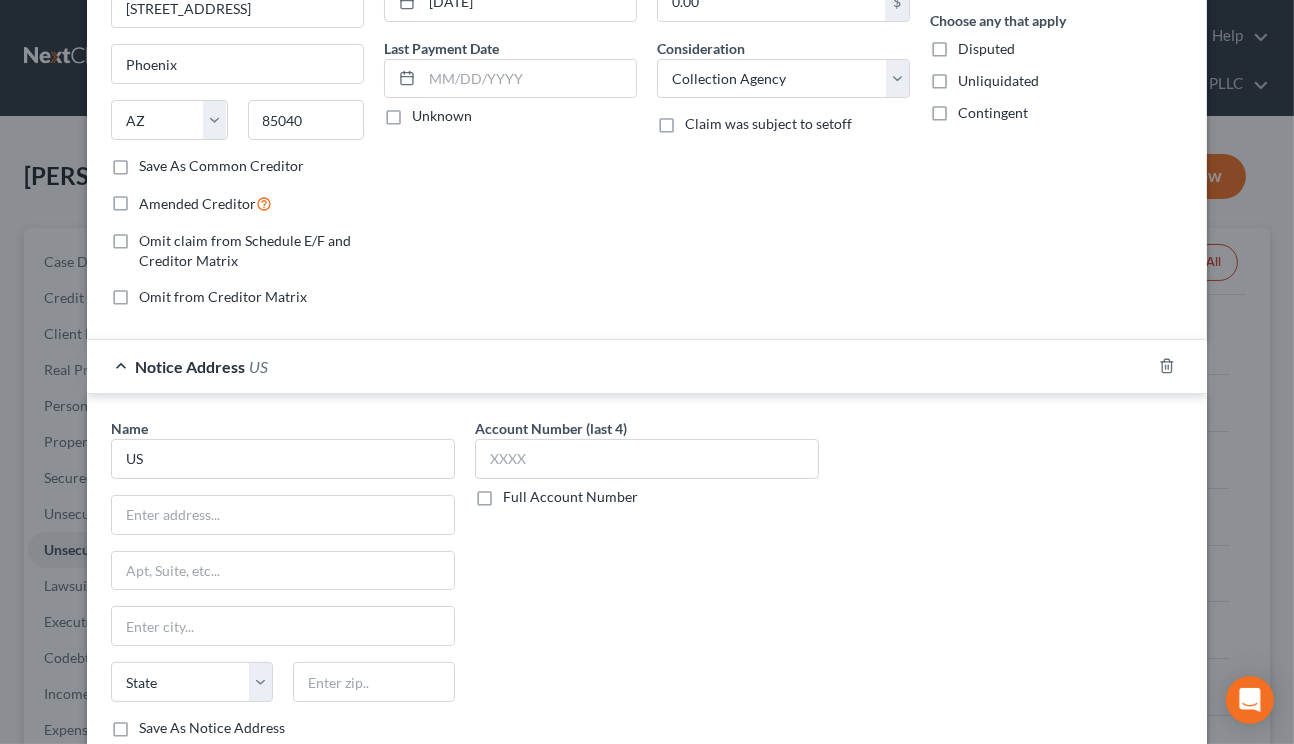 scroll, scrollTop: 236, scrollLeft: 0, axis: vertical 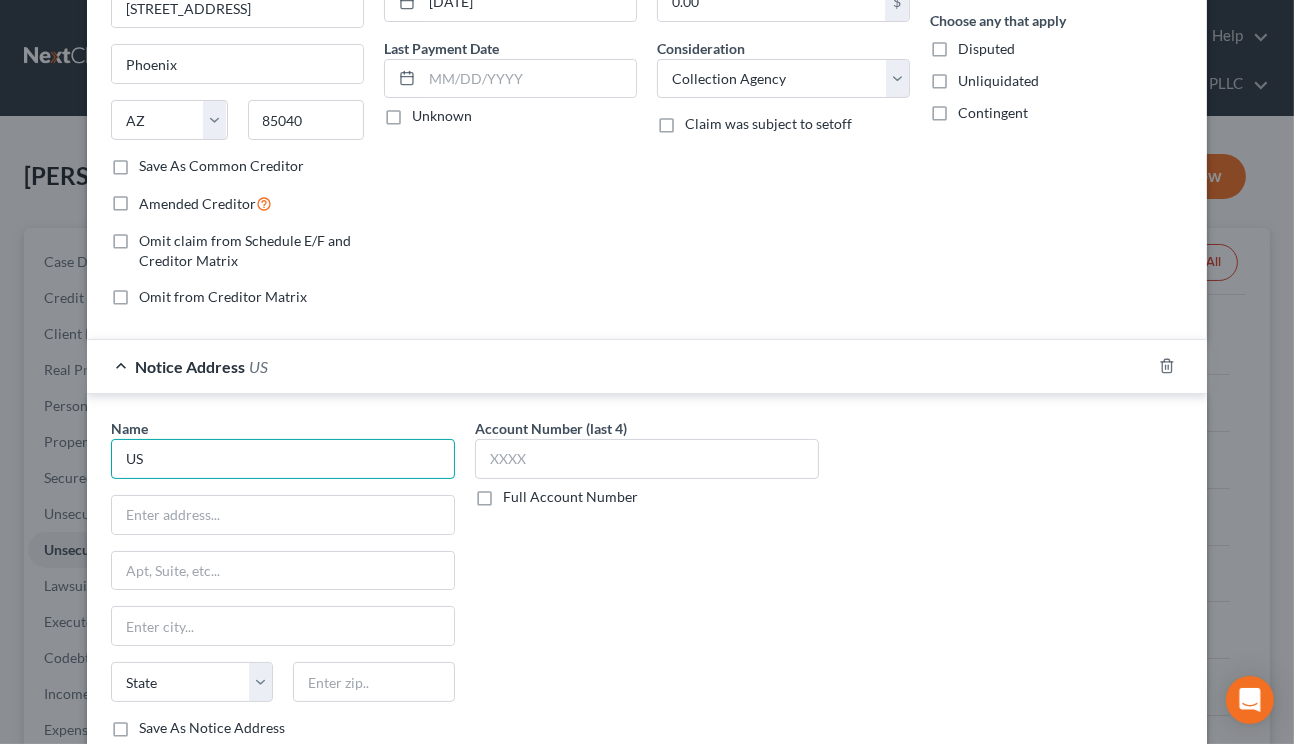 click on "US" at bounding box center [283, 459] 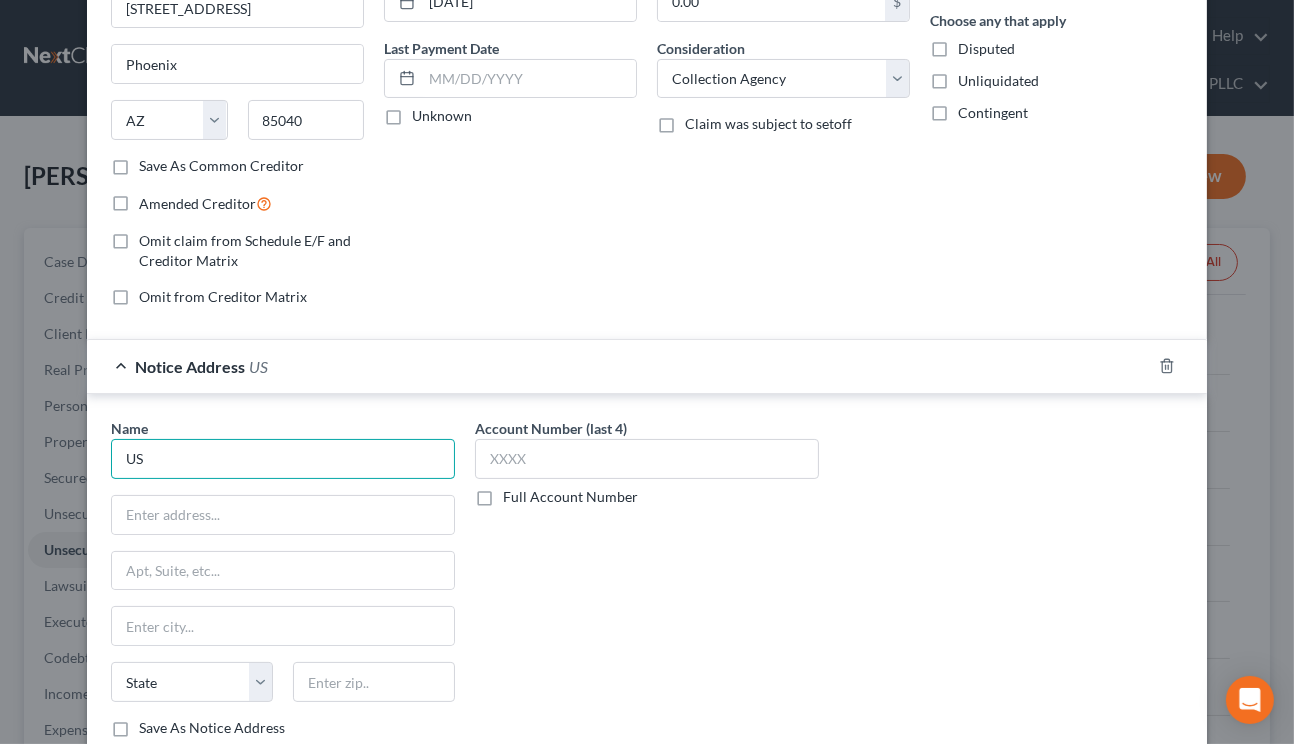 click on "US" at bounding box center (283, 459) 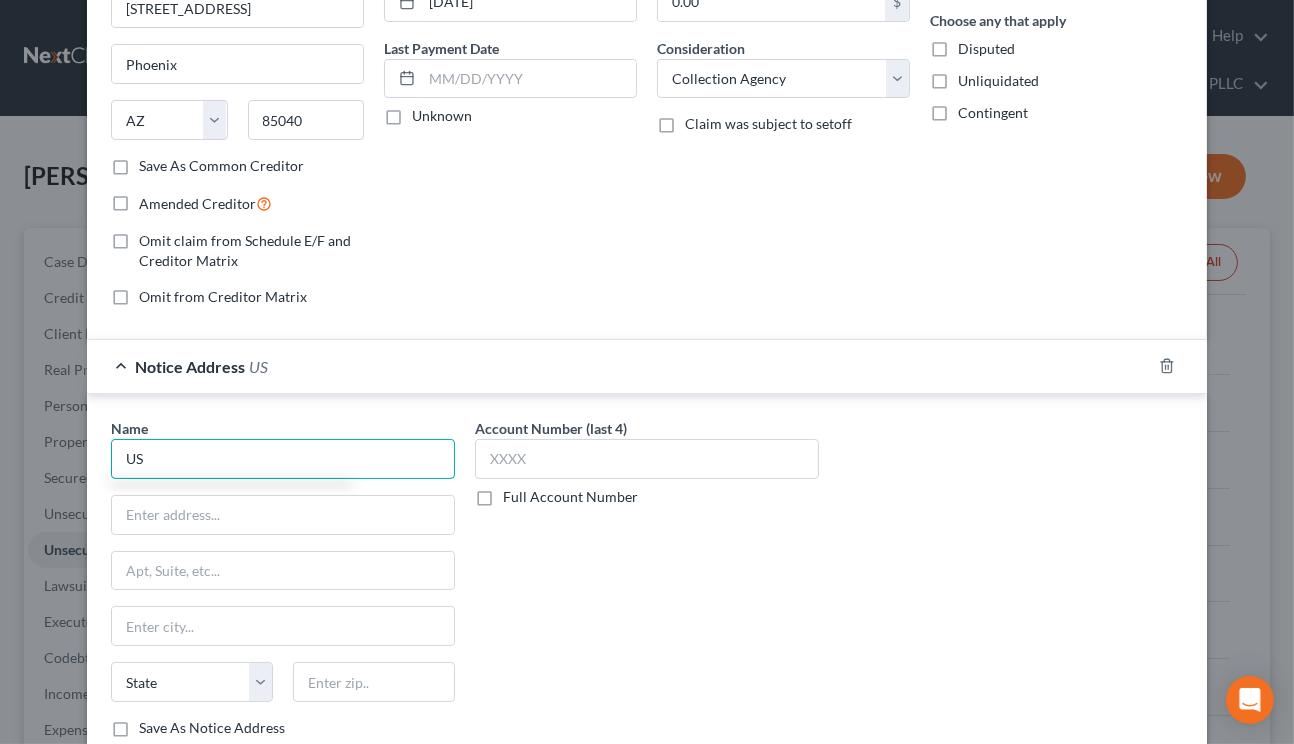 click on "US" at bounding box center [283, 459] 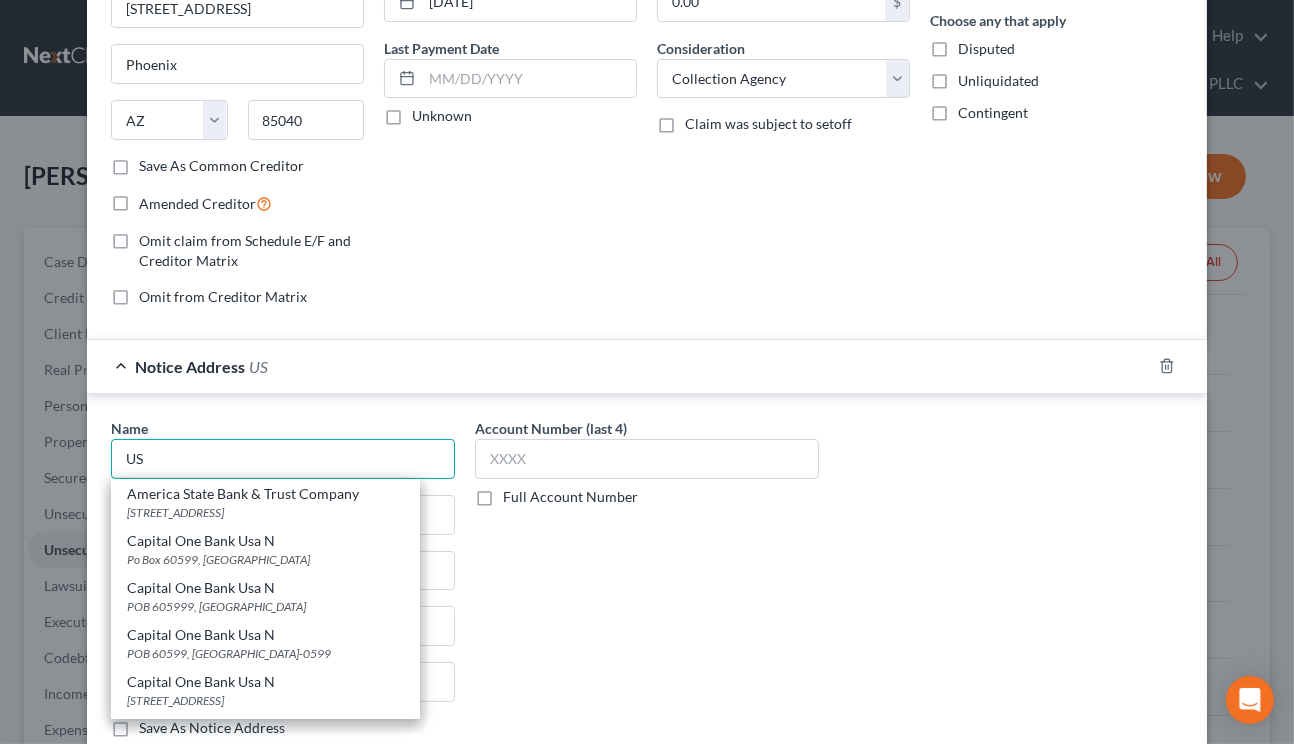 click on "US" at bounding box center (283, 459) 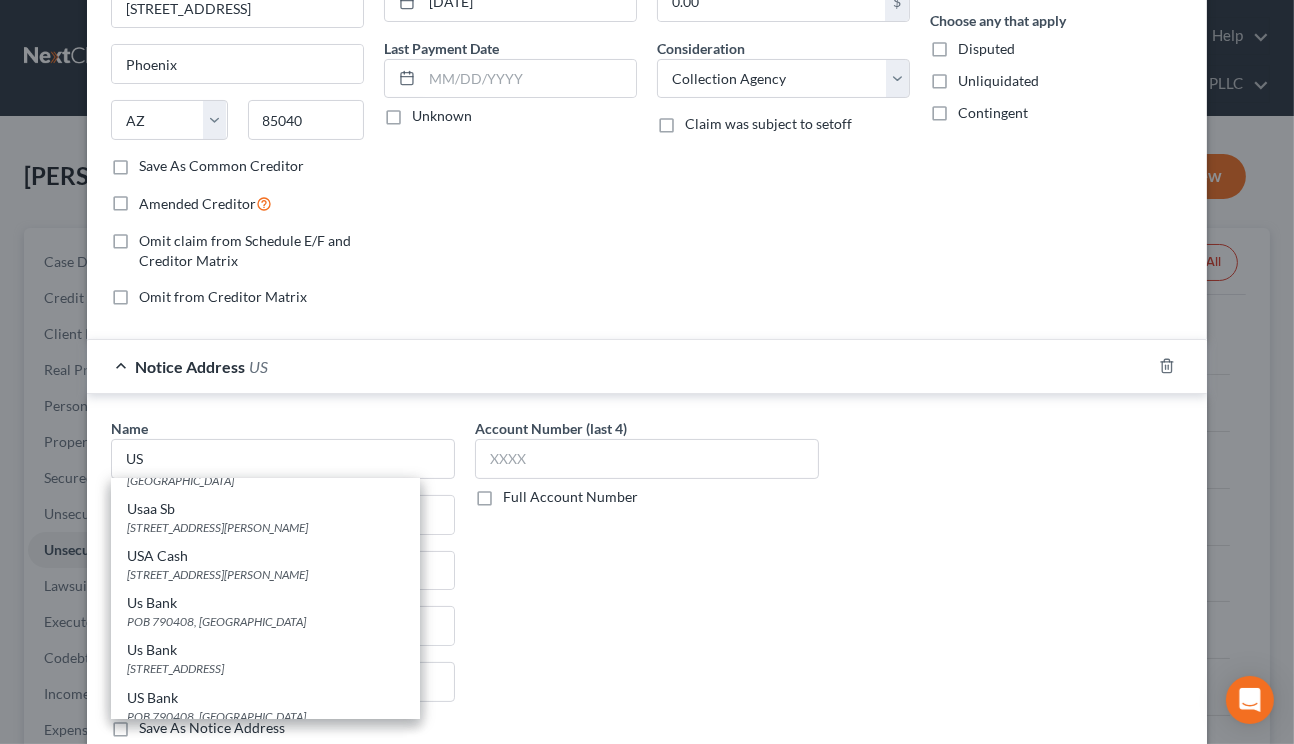 scroll, scrollTop: 783, scrollLeft: 0, axis: vertical 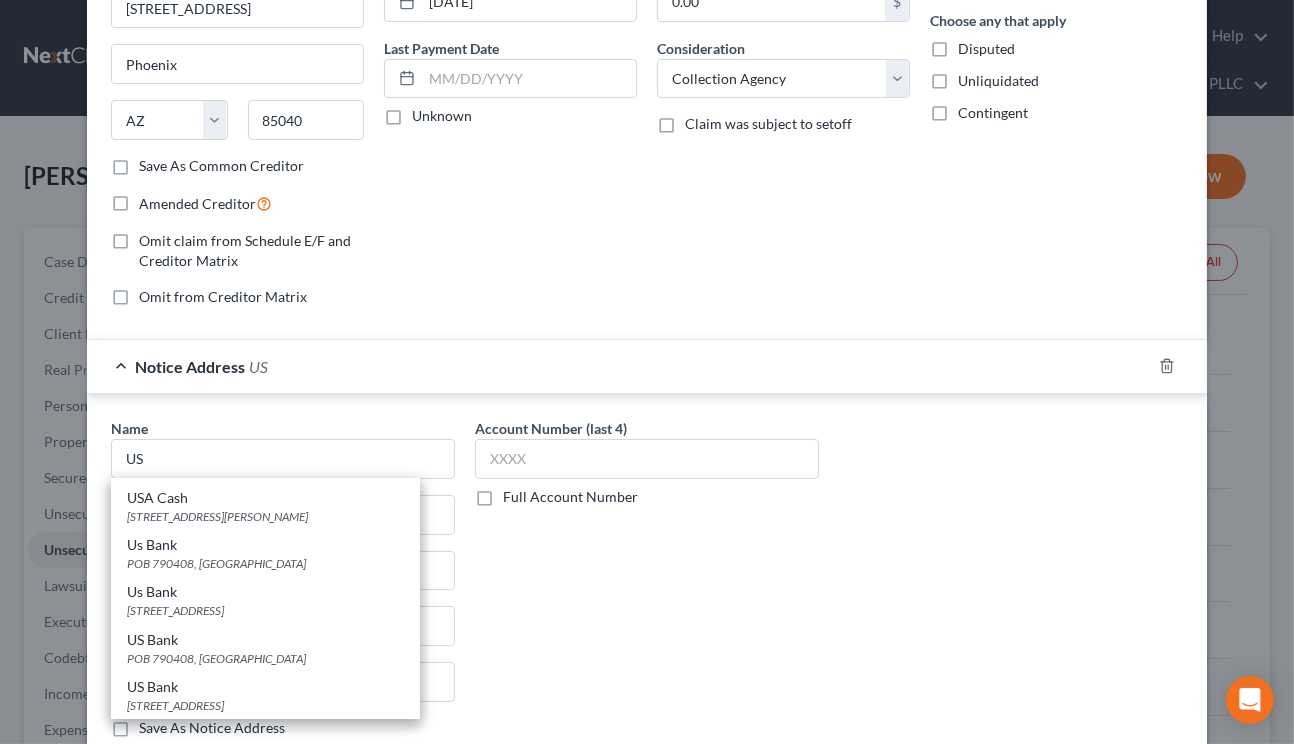 click on "Account Number (last 4)
Full Account Number" at bounding box center (647, 586) 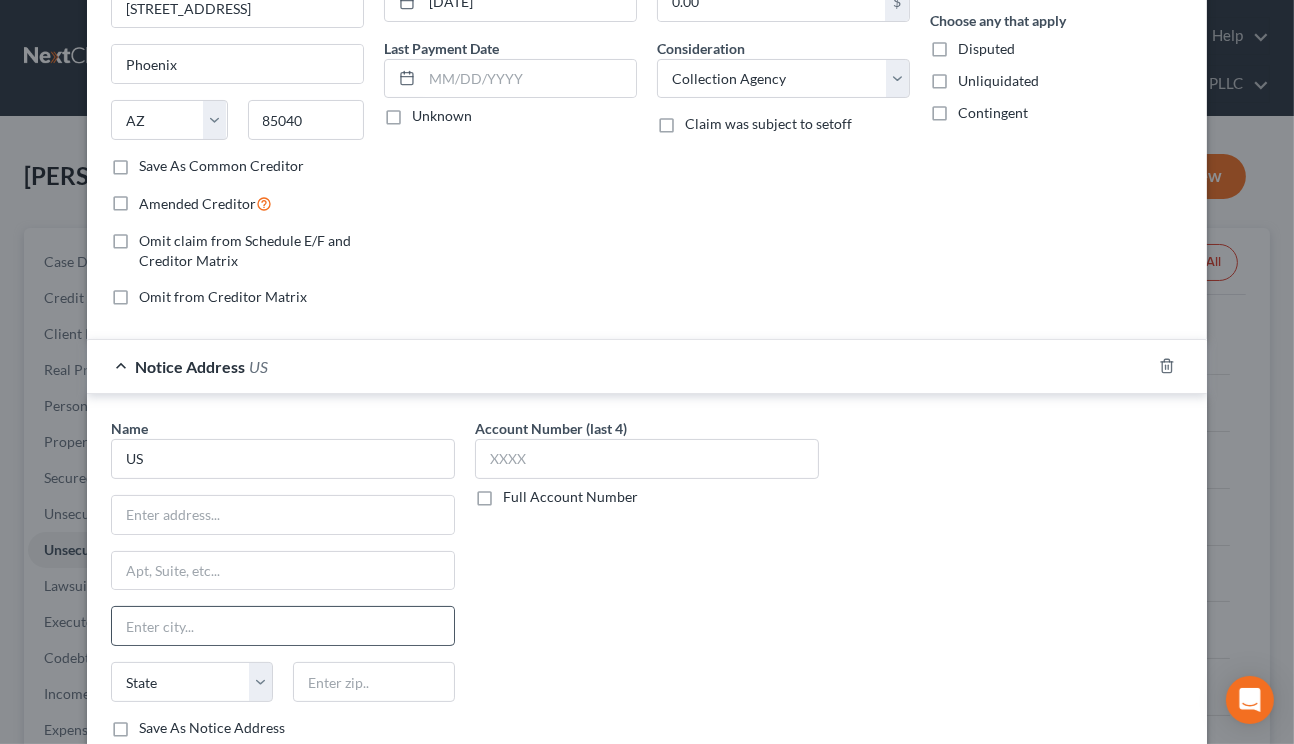 scroll, scrollTop: 0, scrollLeft: 0, axis: both 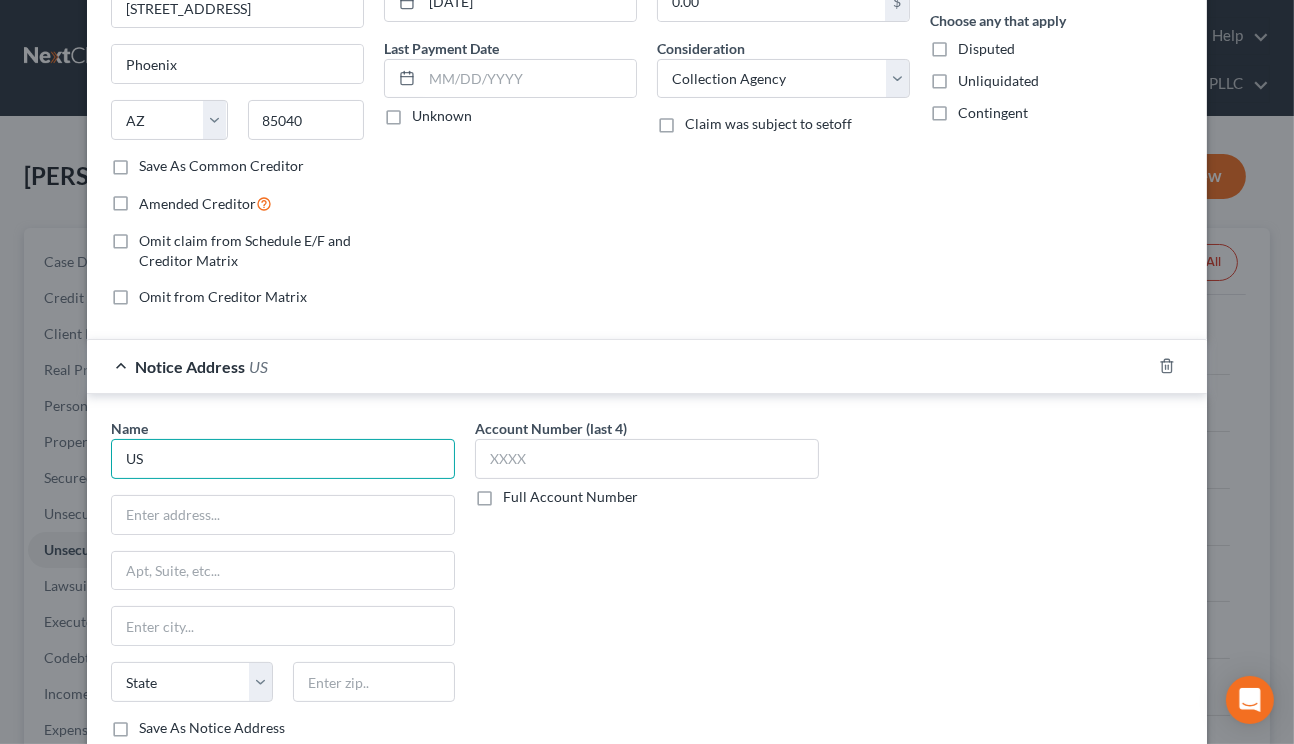click on "US" at bounding box center [283, 459] 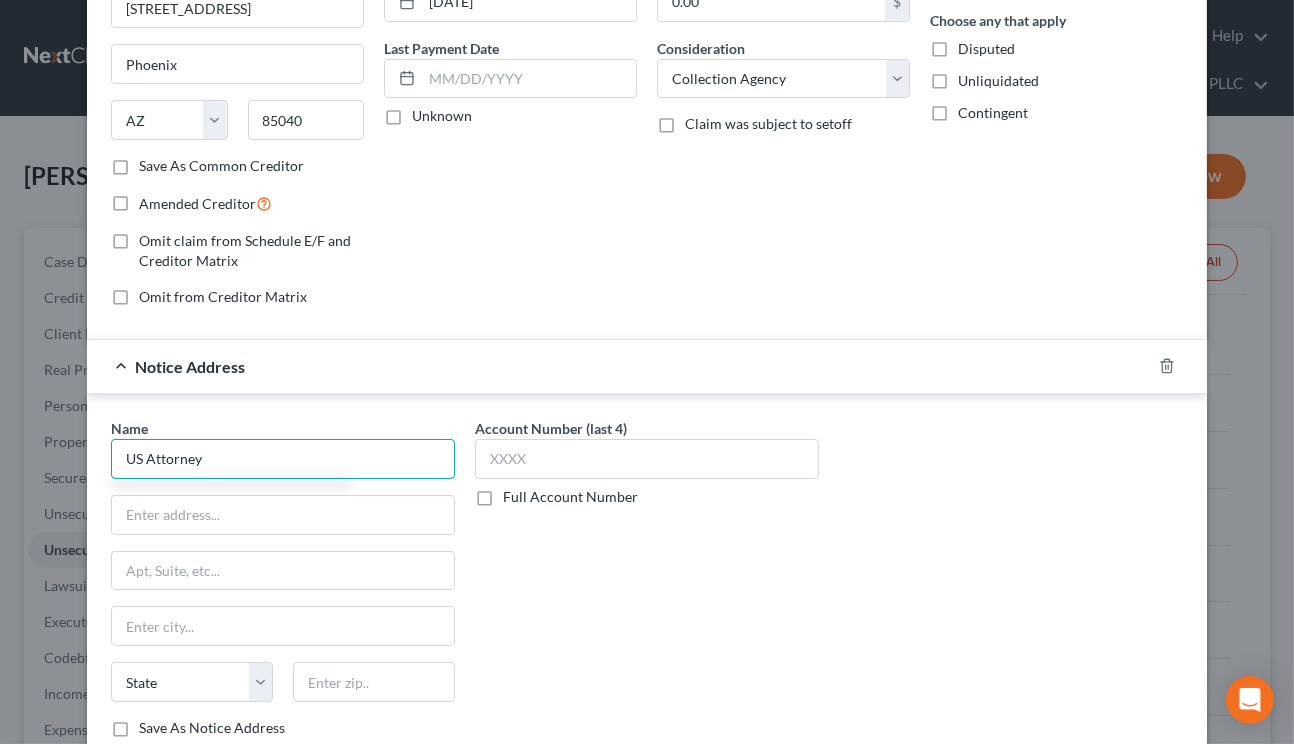 type on "US Attorney" 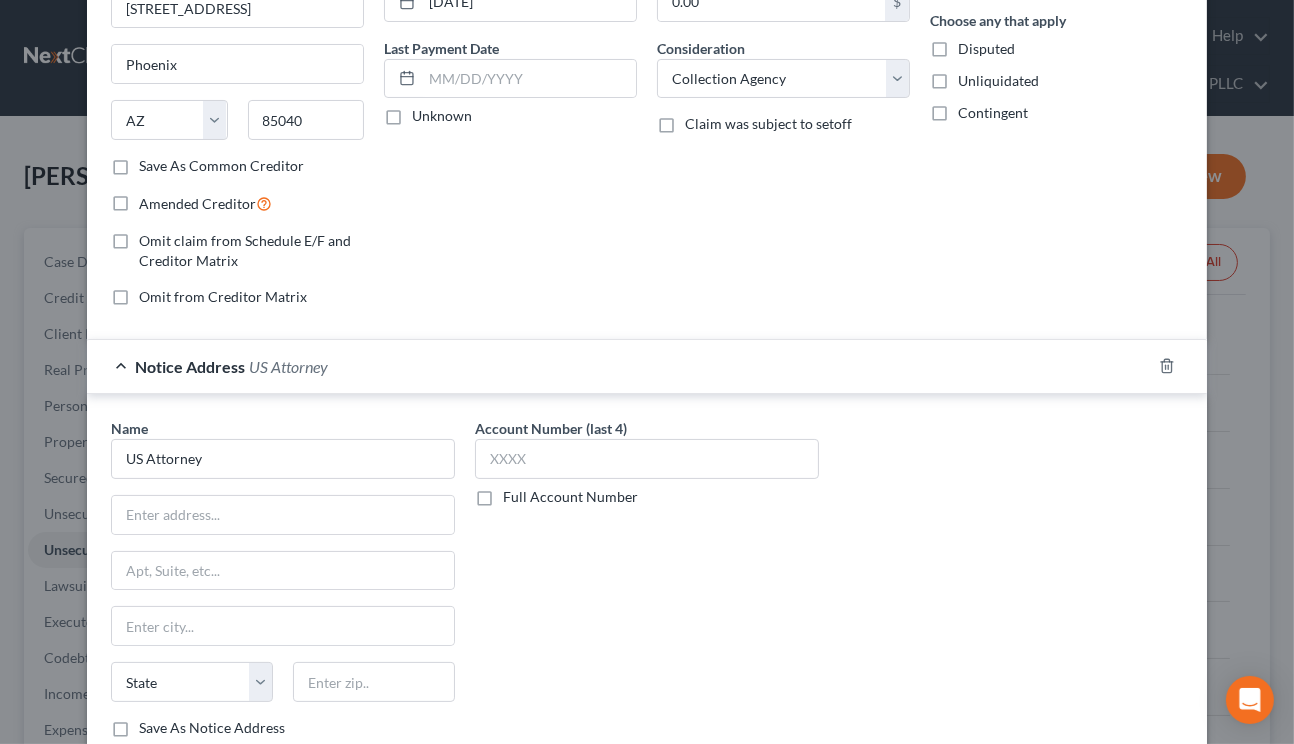 click on "Account Number (last 4)
Full Account Number" at bounding box center (647, 586) 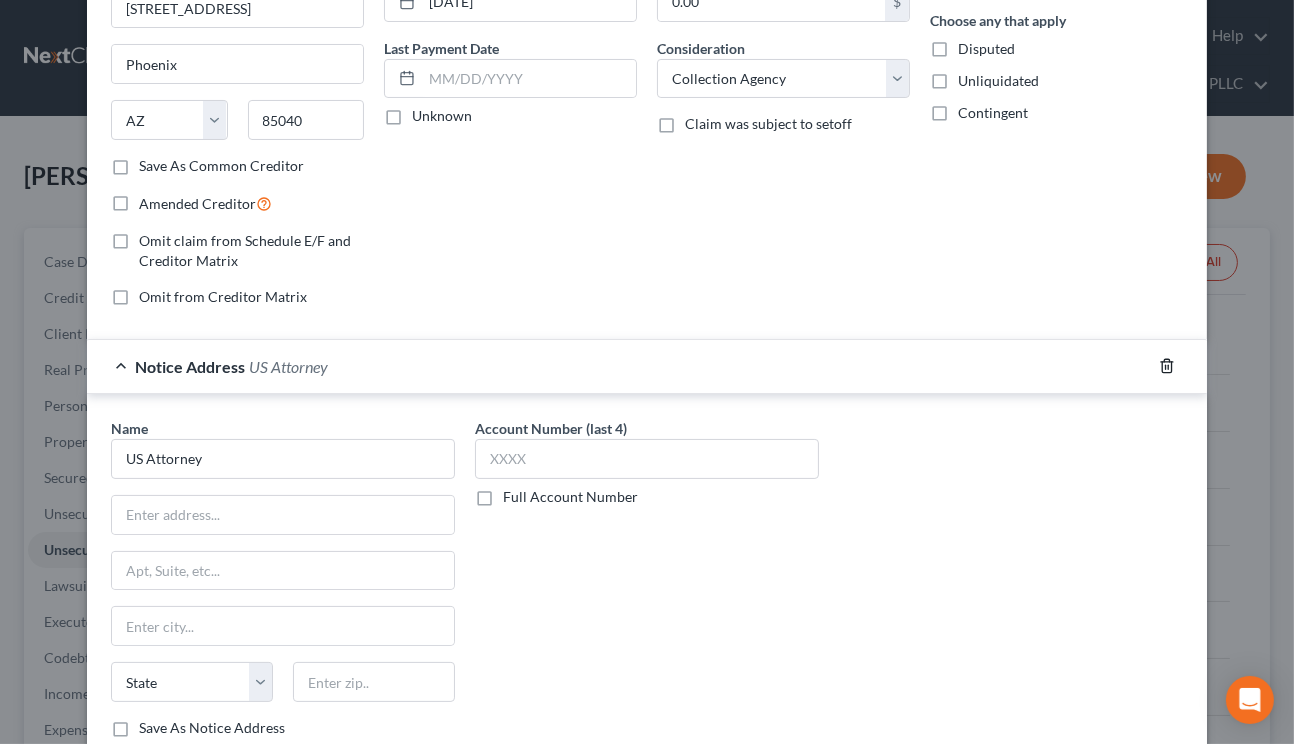 click 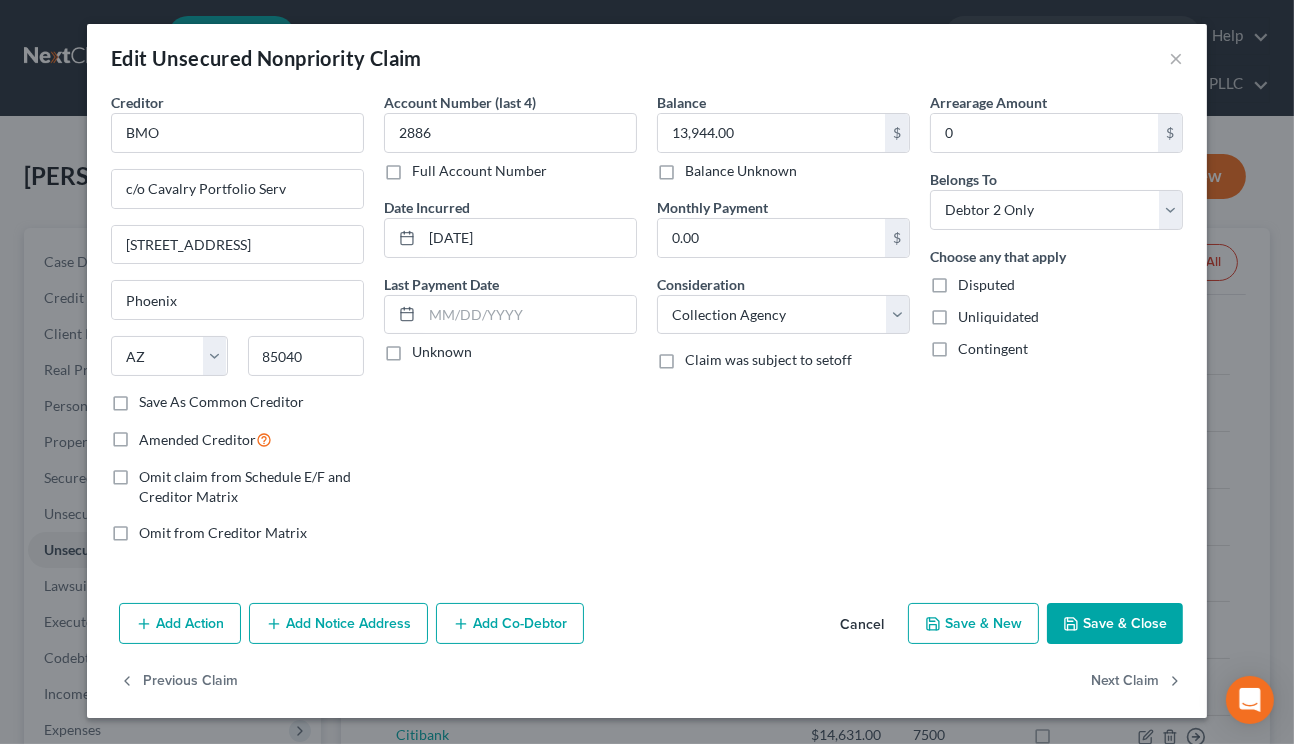 scroll, scrollTop: 0, scrollLeft: 0, axis: both 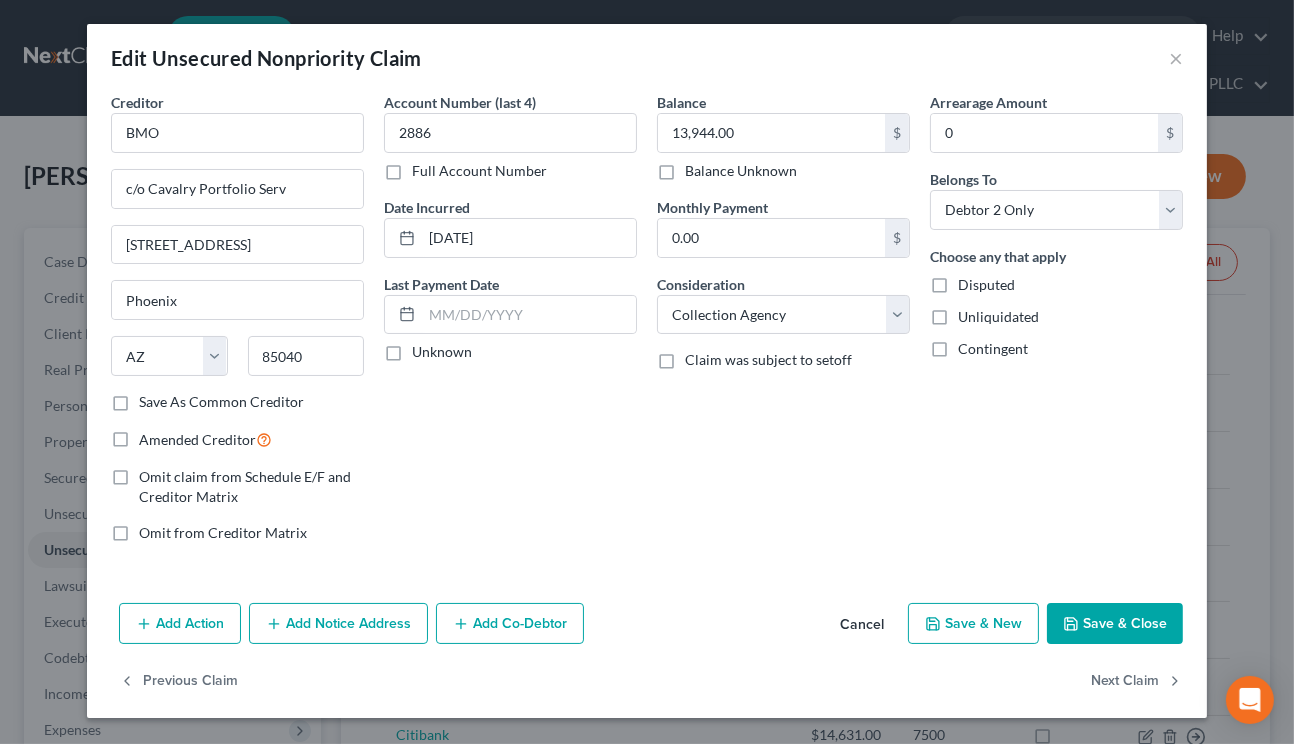 click on "Add Notice Address" at bounding box center (338, 624) 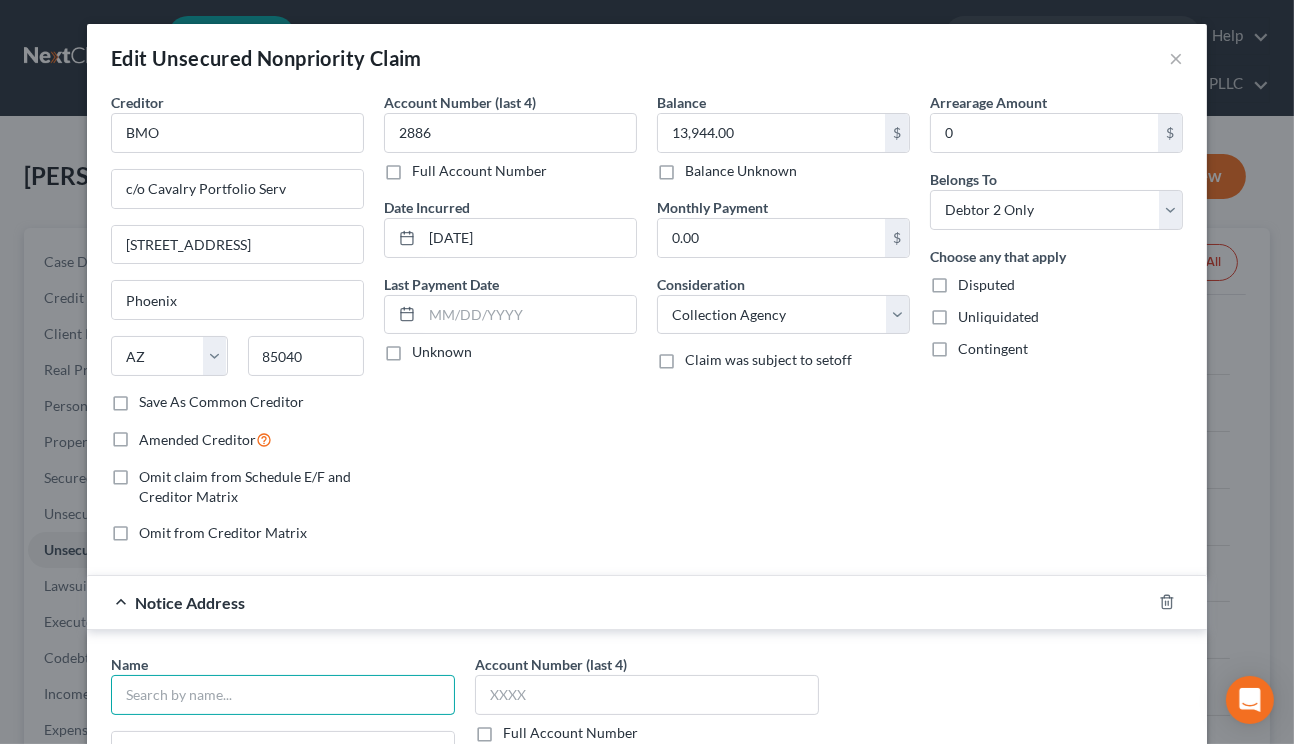 click at bounding box center (283, 695) 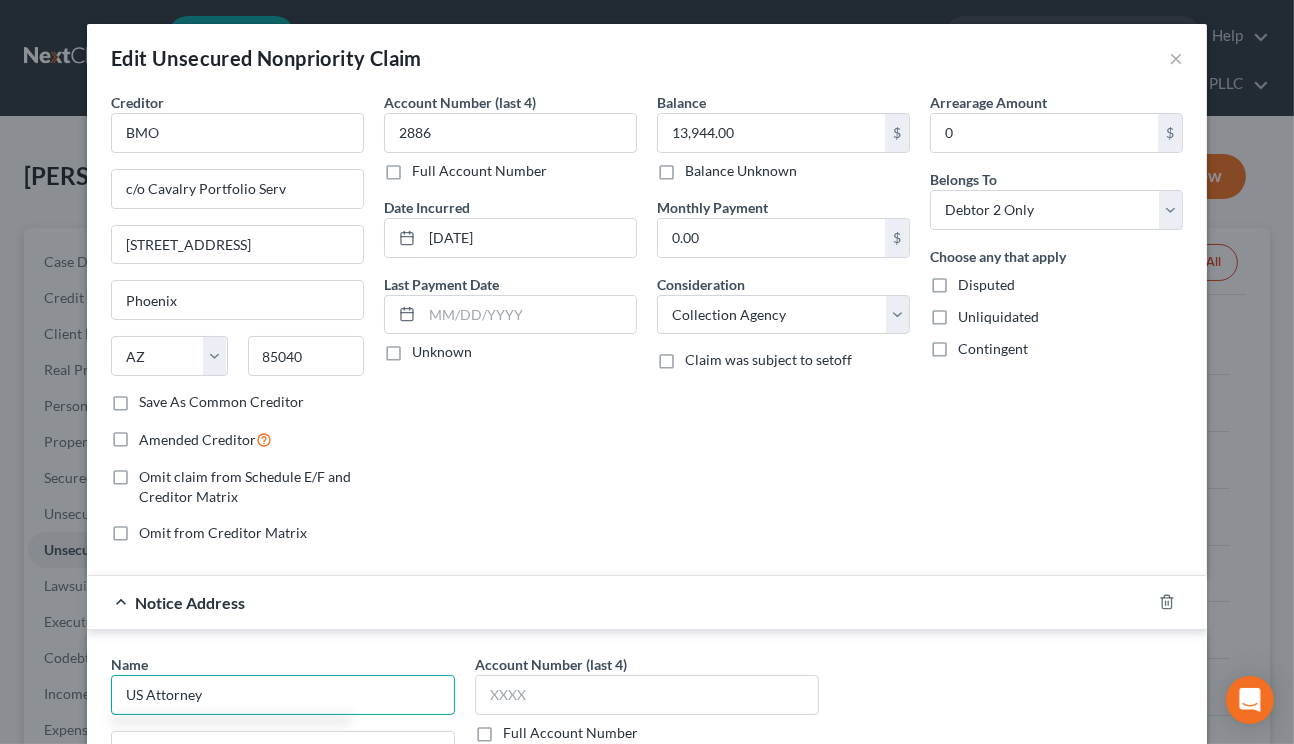 click on "US Attorney" at bounding box center (283, 695) 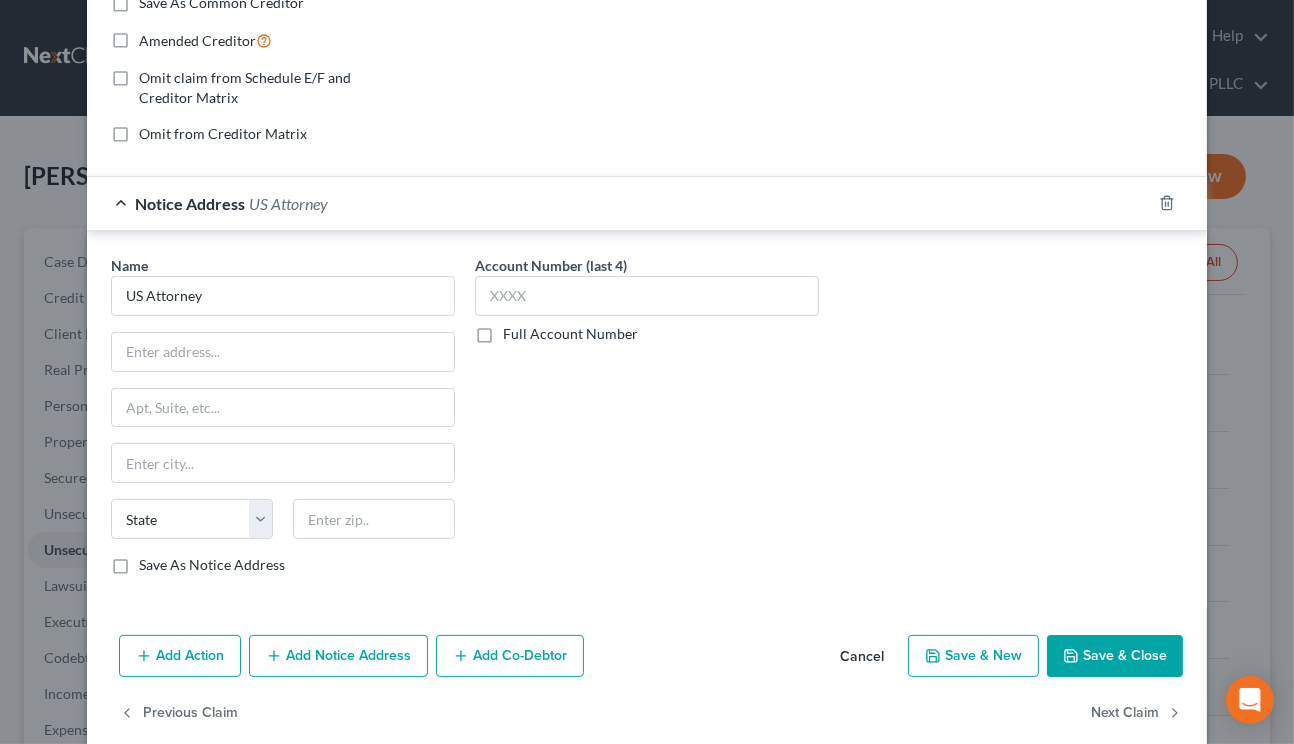scroll, scrollTop: 397, scrollLeft: 0, axis: vertical 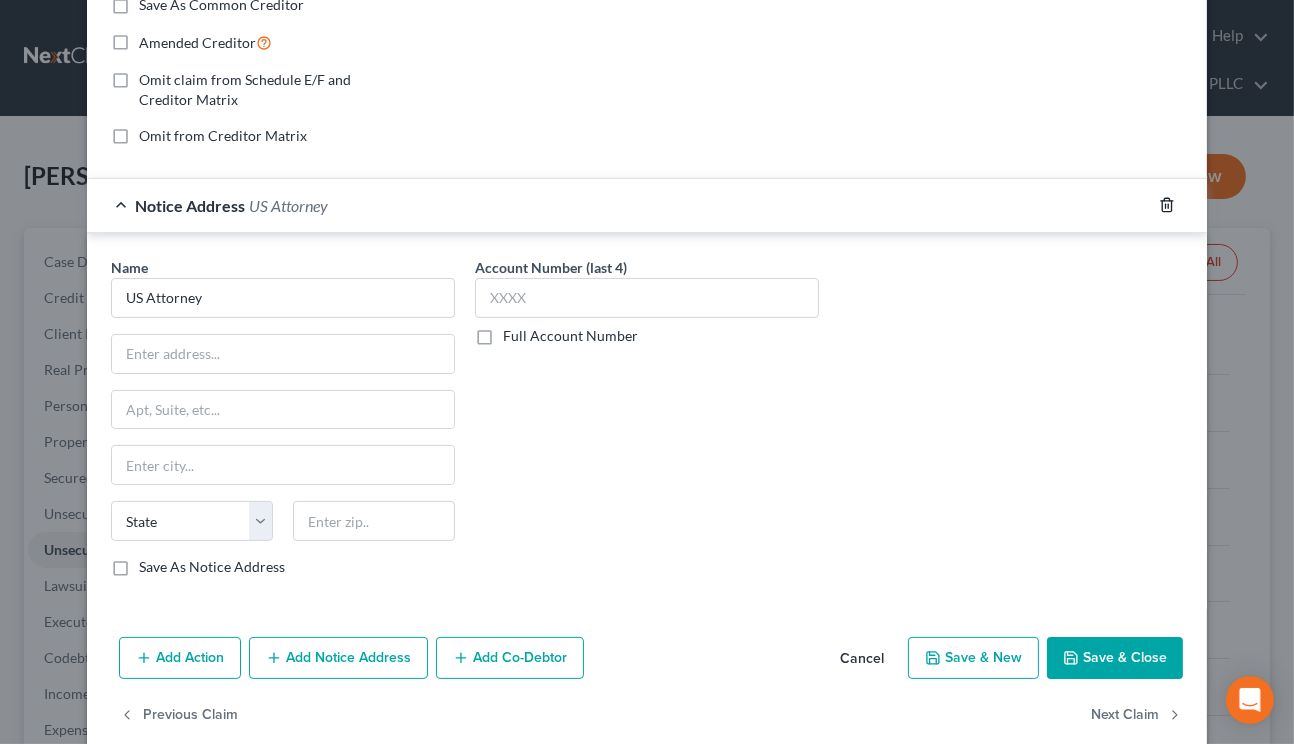 click 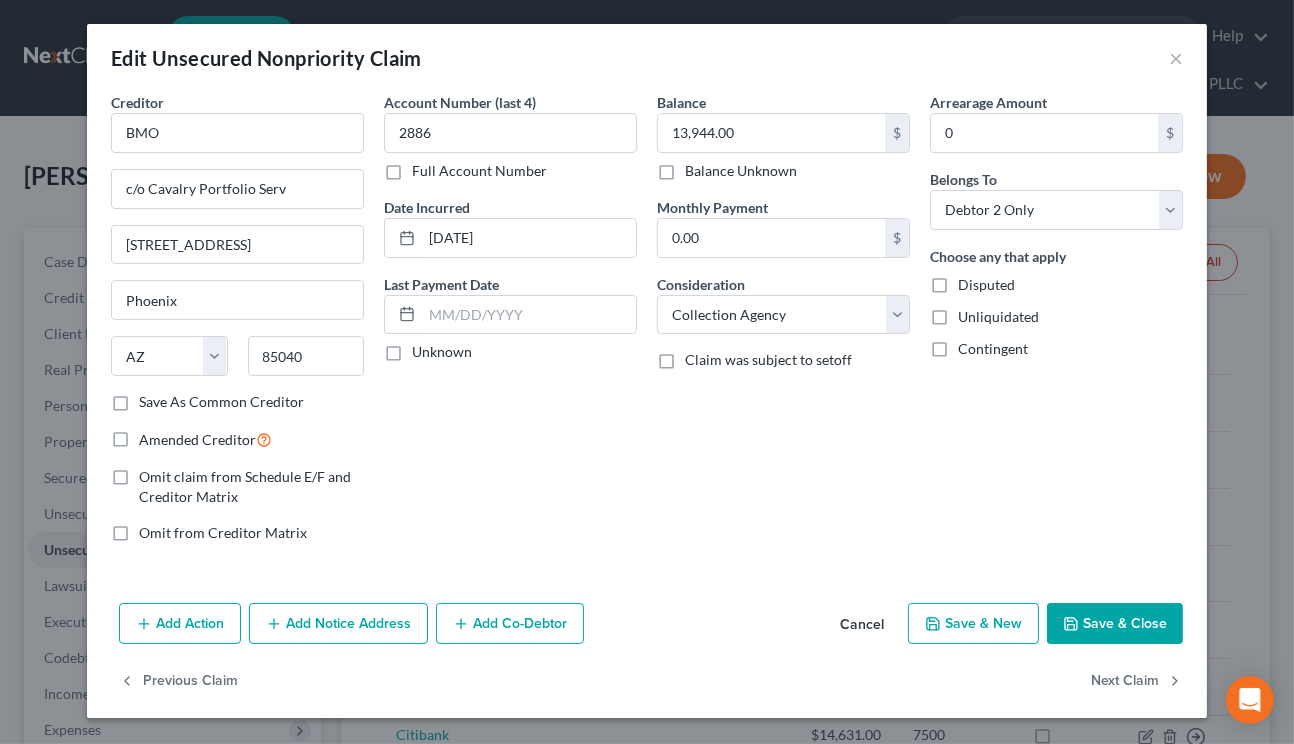 scroll, scrollTop: 0, scrollLeft: 0, axis: both 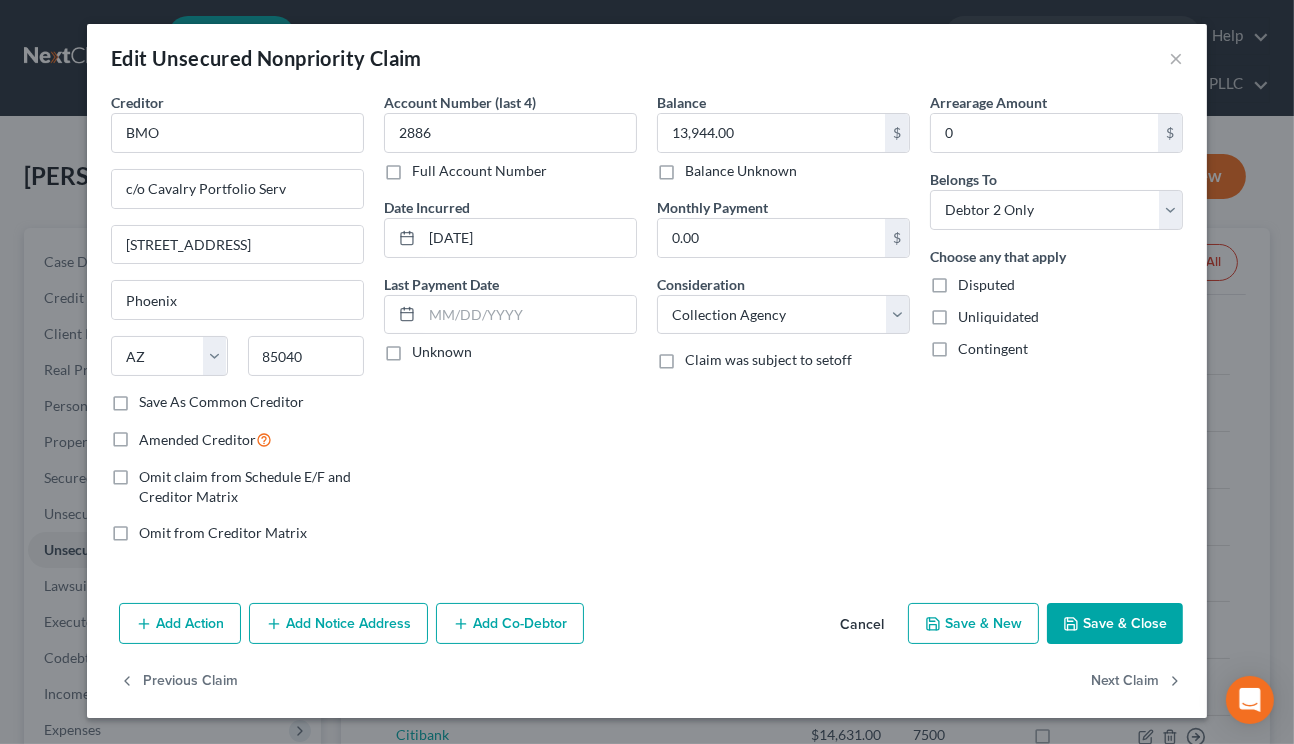 click on "Save & Close" at bounding box center [1115, 624] 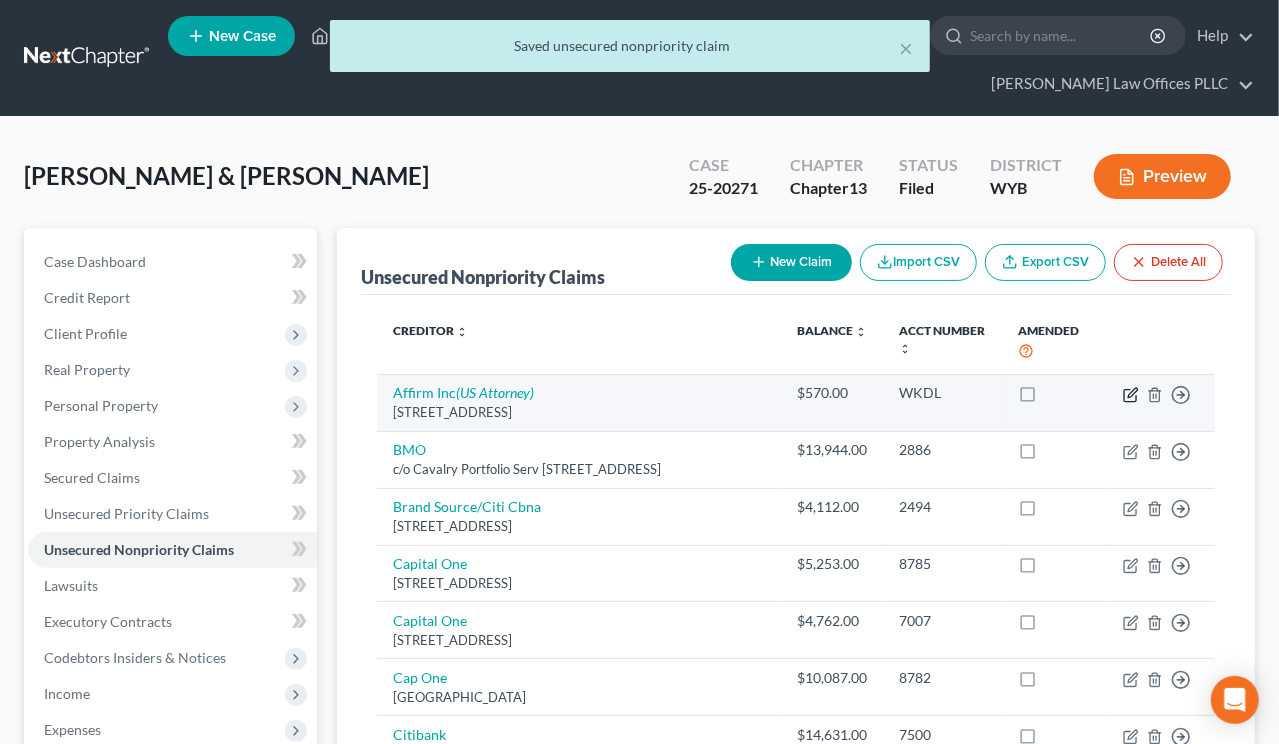click 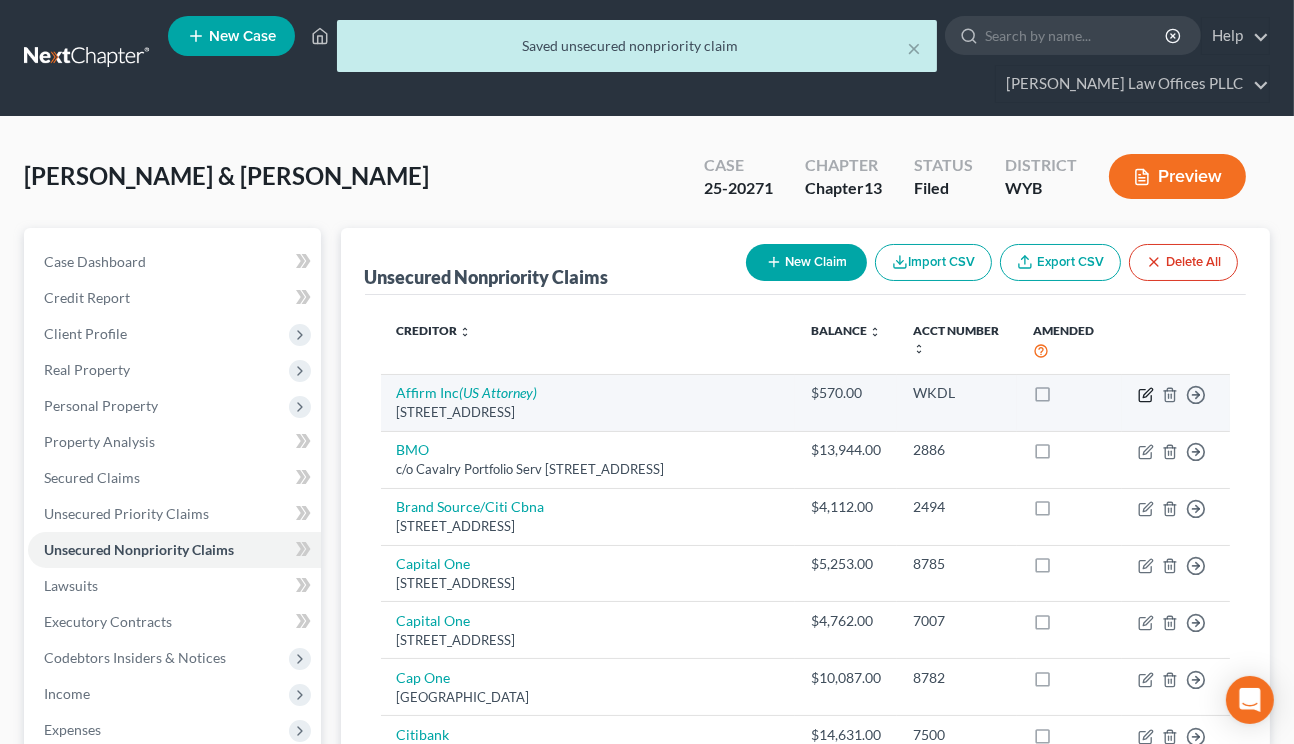 select on "4" 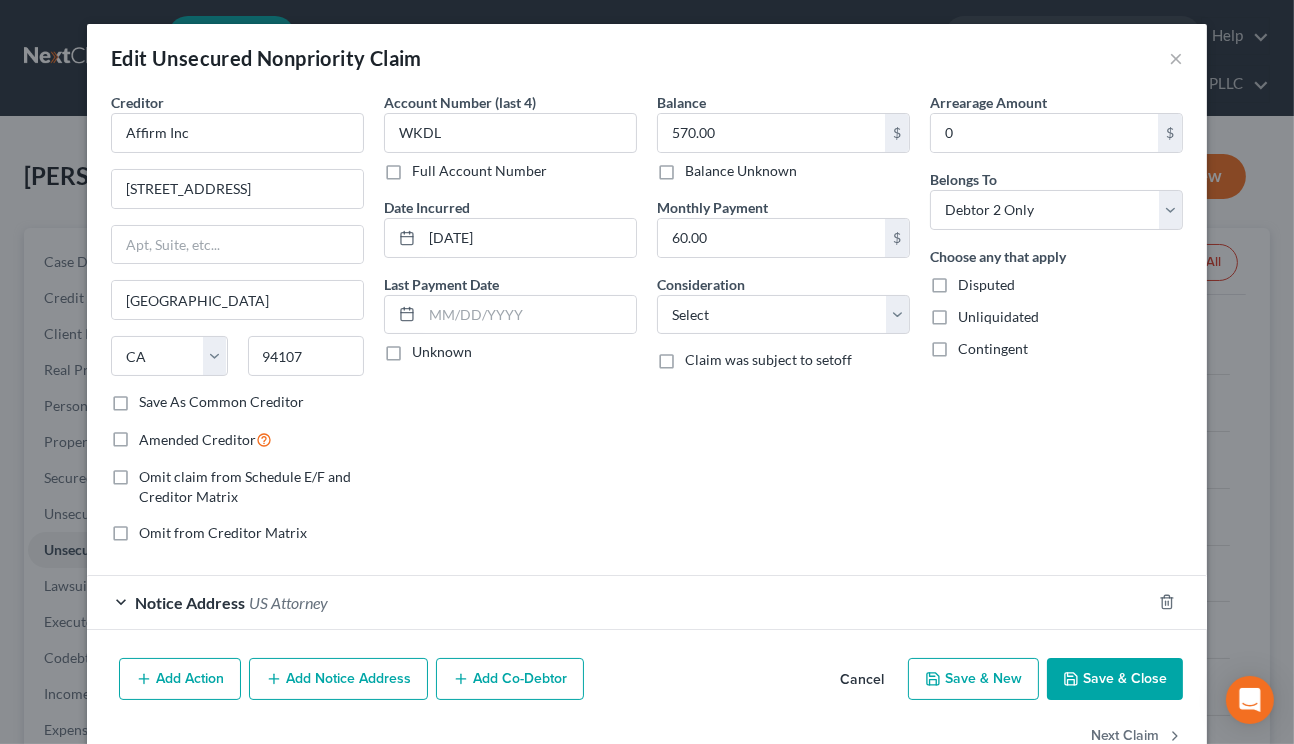 click on "Notice Address US Attorney" at bounding box center [619, 602] 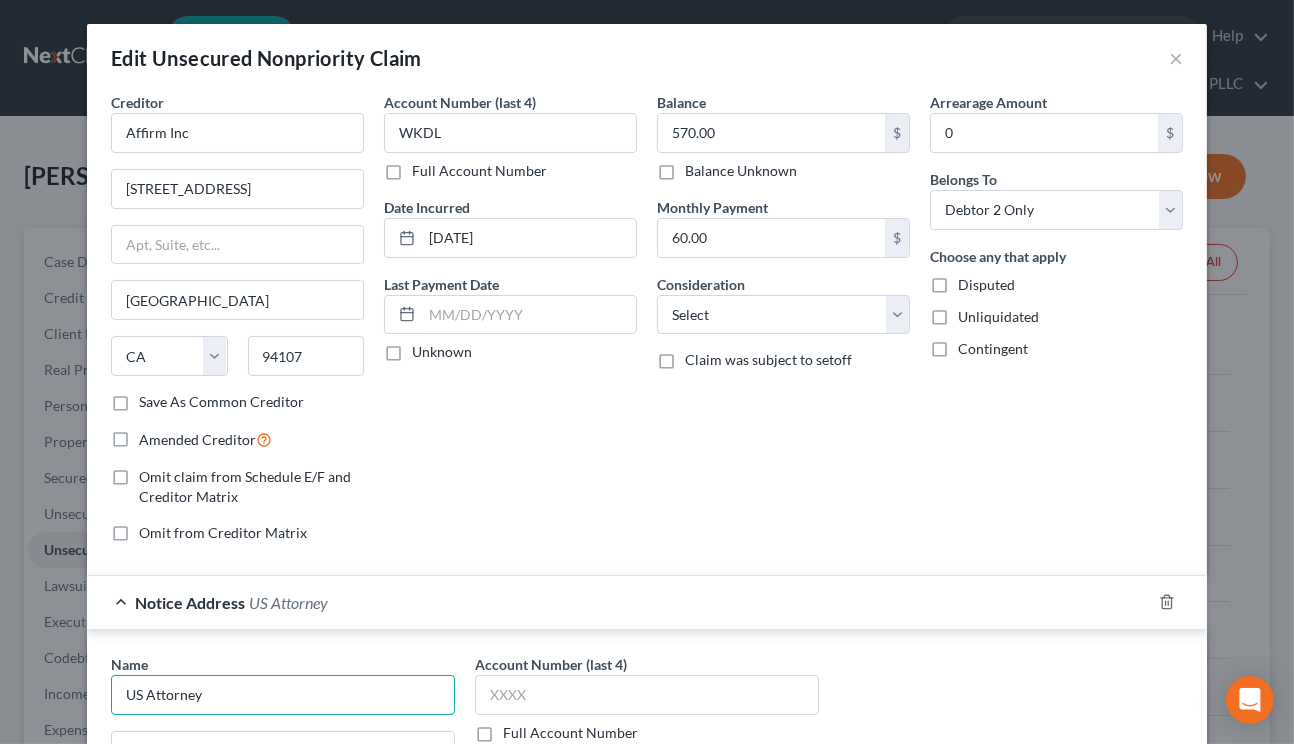 click on "US Attorney" at bounding box center [283, 695] 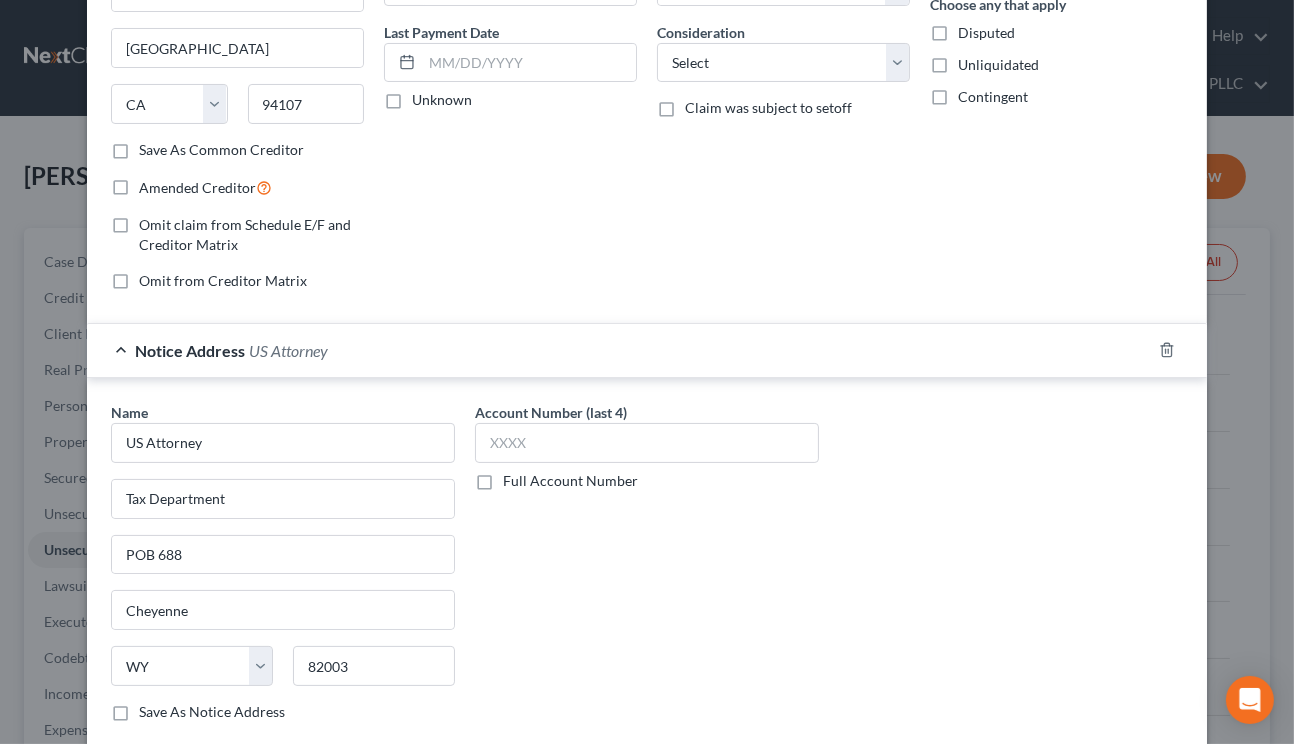 scroll, scrollTop: 425, scrollLeft: 0, axis: vertical 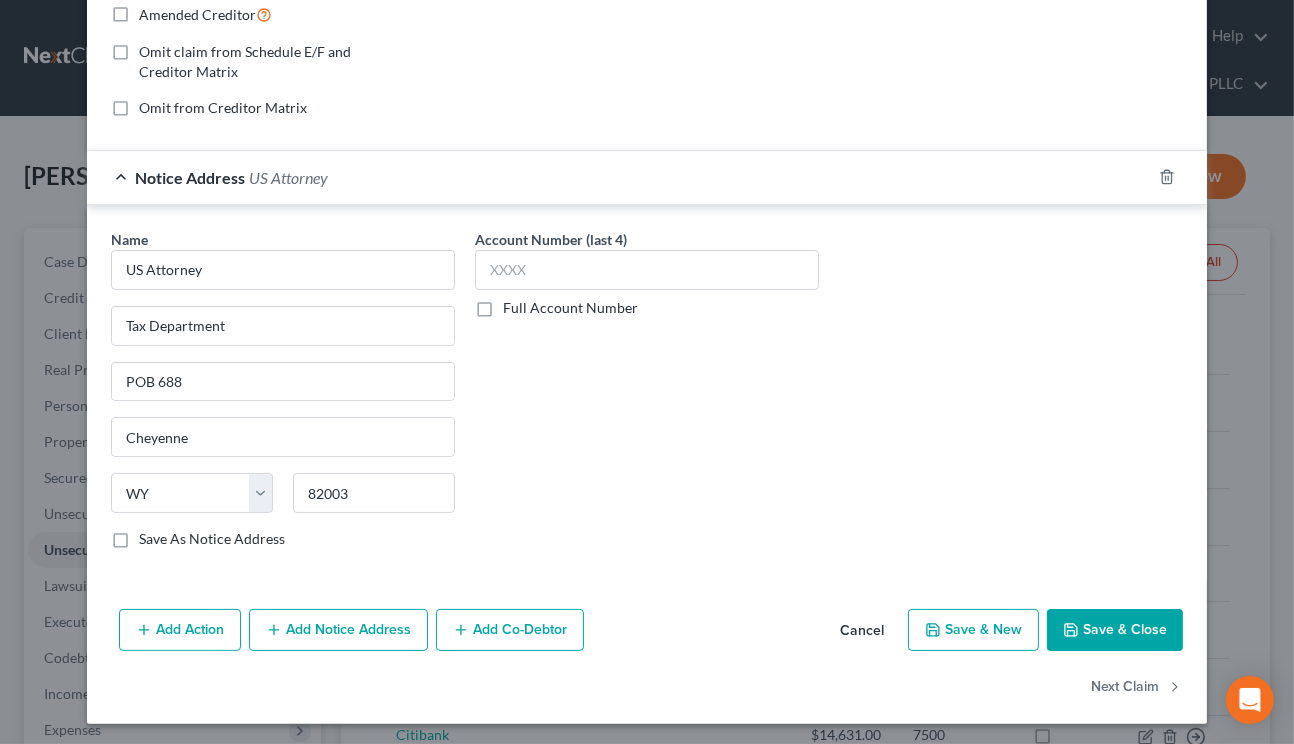 click at bounding box center [111, 290] 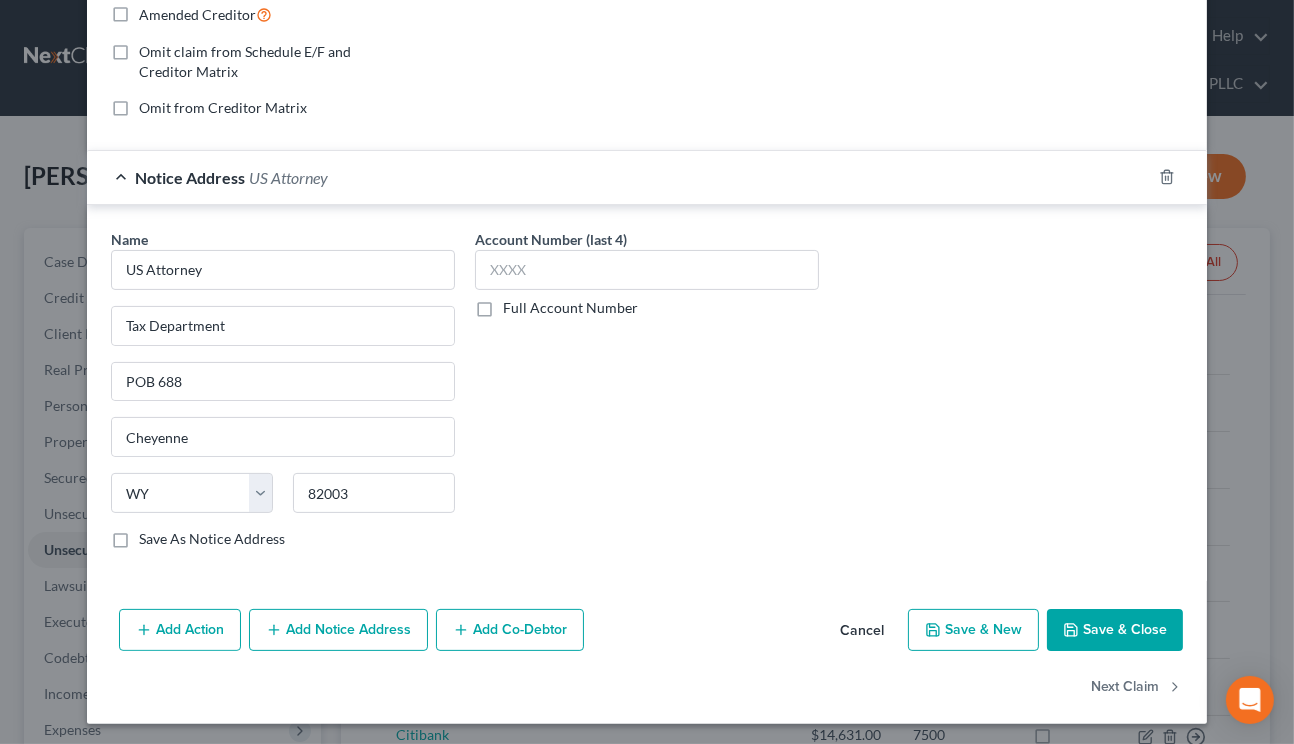 click on "Account Number (last 4)
Full Account Number" at bounding box center (647, 397) 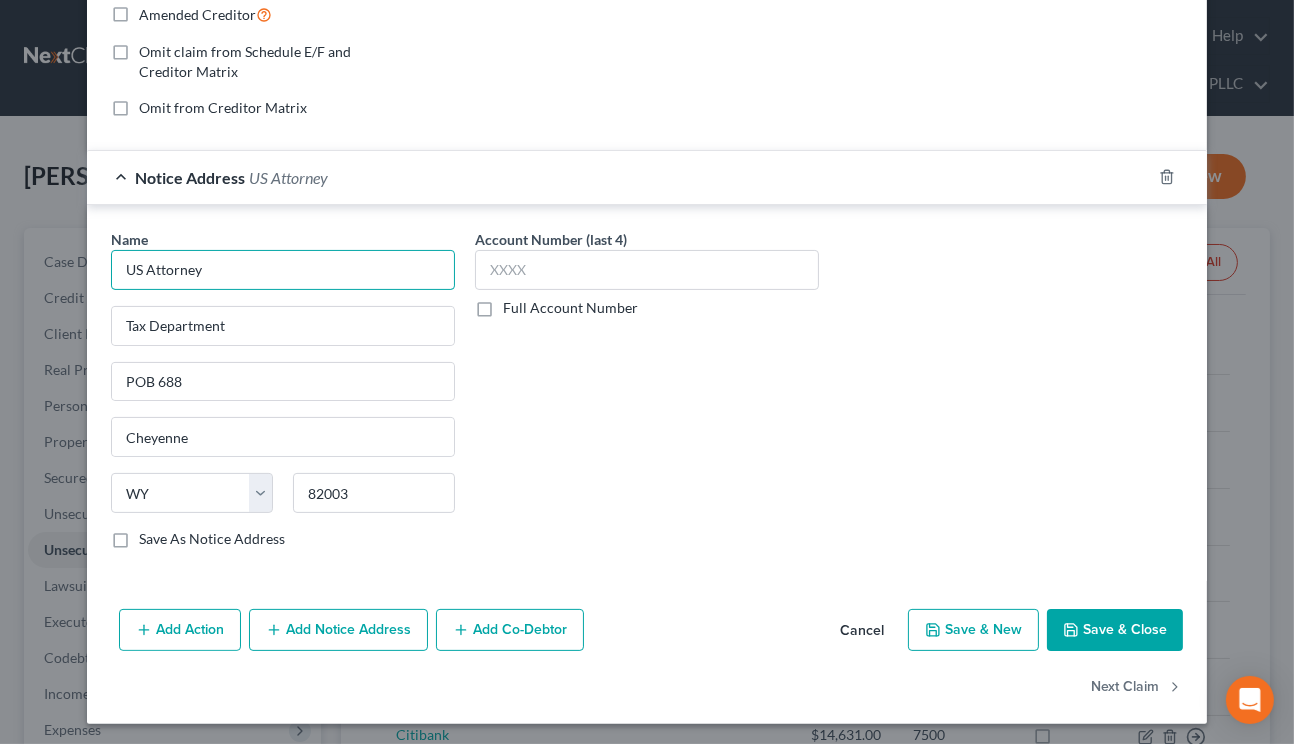 click on "US Attorney" at bounding box center [283, 270] 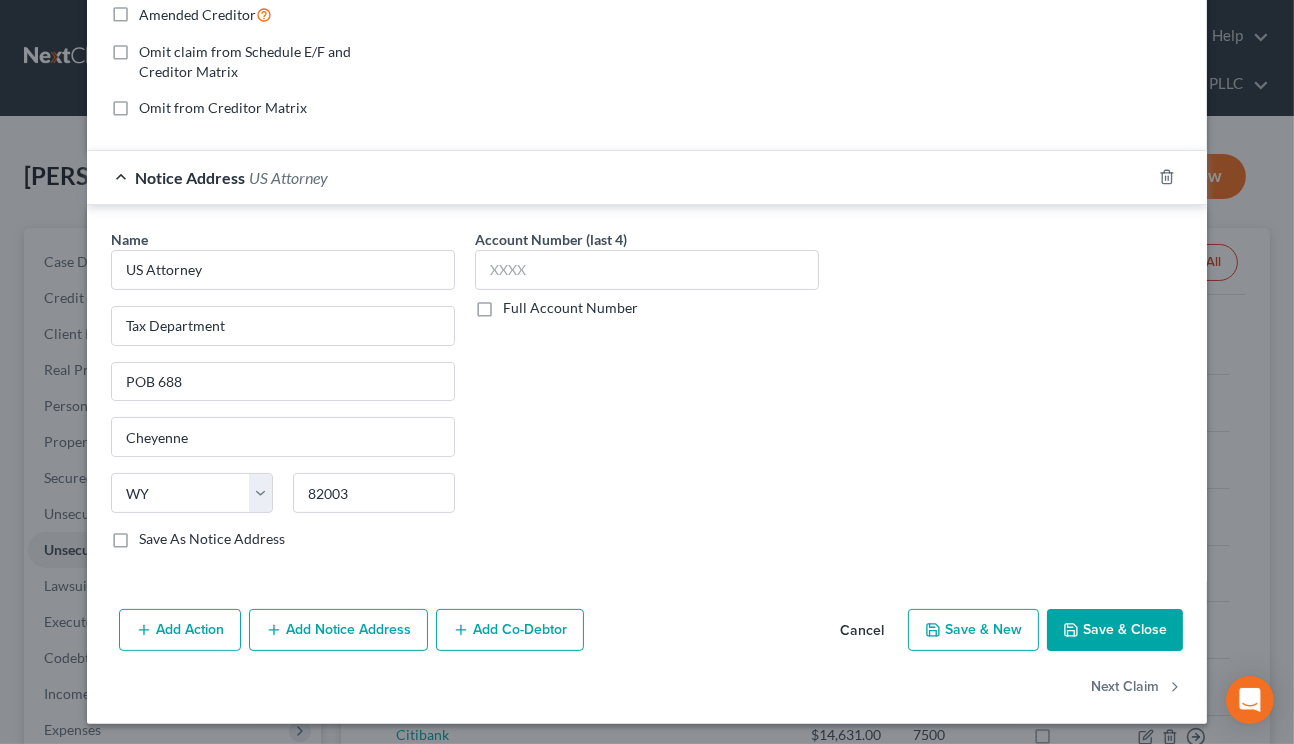click on "Add Notice Address" at bounding box center (338, 630) 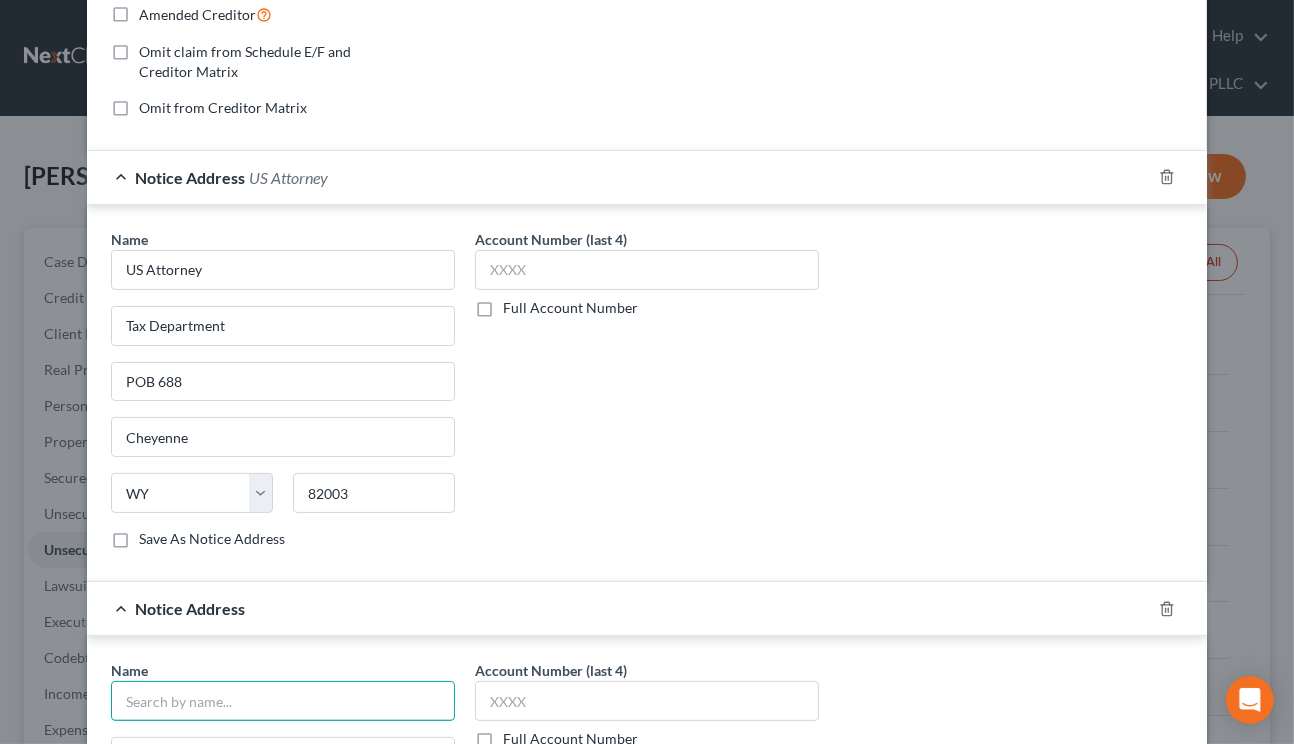 click at bounding box center [283, 701] 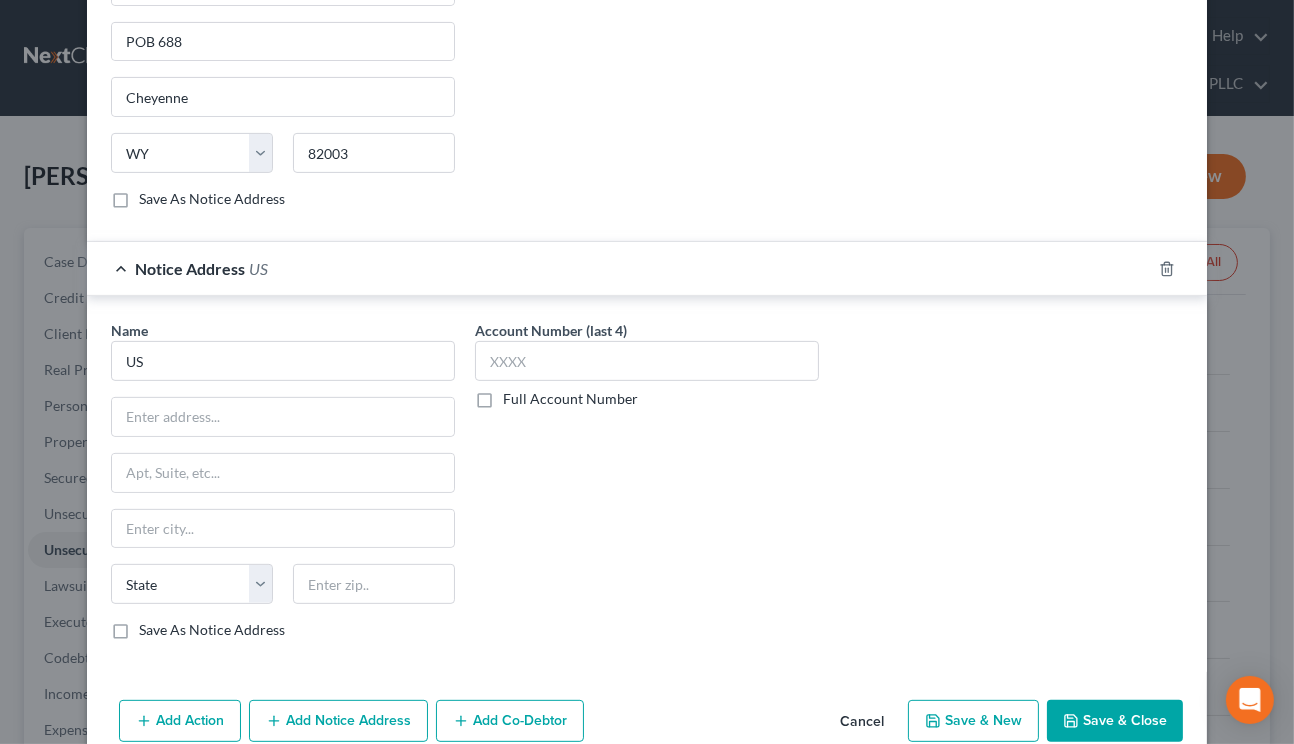 scroll, scrollTop: 766, scrollLeft: 0, axis: vertical 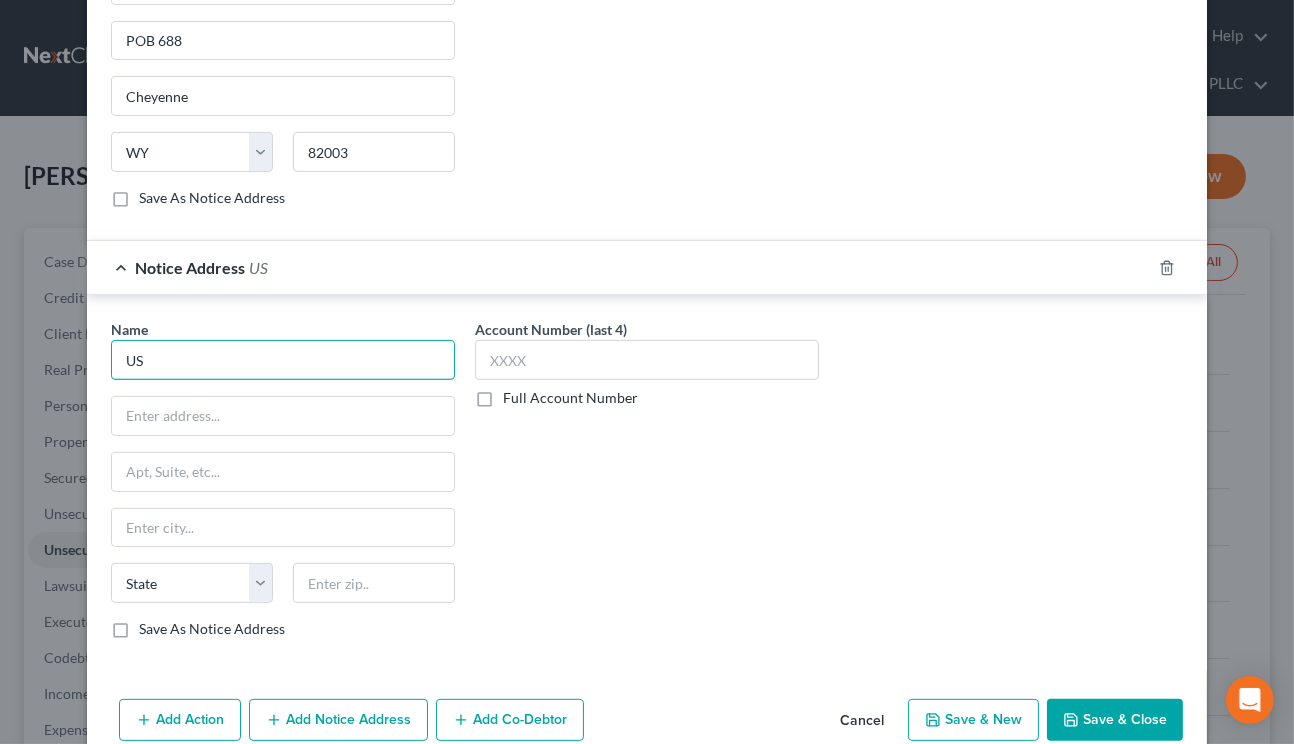 click on "US" at bounding box center [283, 360] 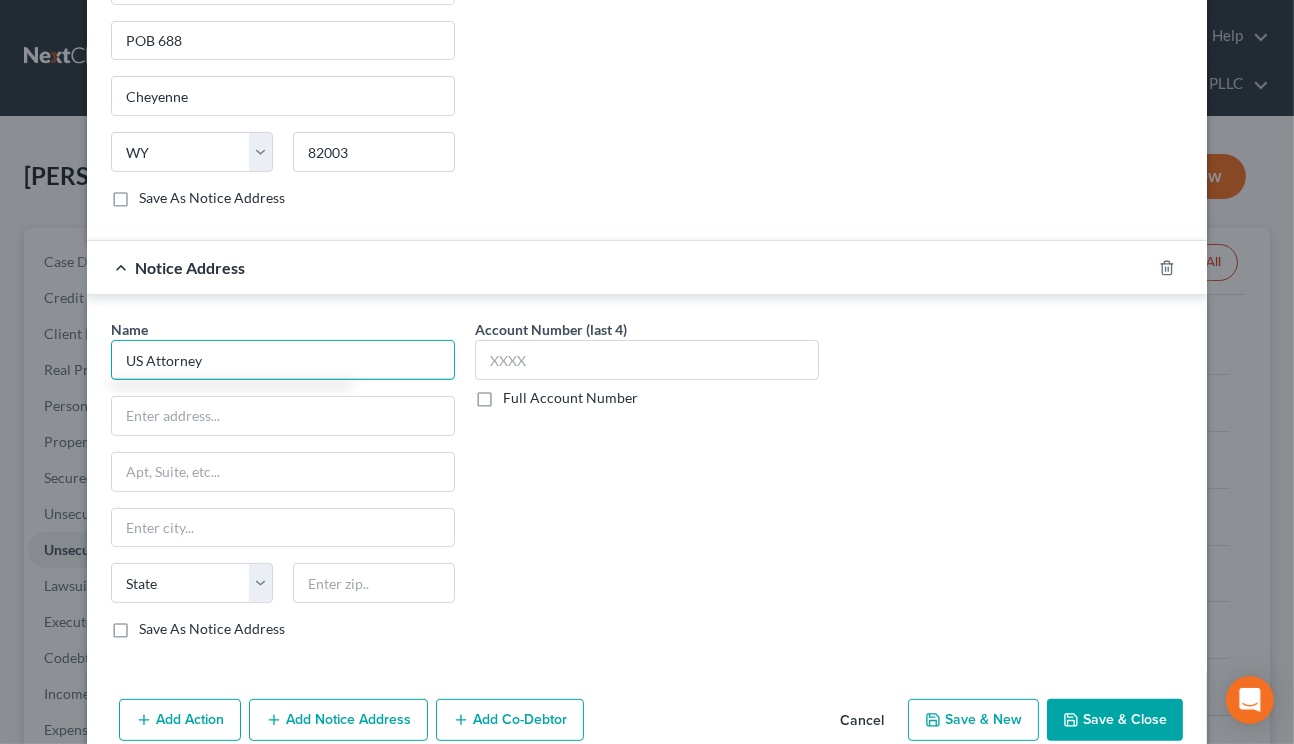 click on "US Attorney" at bounding box center [283, 360] 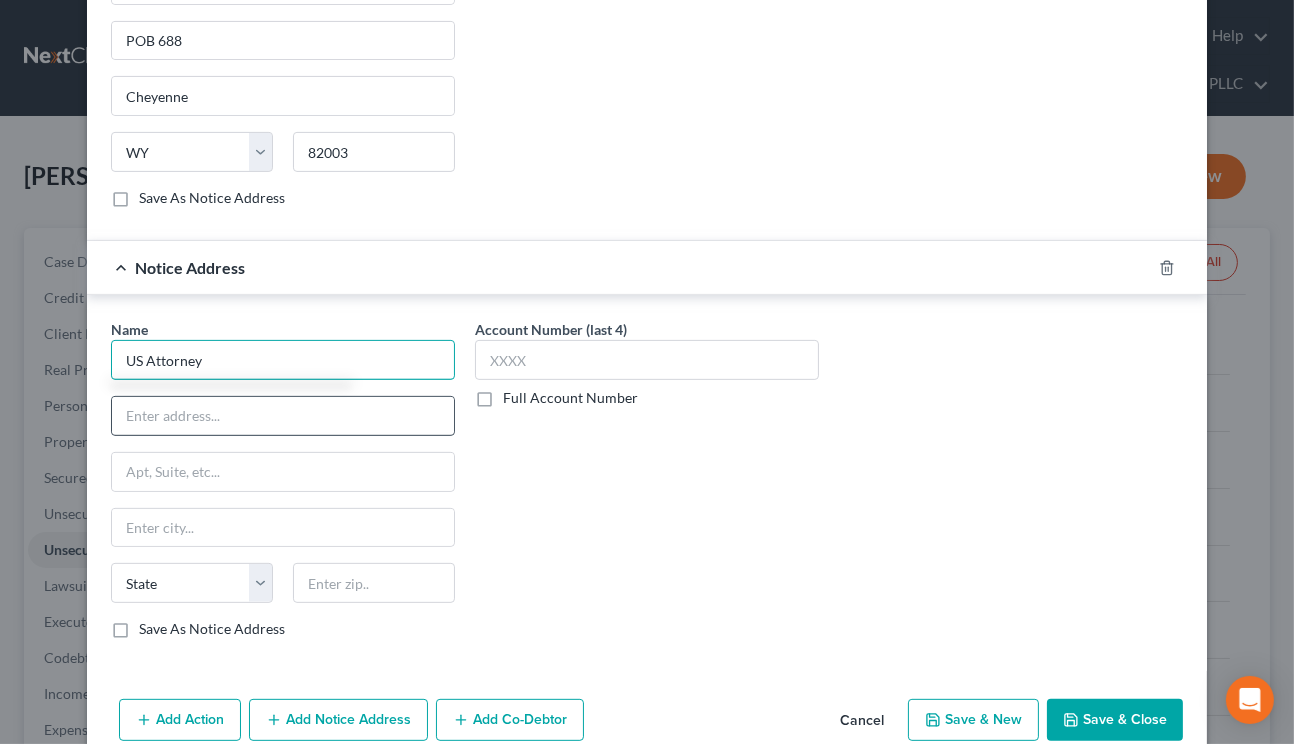 type on "US Attorney" 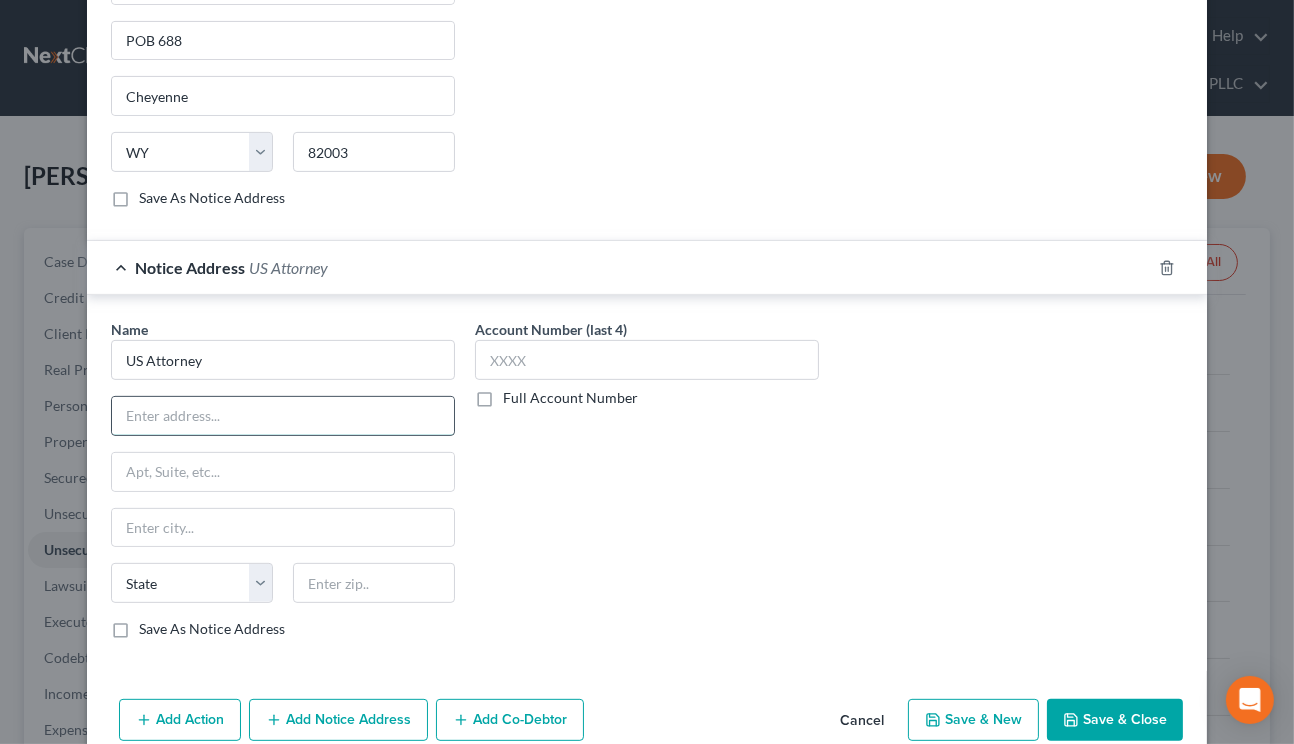 click at bounding box center [283, 416] 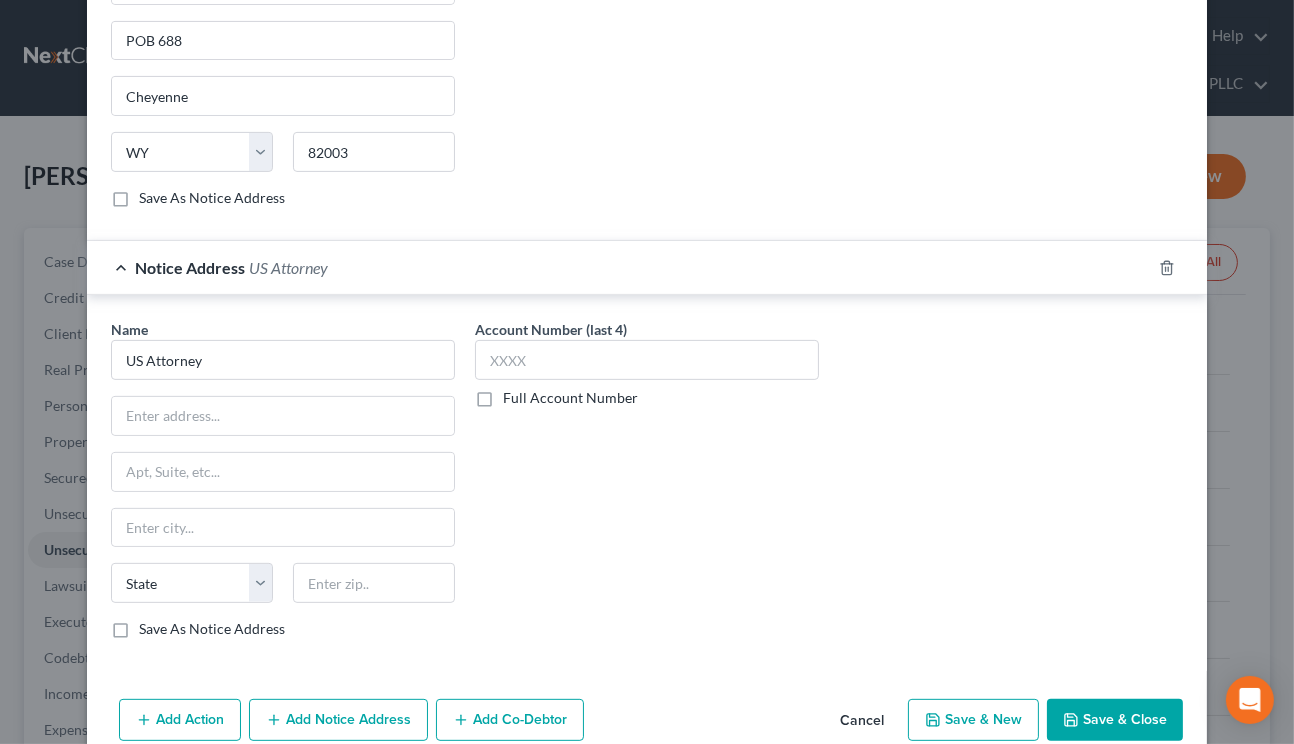 click on "Account Number (last 4)
Full Account Number" at bounding box center [647, 487] 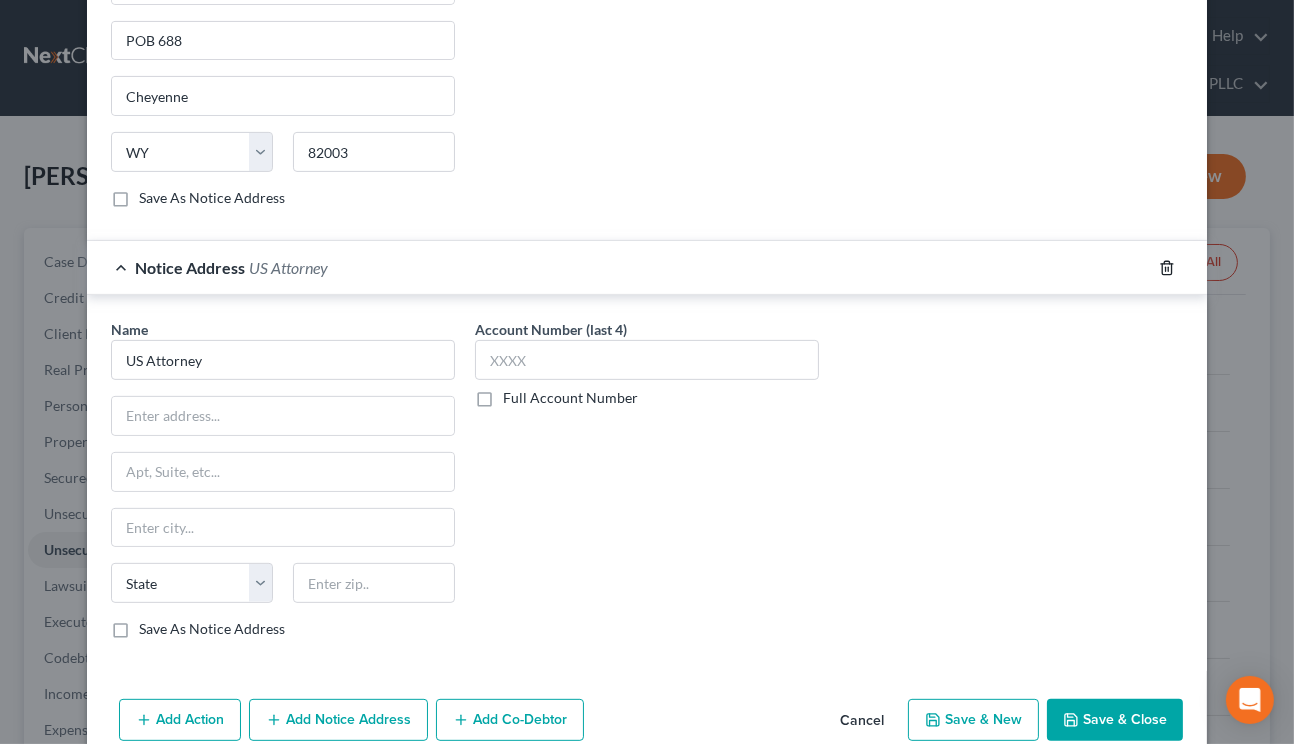 click 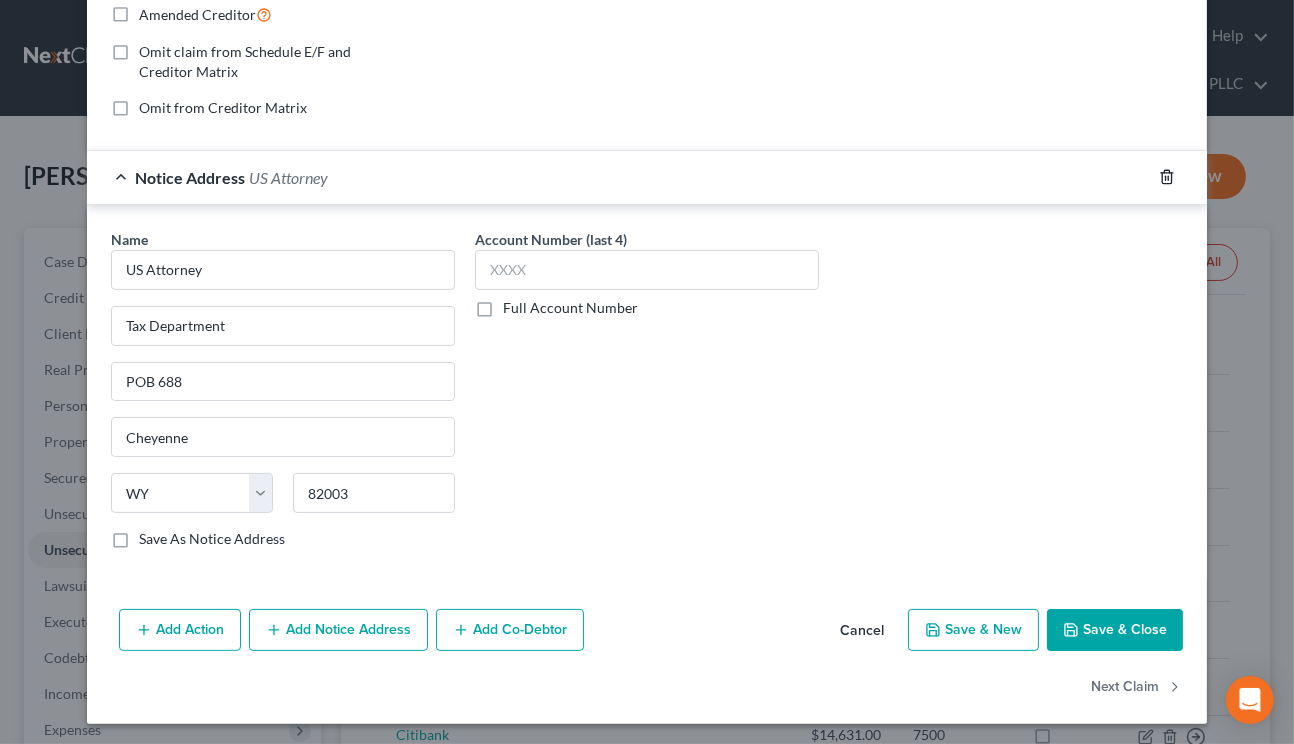 click 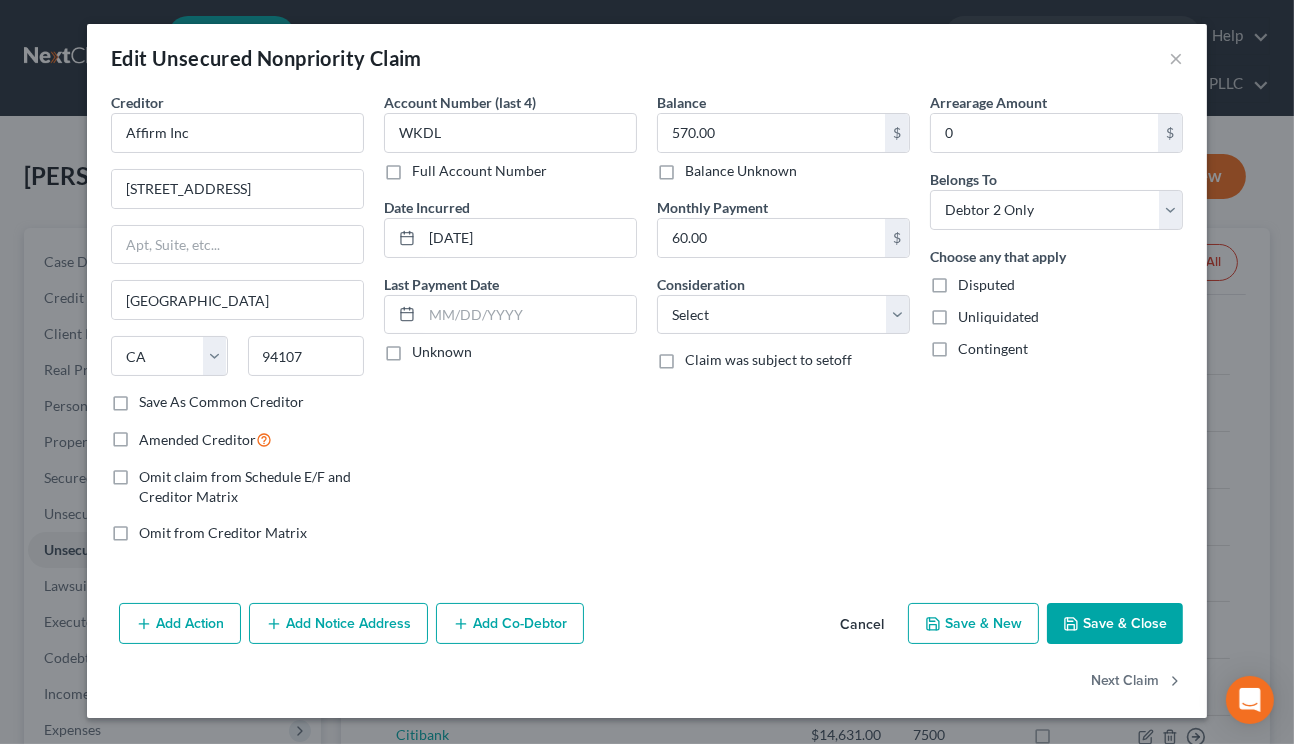 click on "Save & Close" at bounding box center [1115, 624] 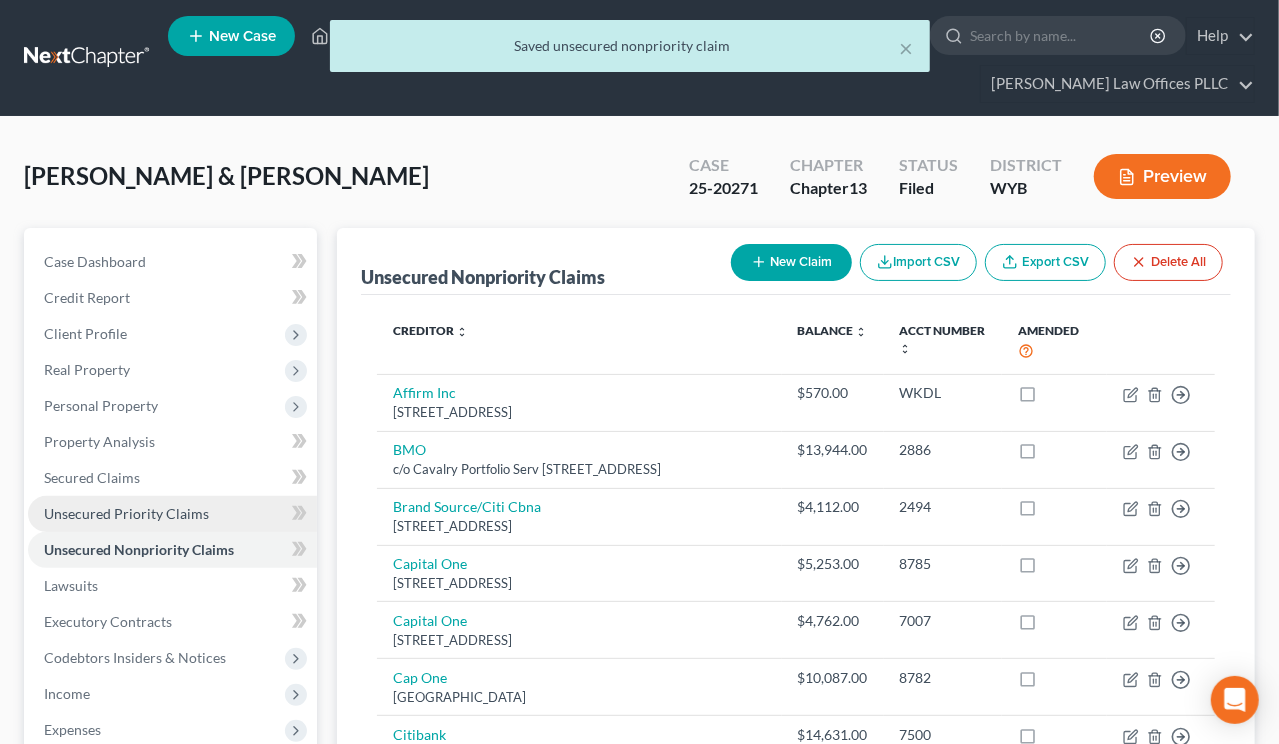 click on "Unsecured Priority Claims" at bounding box center [126, 513] 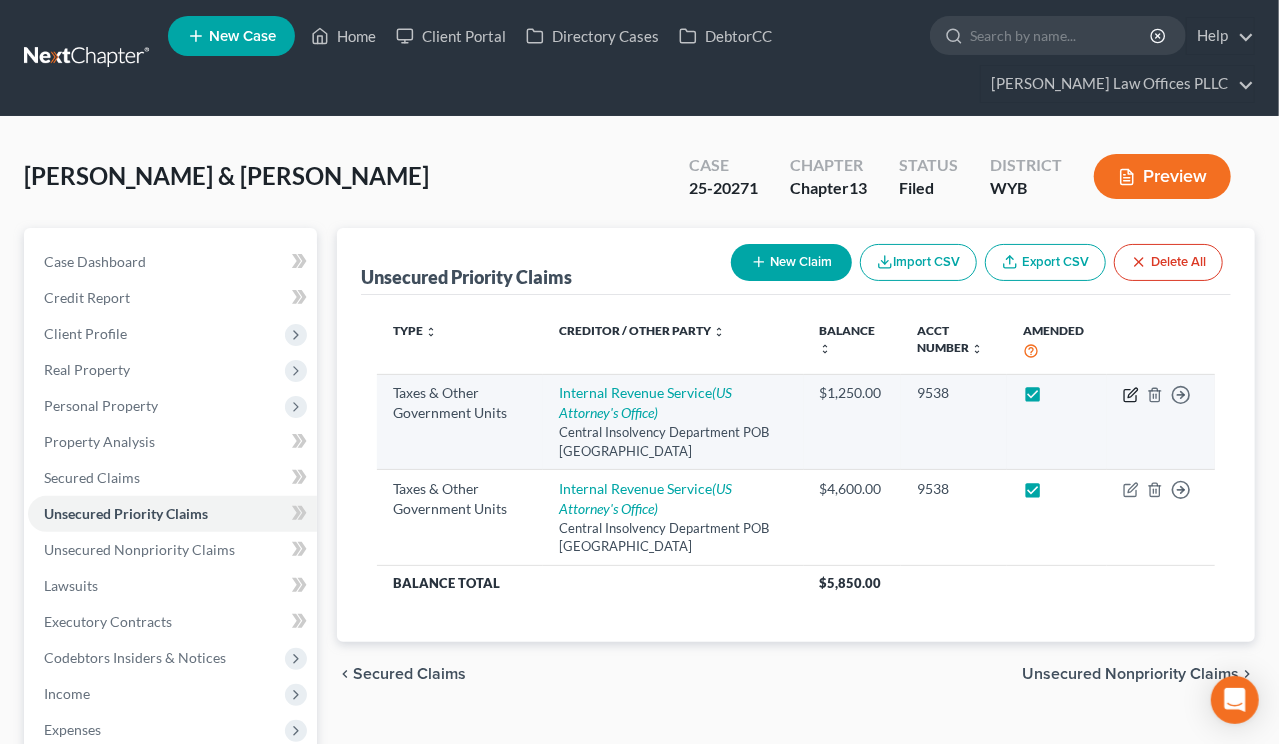click 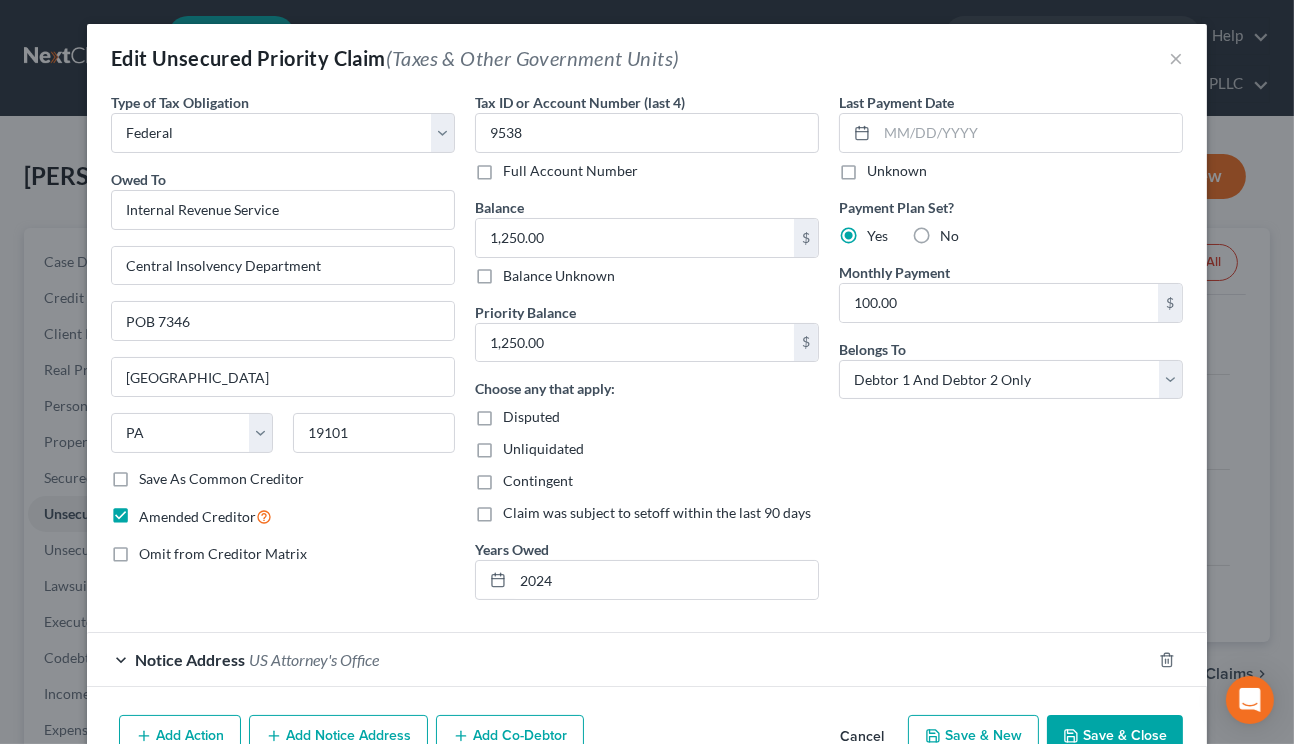 click on "Add Notice Address" at bounding box center (338, 736) 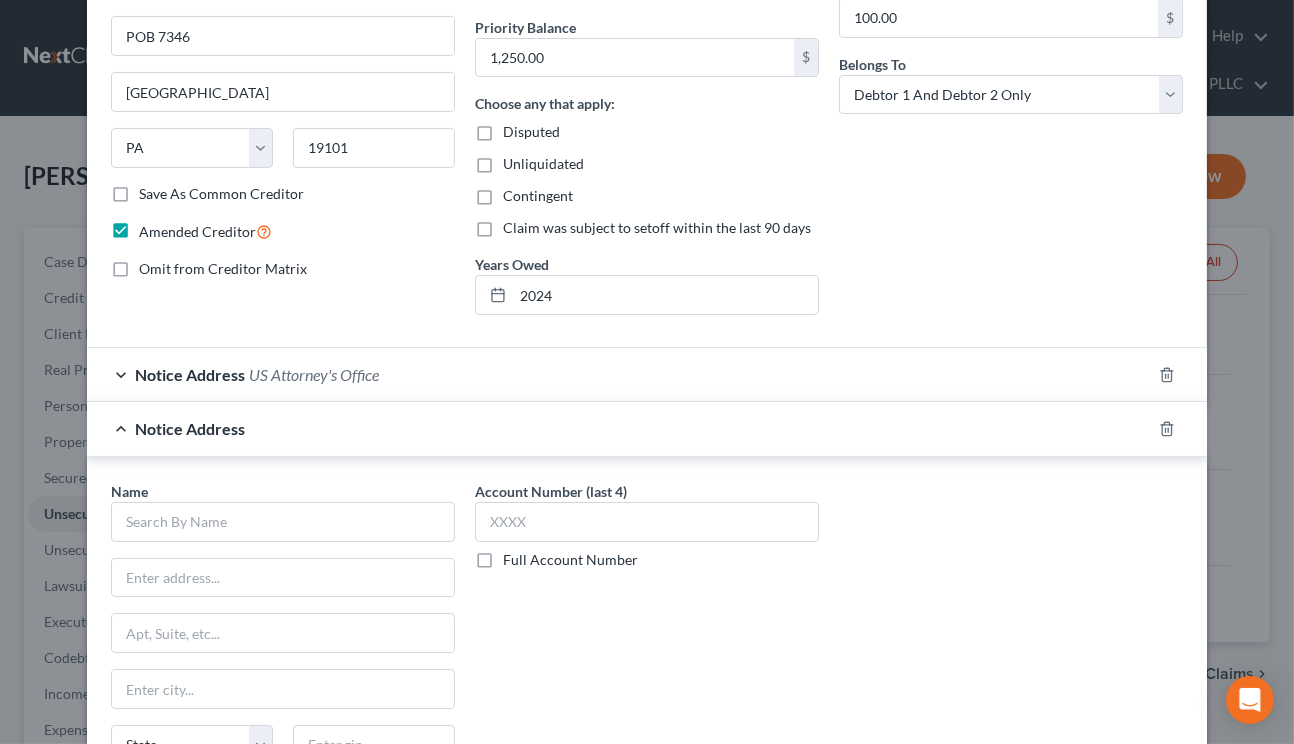 scroll, scrollTop: 281, scrollLeft: 0, axis: vertical 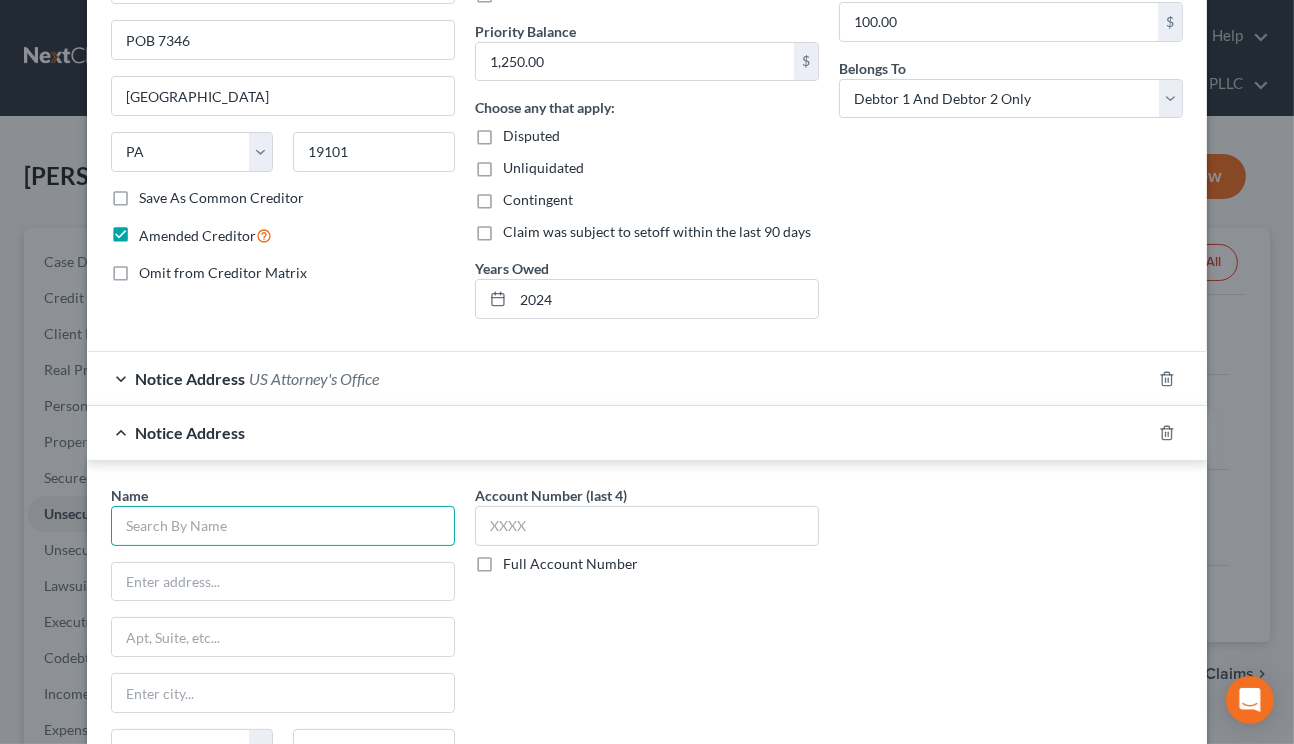 click at bounding box center (283, 526) 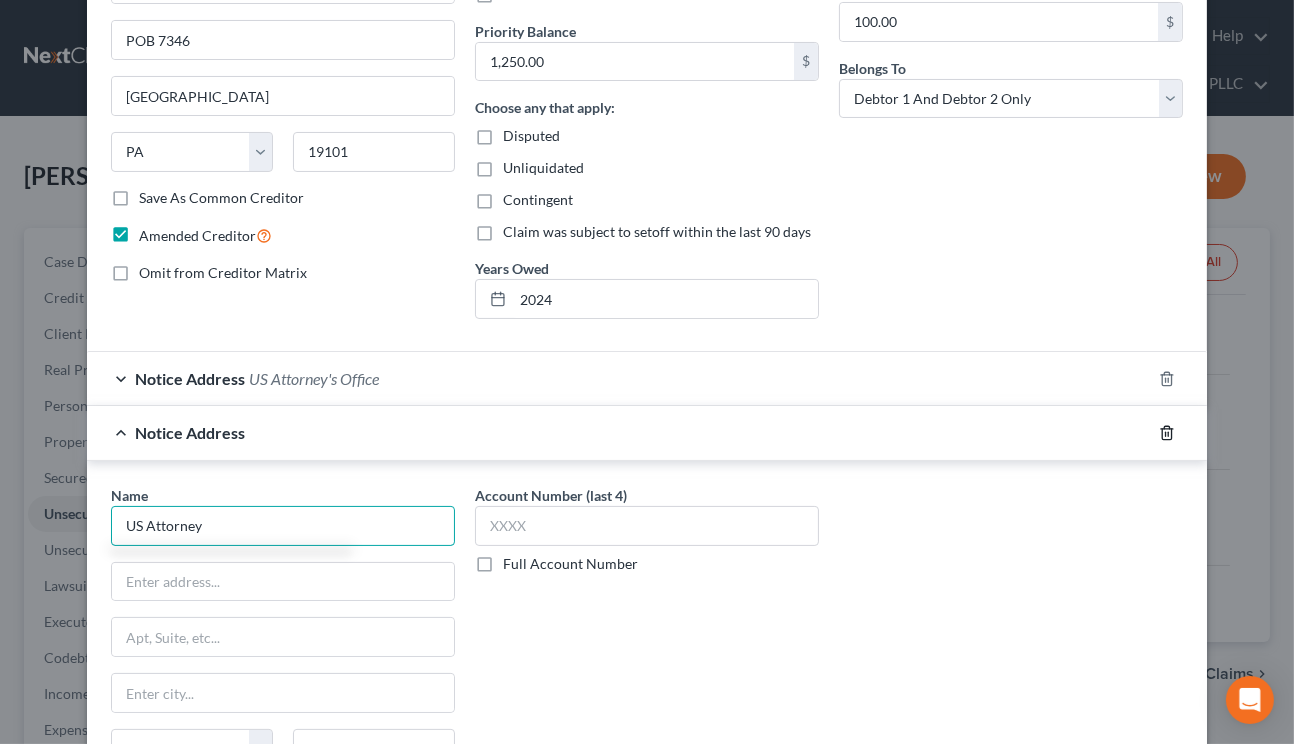 type on "US Attorney" 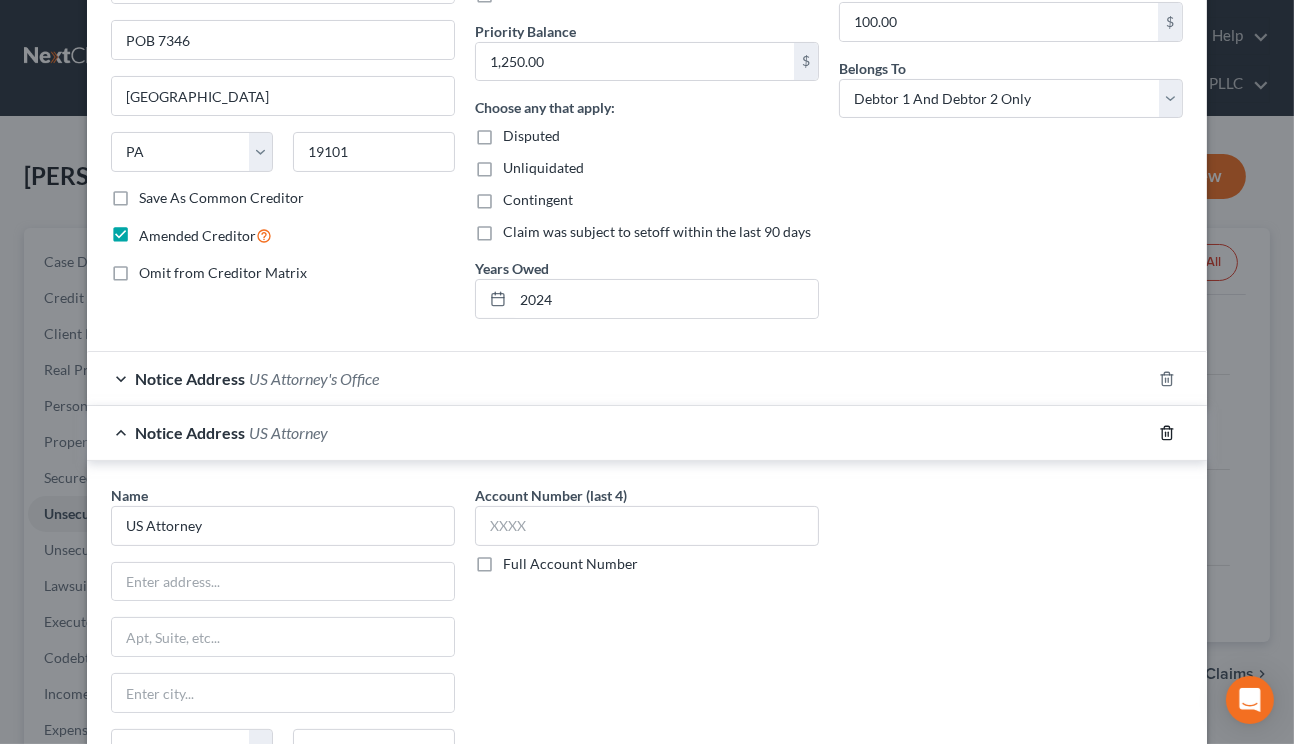 click 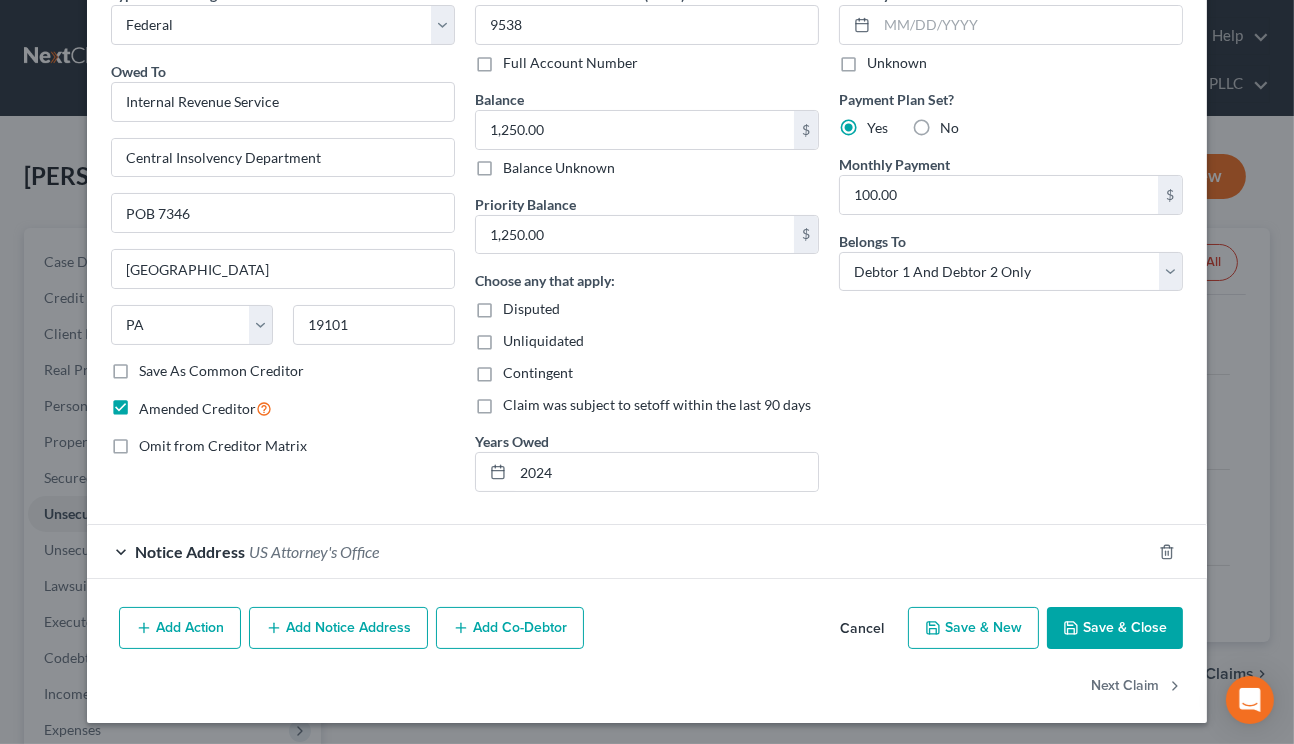 click on "Notice Address US Attorney's Office" at bounding box center (619, 551) 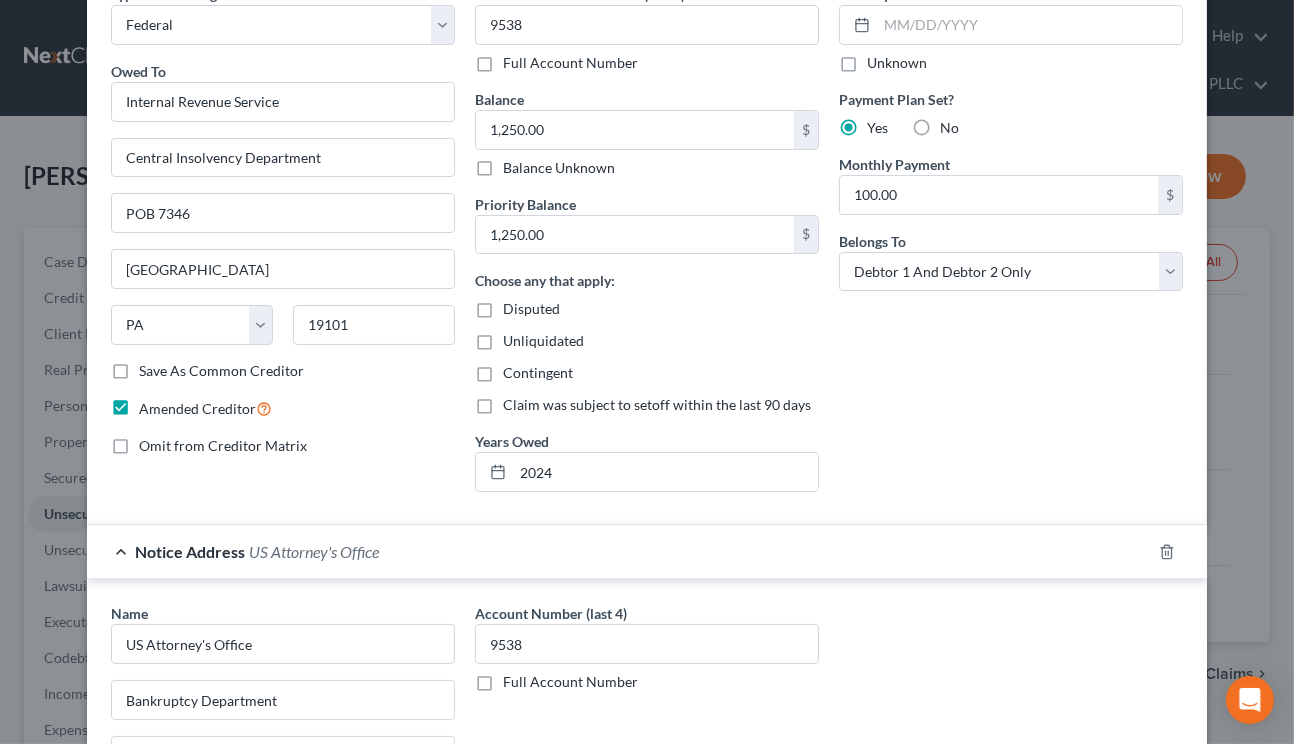 scroll, scrollTop: 281, scrollLeft: 0, axis: vertical 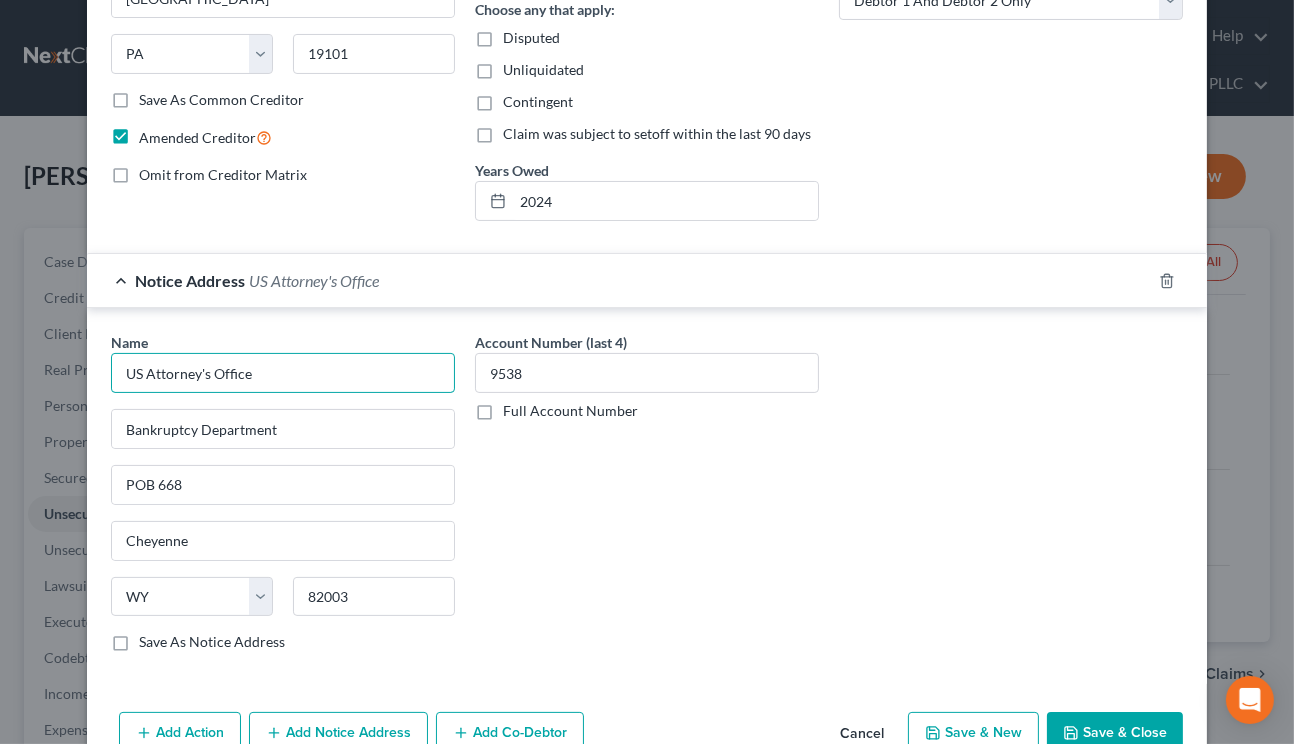 click on "US Attorney's Office" at bounding box center [283, 373] 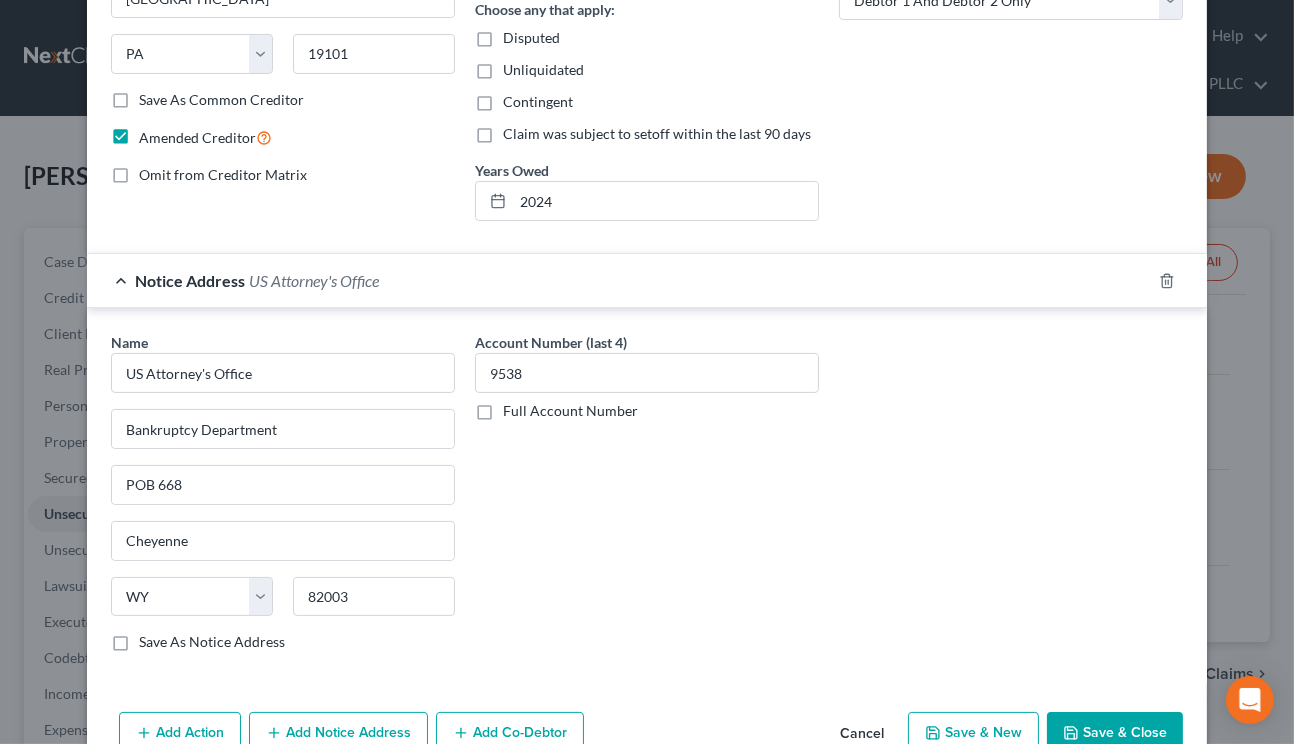 drag, startPoint x: 278, startPoint y: 373, endPoint x: 649, endPoint y: 543, distance: 408.09436 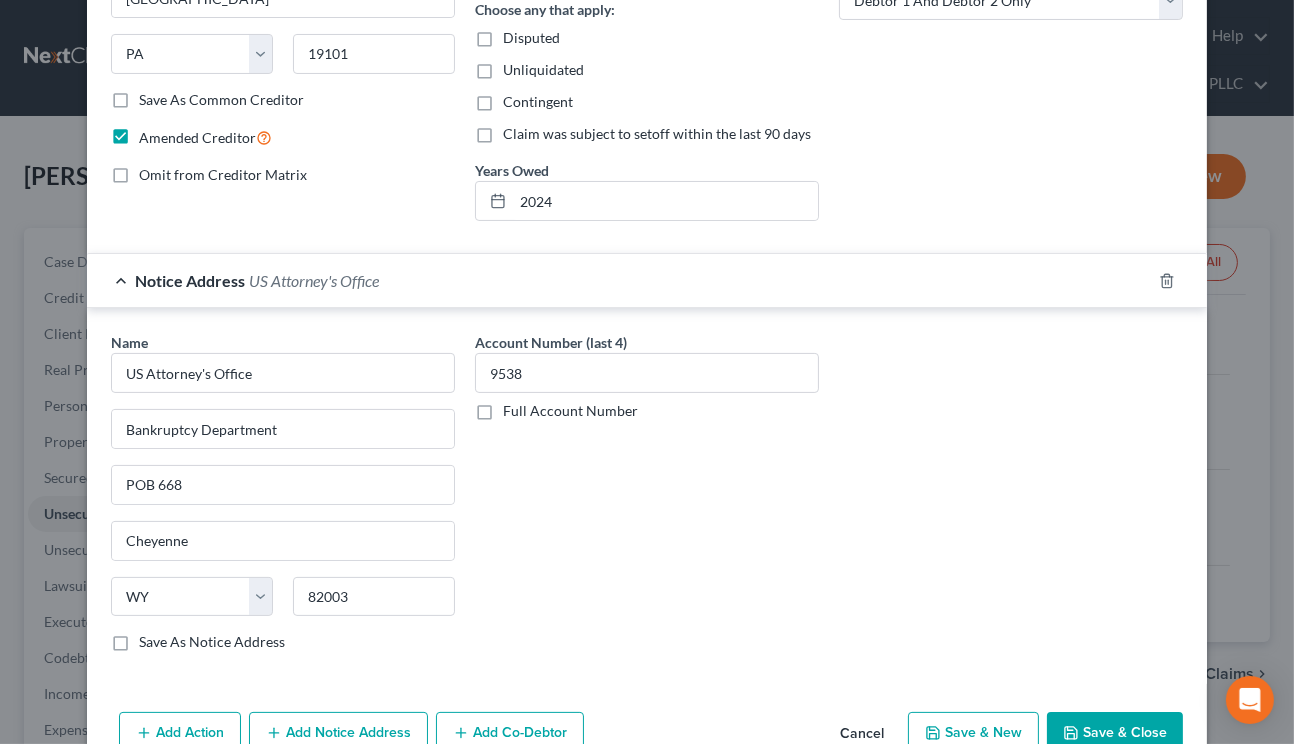 click on "Save & New" at bounding box center (973, 733) 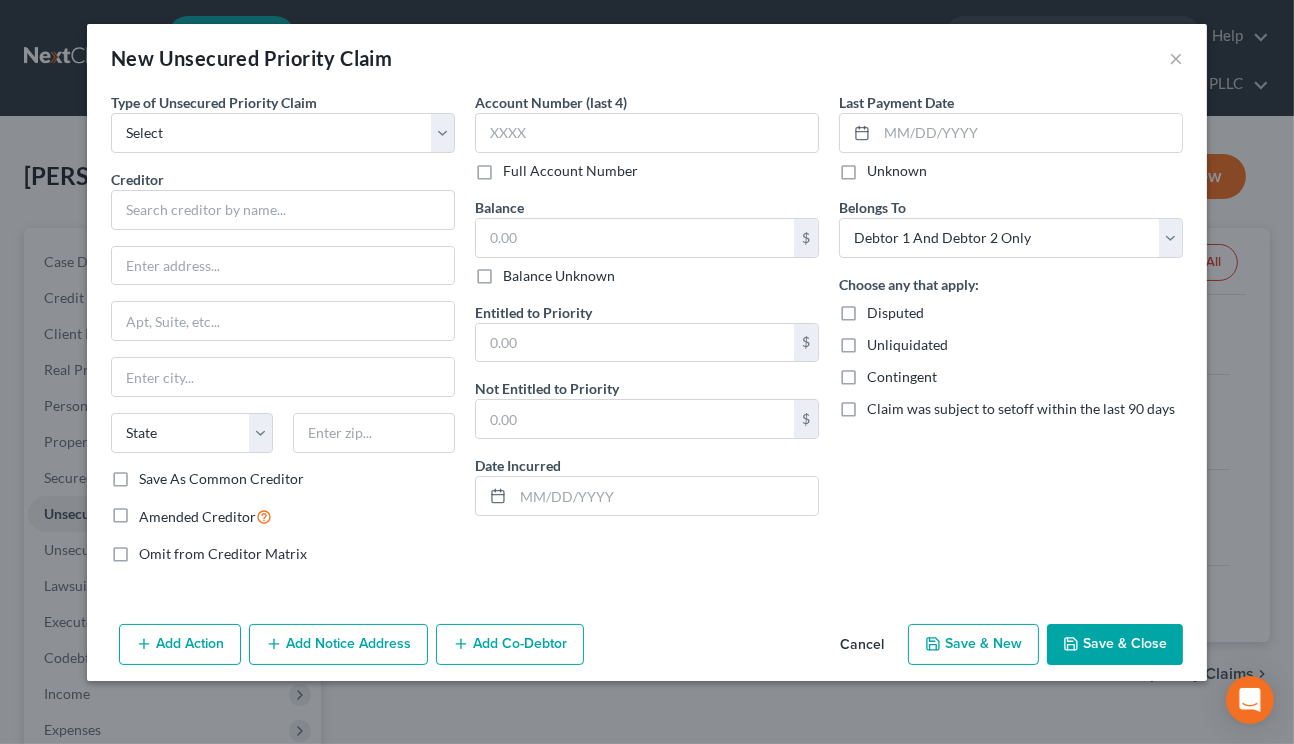 scroll, scrollTop: 0, scrollLeft: 0, axis: both 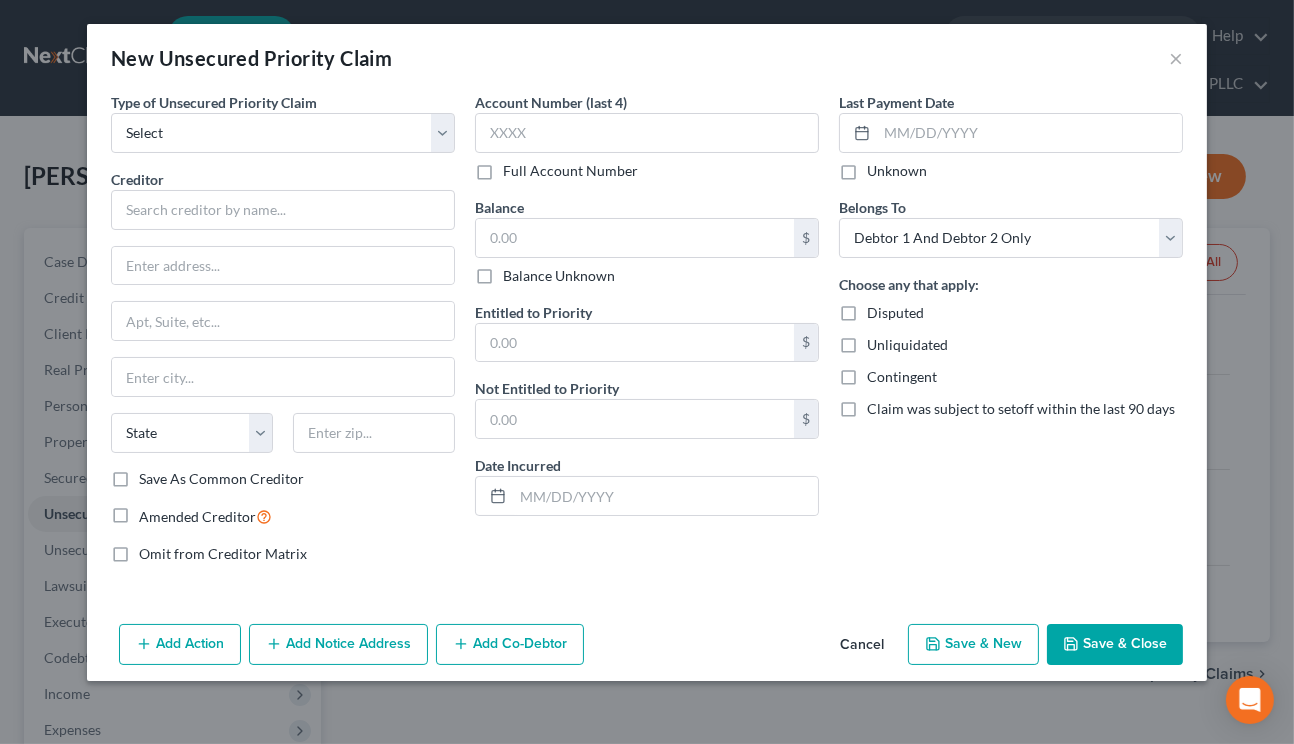 click on "Cancel" at bounding box center (862, 646) 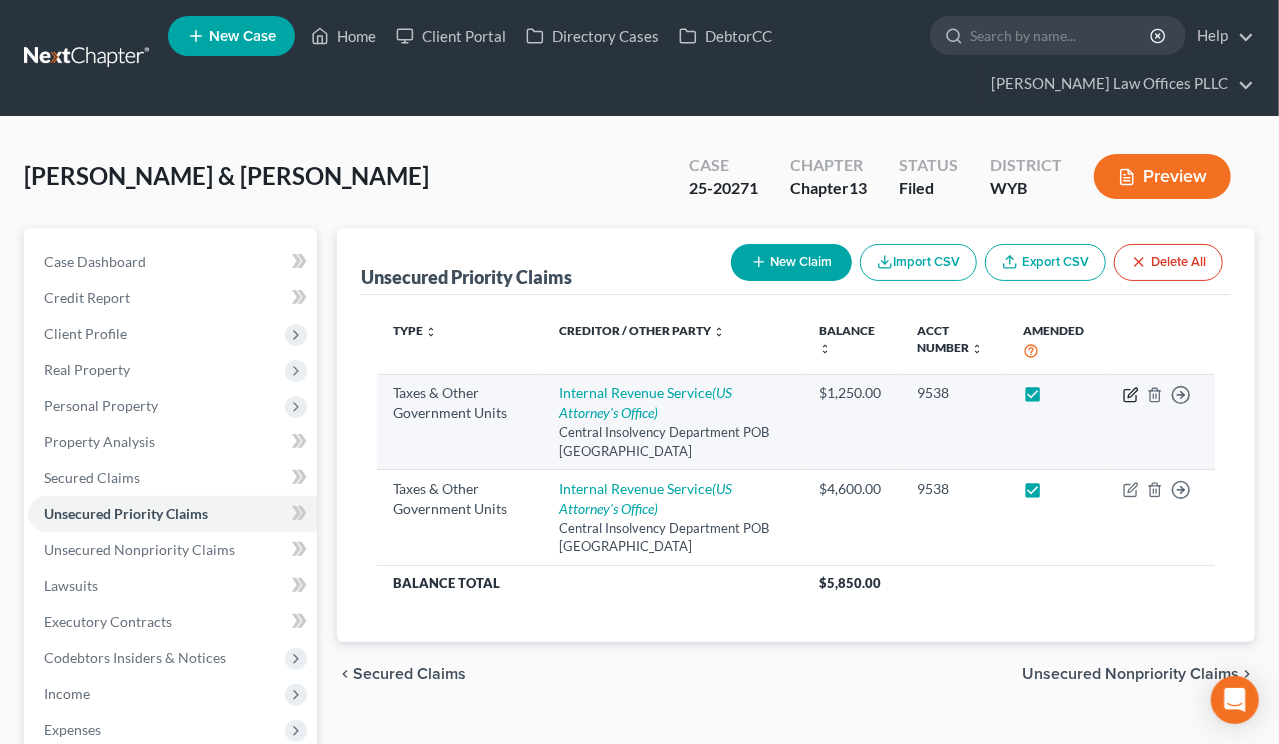 click 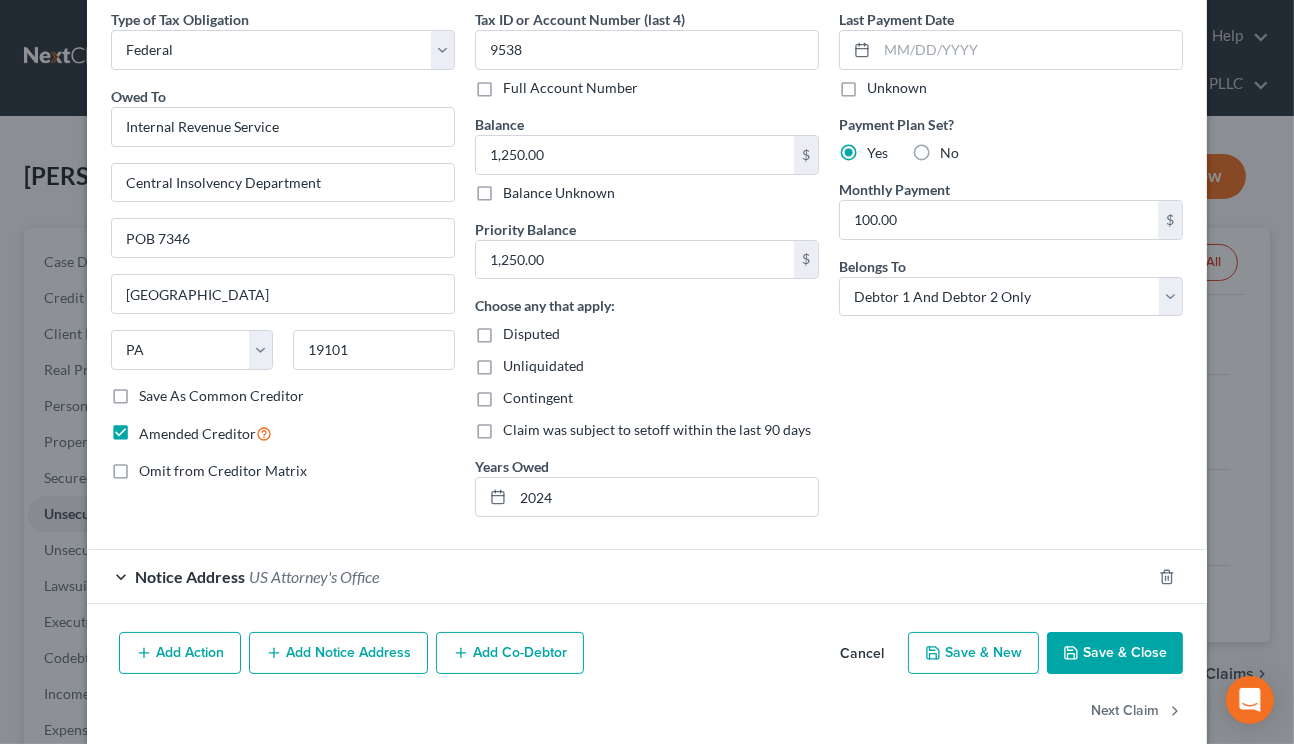 scroll, scrollTop: 108, scrollLeft: 0, axis: vertical 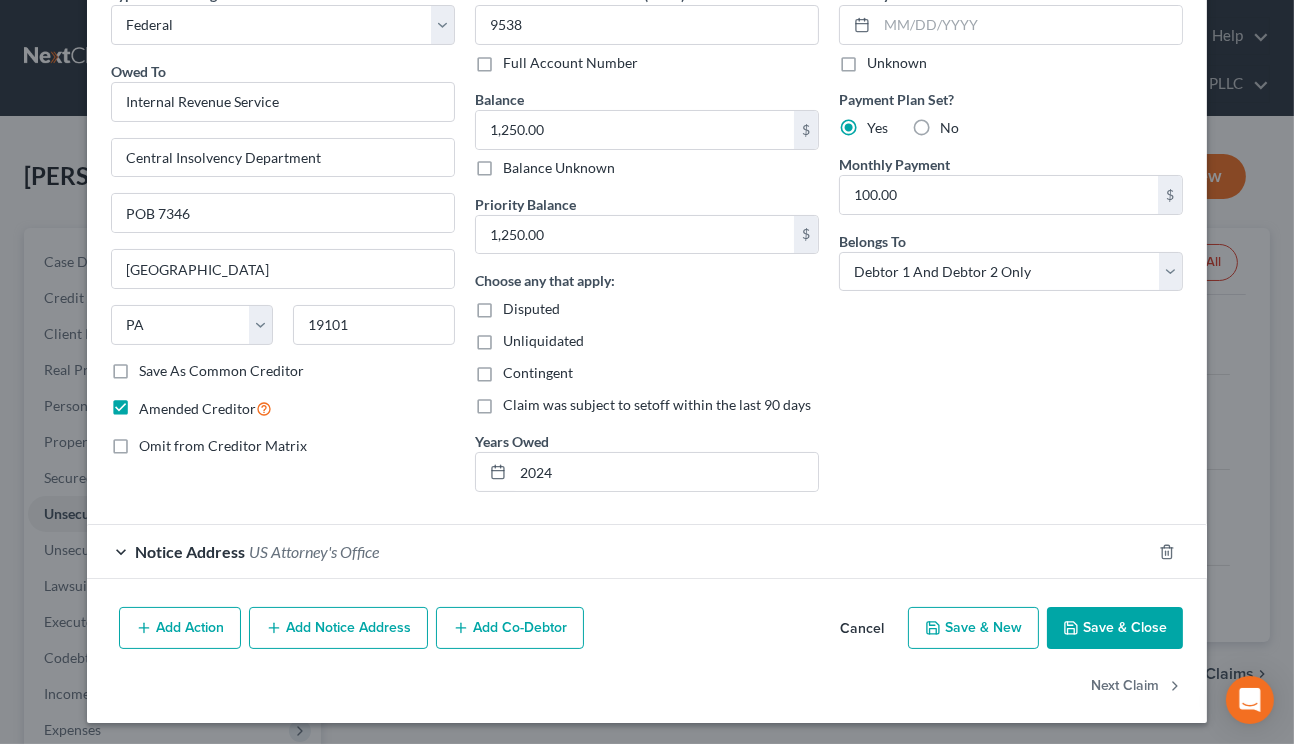 click on "Add Notice Address" at bounding box center [338, 628] 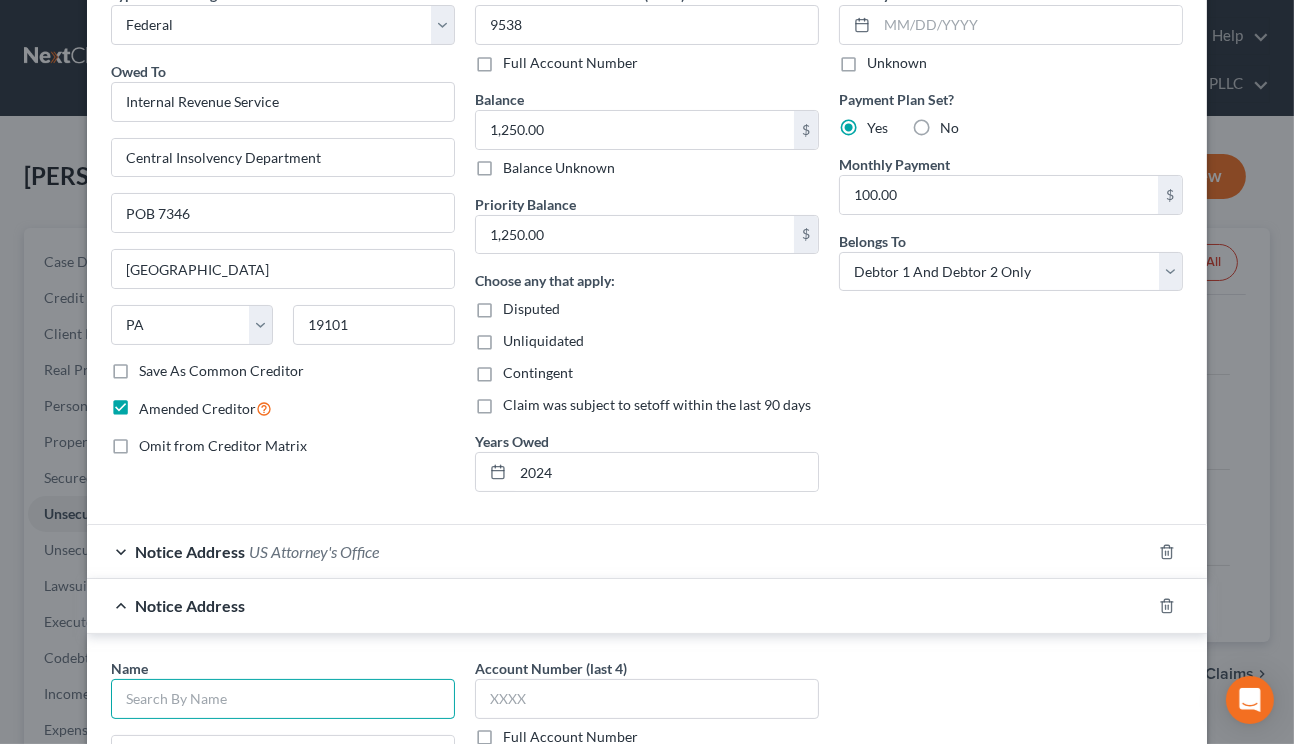 click at bounding box center [283, 699] 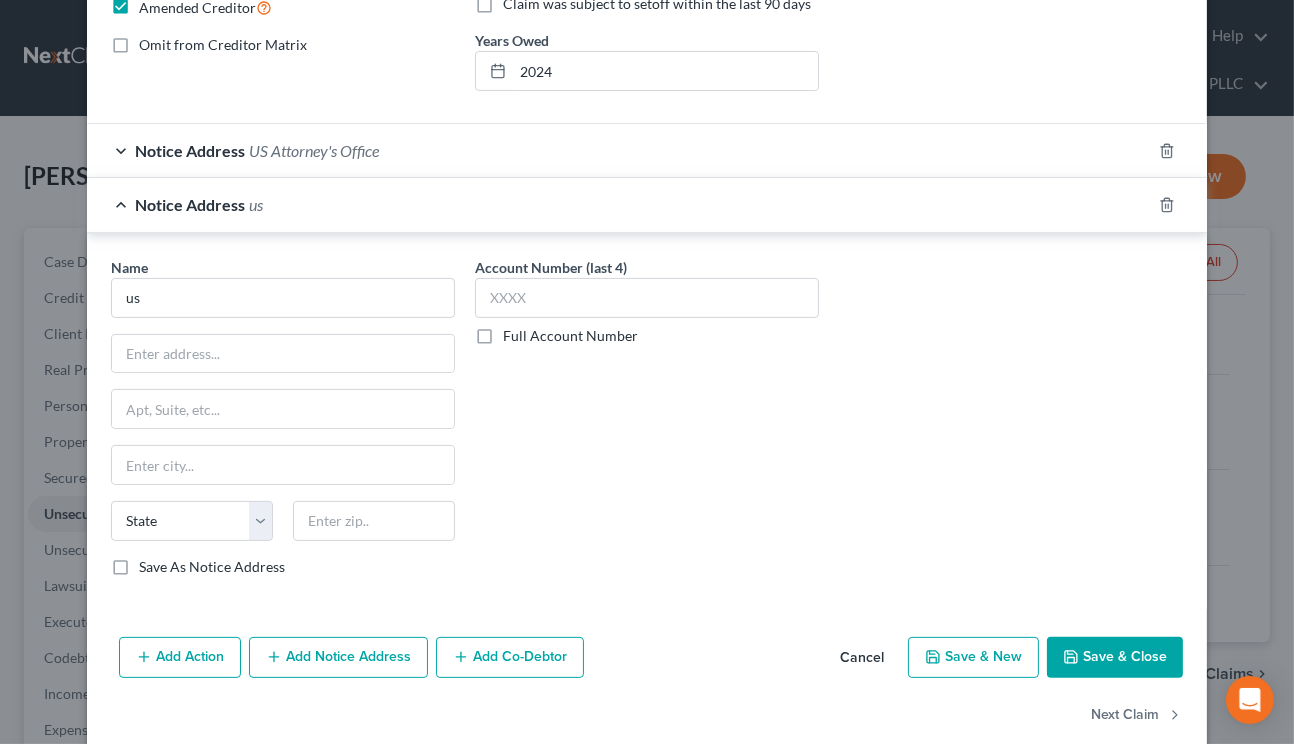 scroll, scrollTop: 536, scrollLeft: 0, axis: vertical 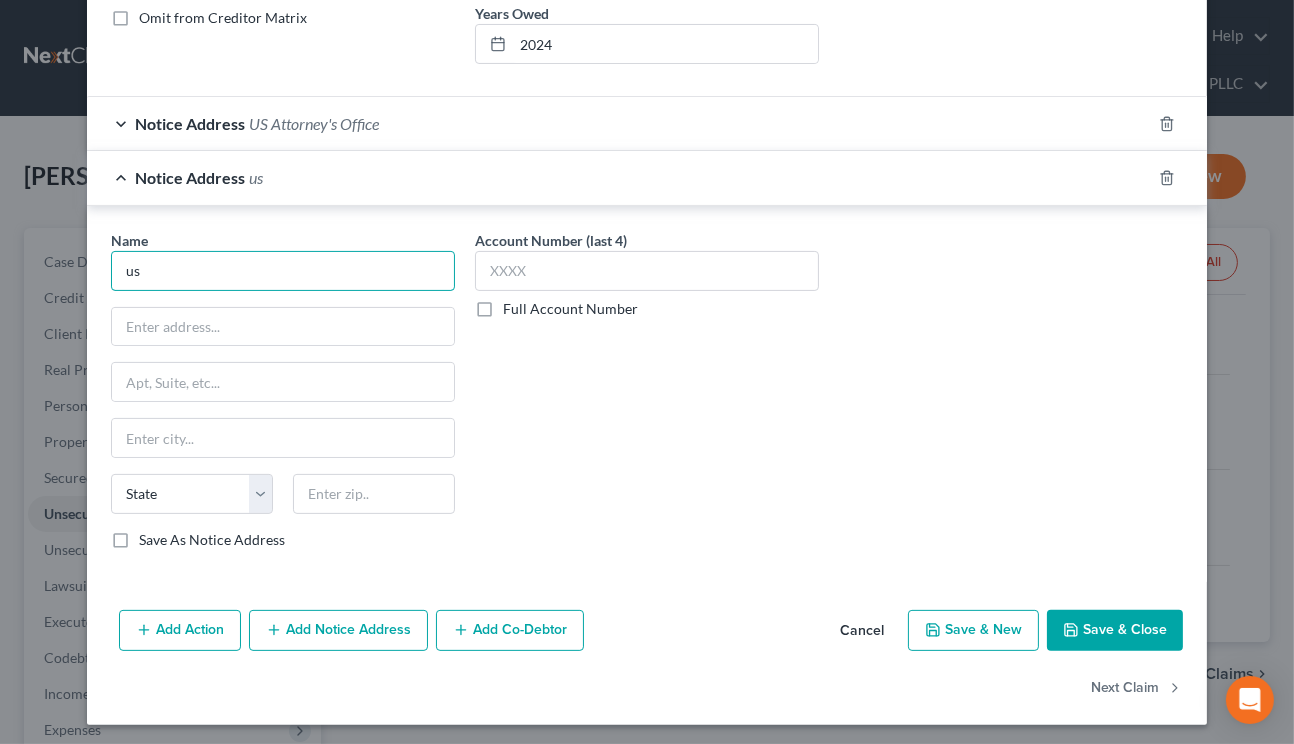 click on "us" at bounding box center [283, 271] 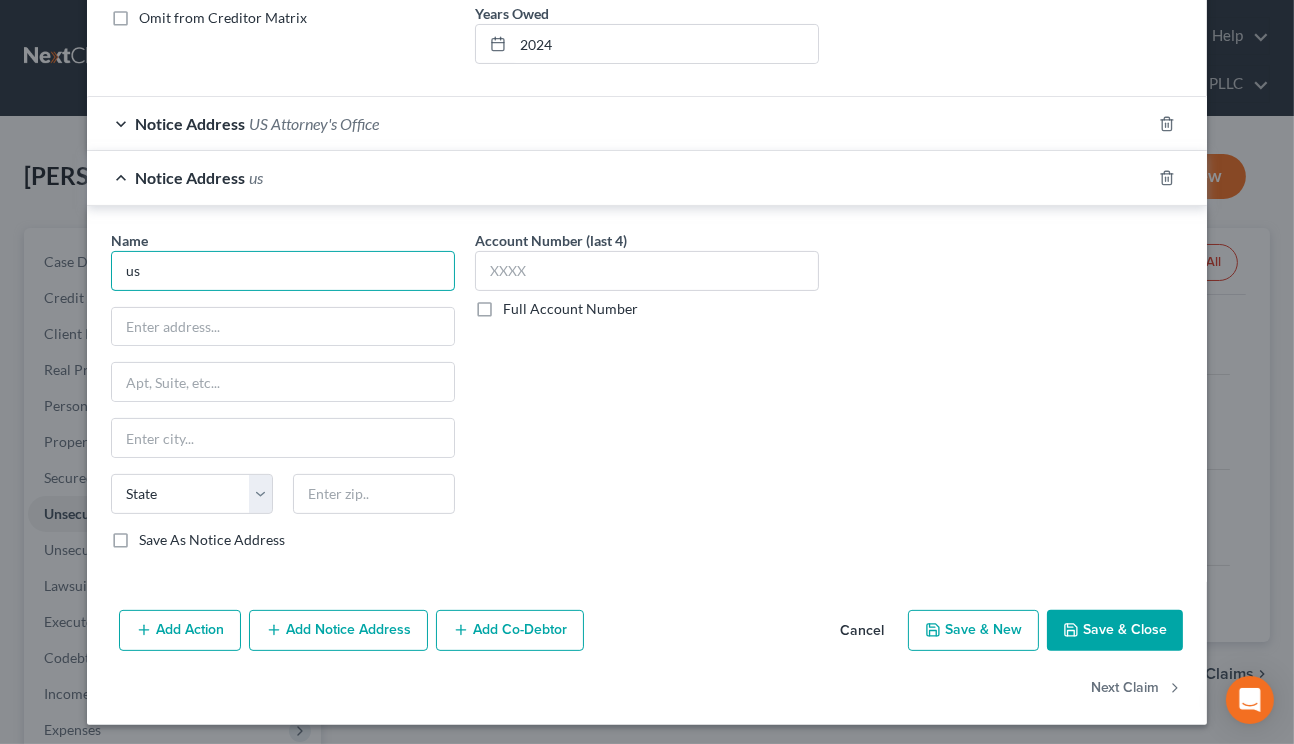 type on "u" 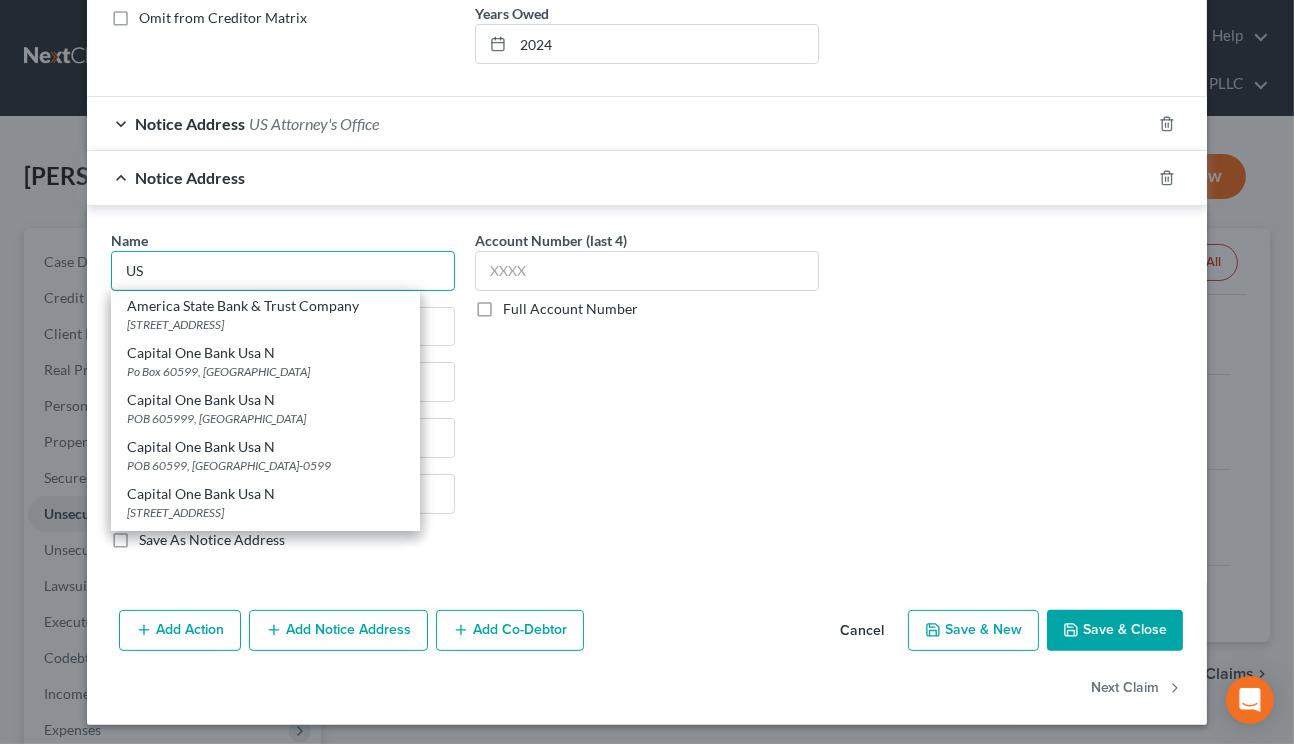 type on "US" 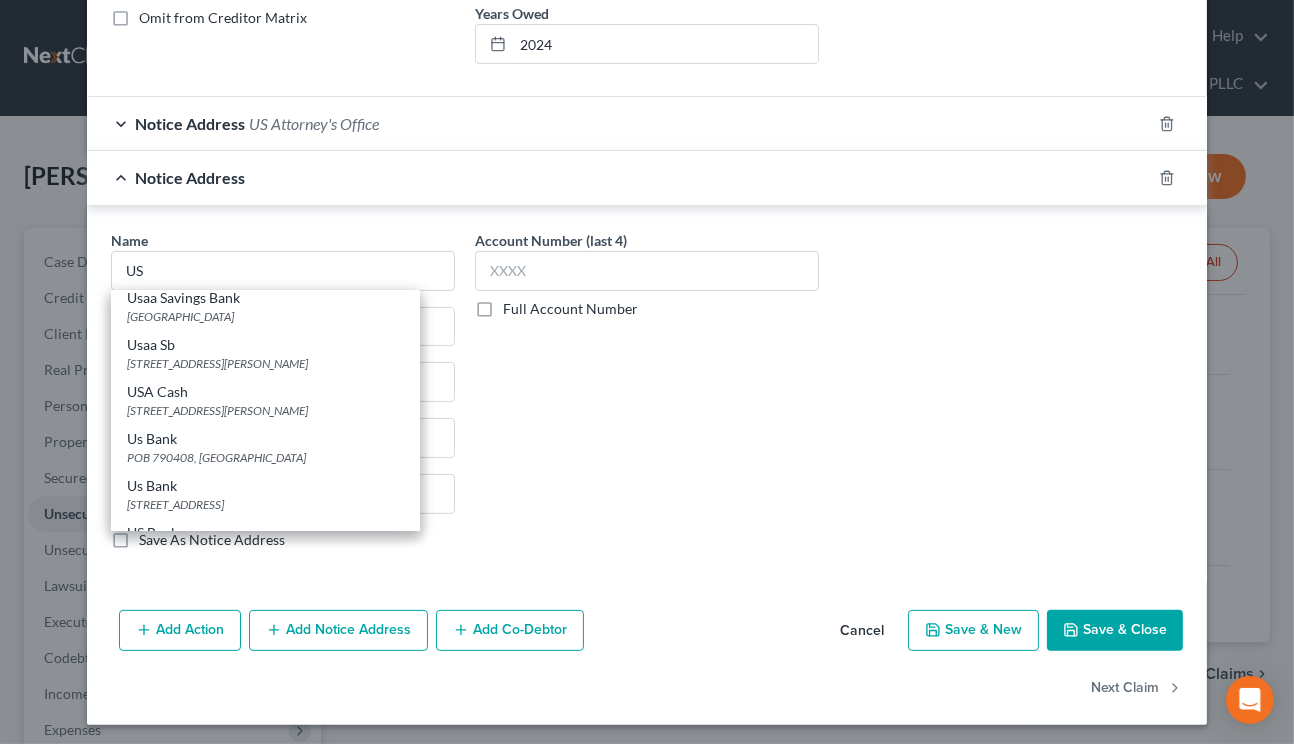 scroll, scrollTop: 783, scrollLeft: 0, axis: vertical 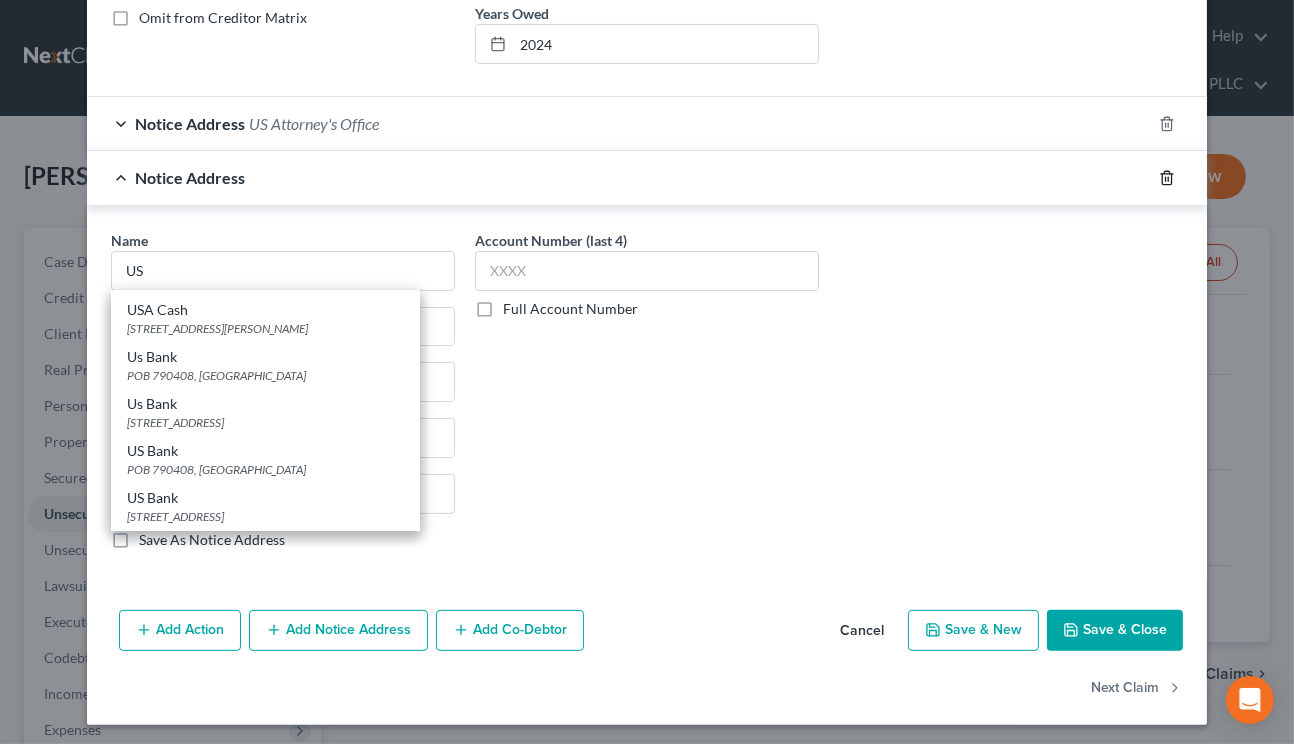 click 